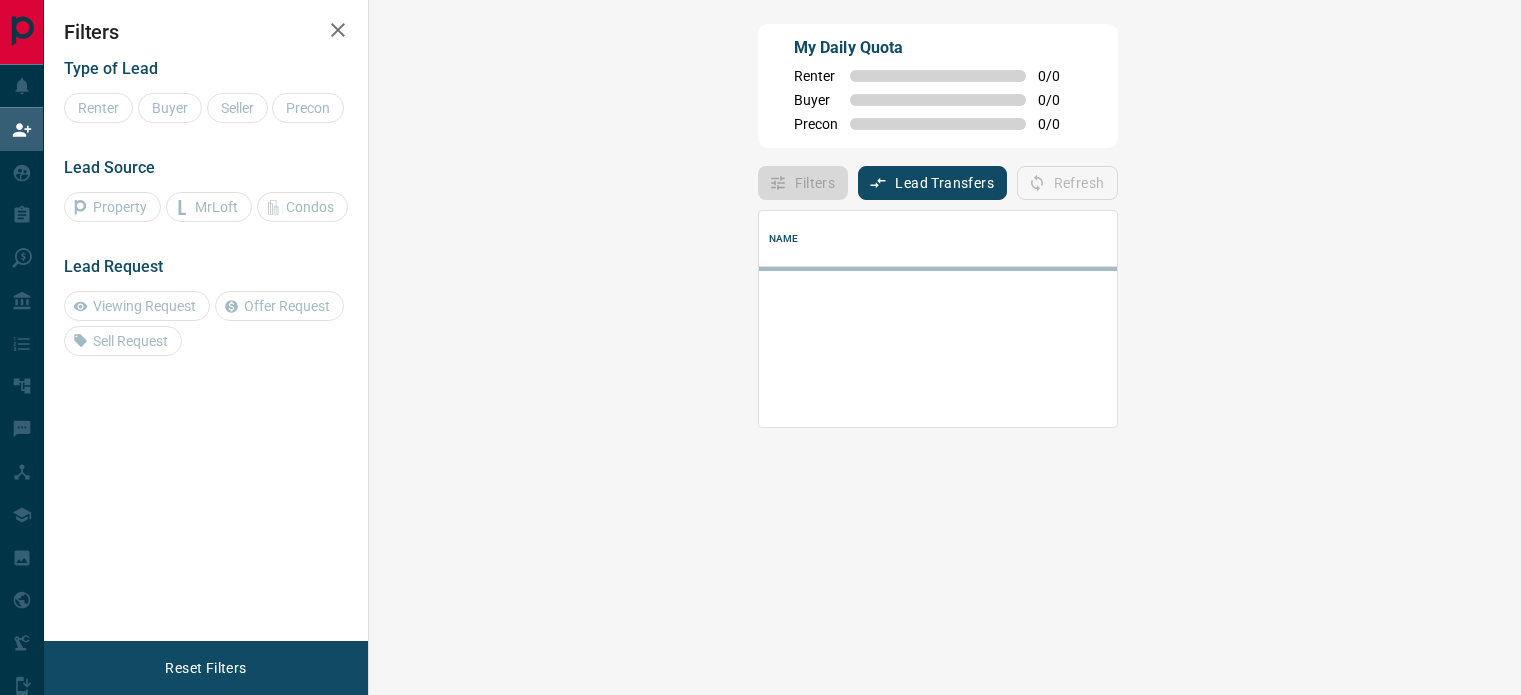 scroll, scrollTop: 0, scrollLeft: 0, axis: both 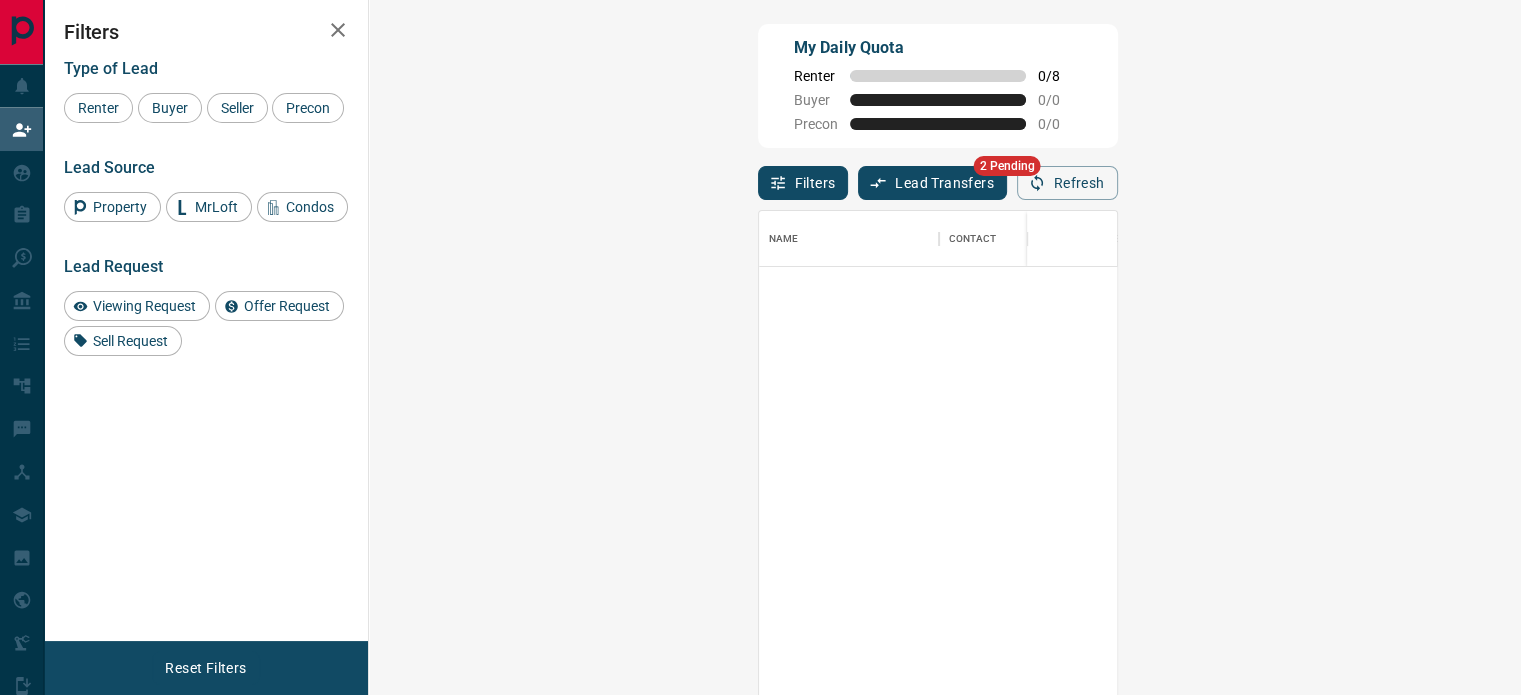 click on "Lead Transfers" at bounding box center [932, 183] 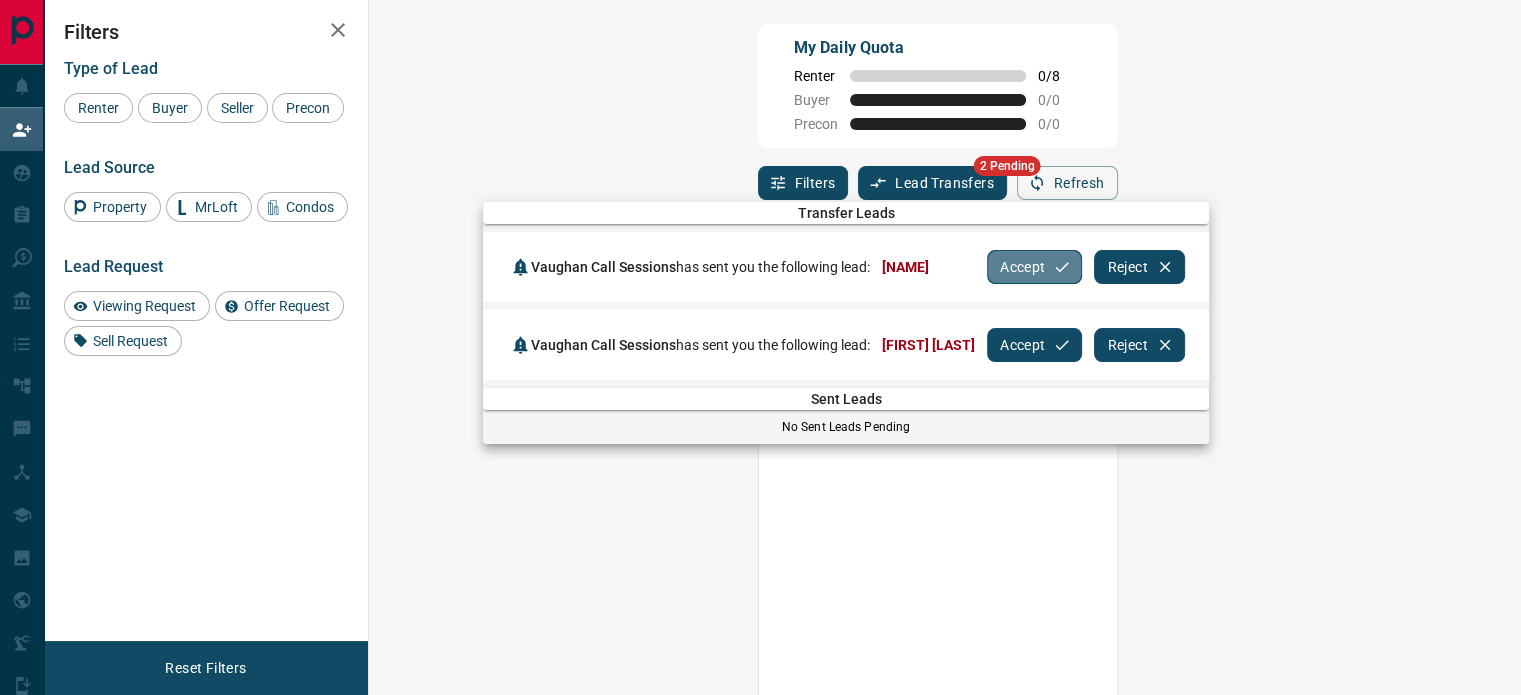 click on "Accept" at bounding box center (1034, 267) 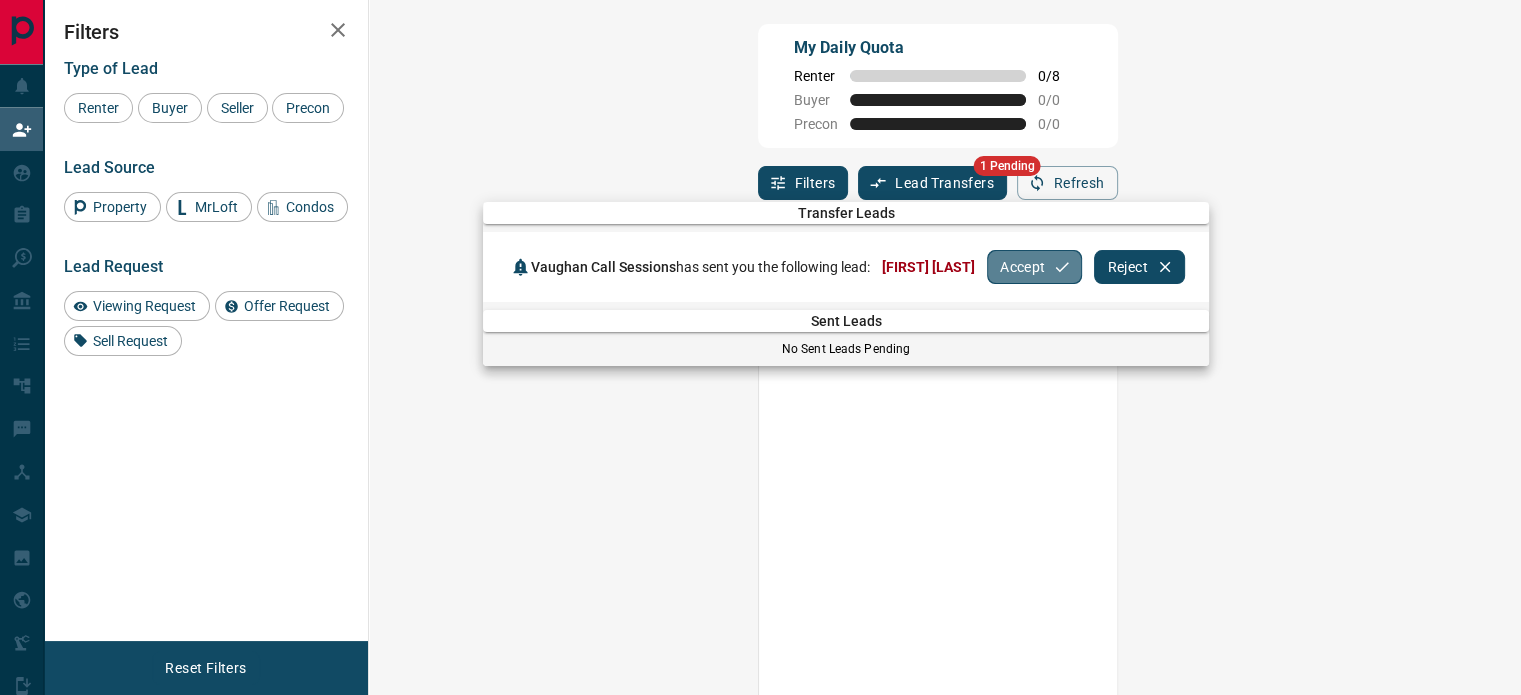 click on "Accept" at bounding box center (1034, 267) 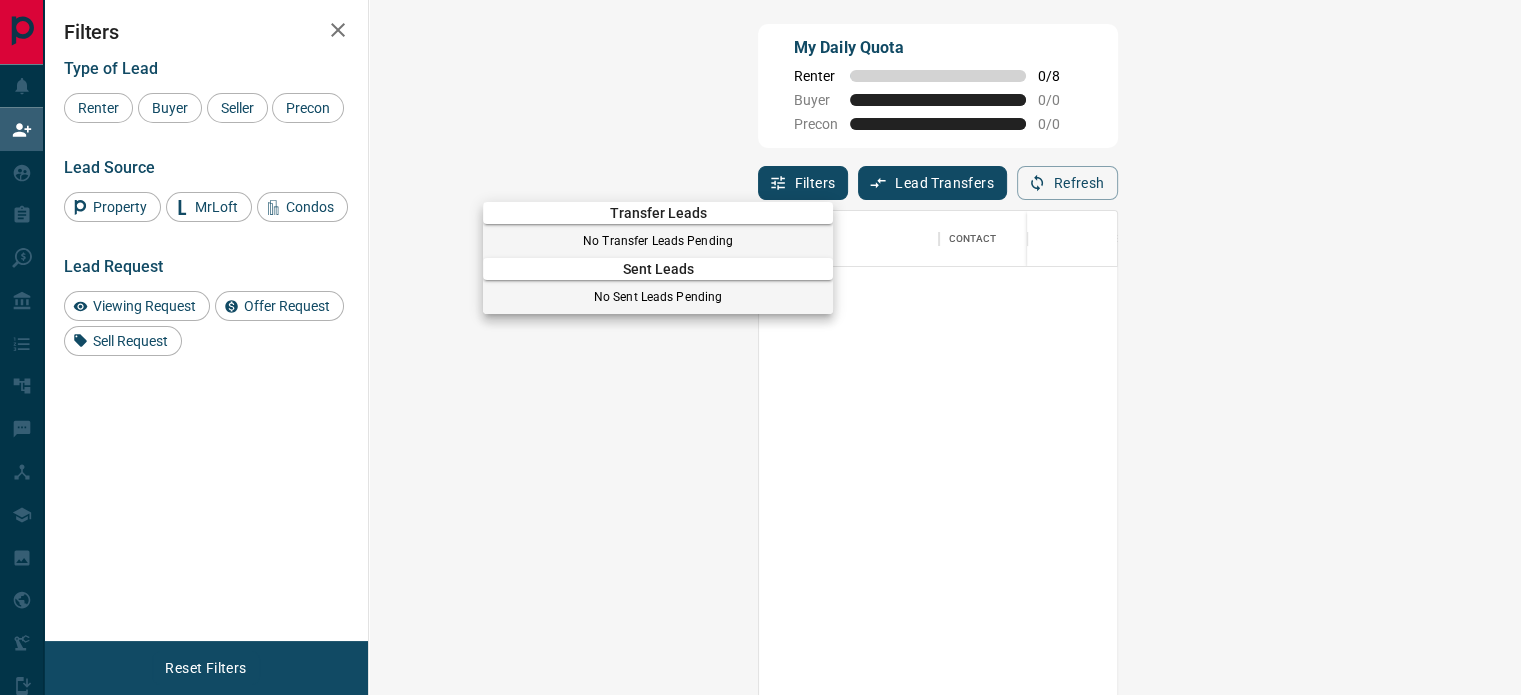 click at bounding box center [760, 347] 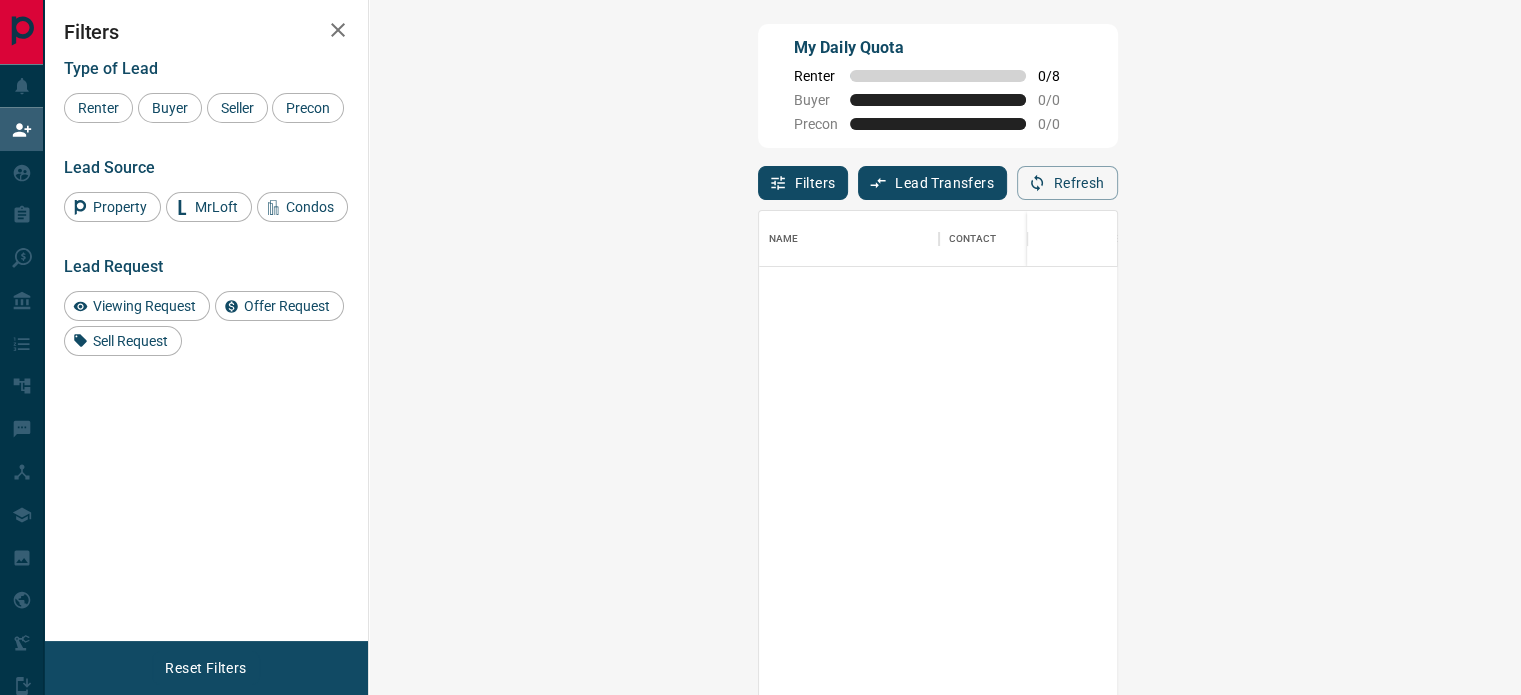 click 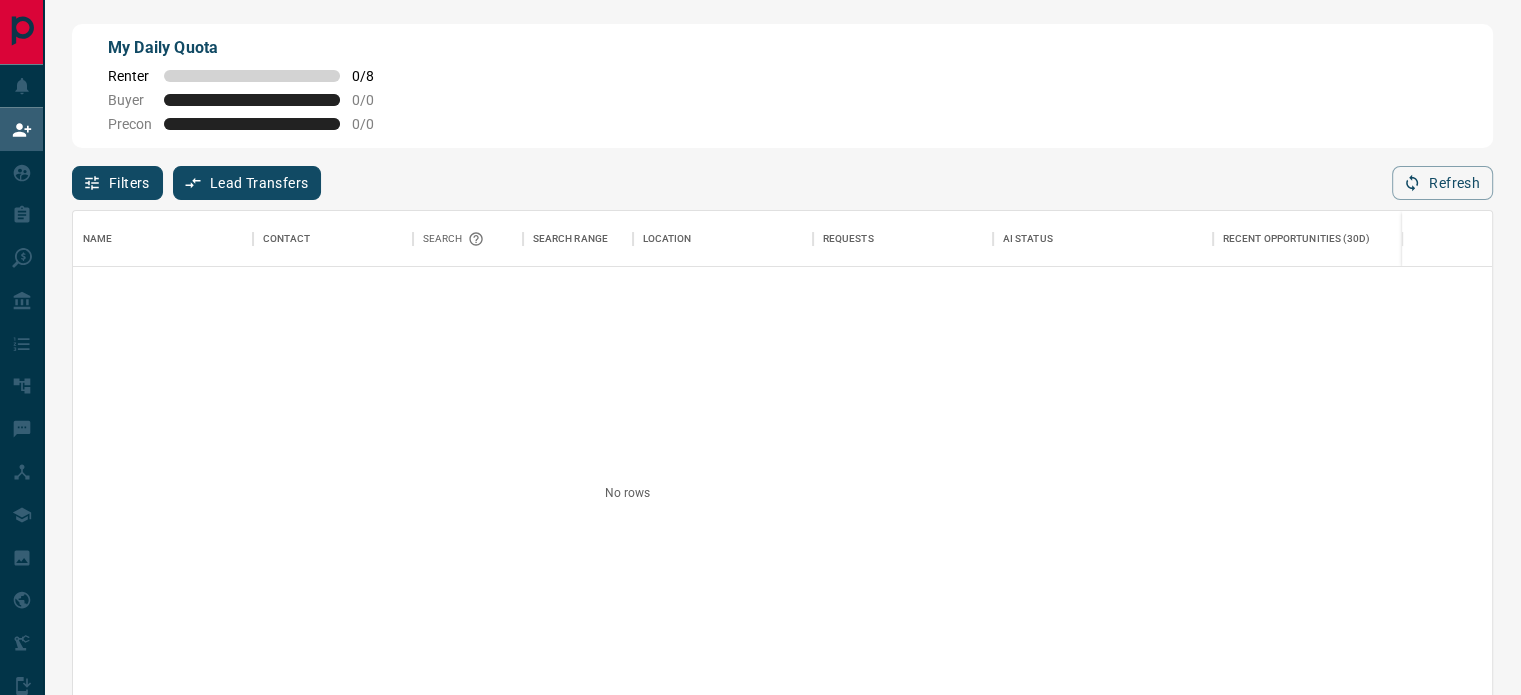 scroll, scrollTop: 16, scrollLeft: 16, axis: both 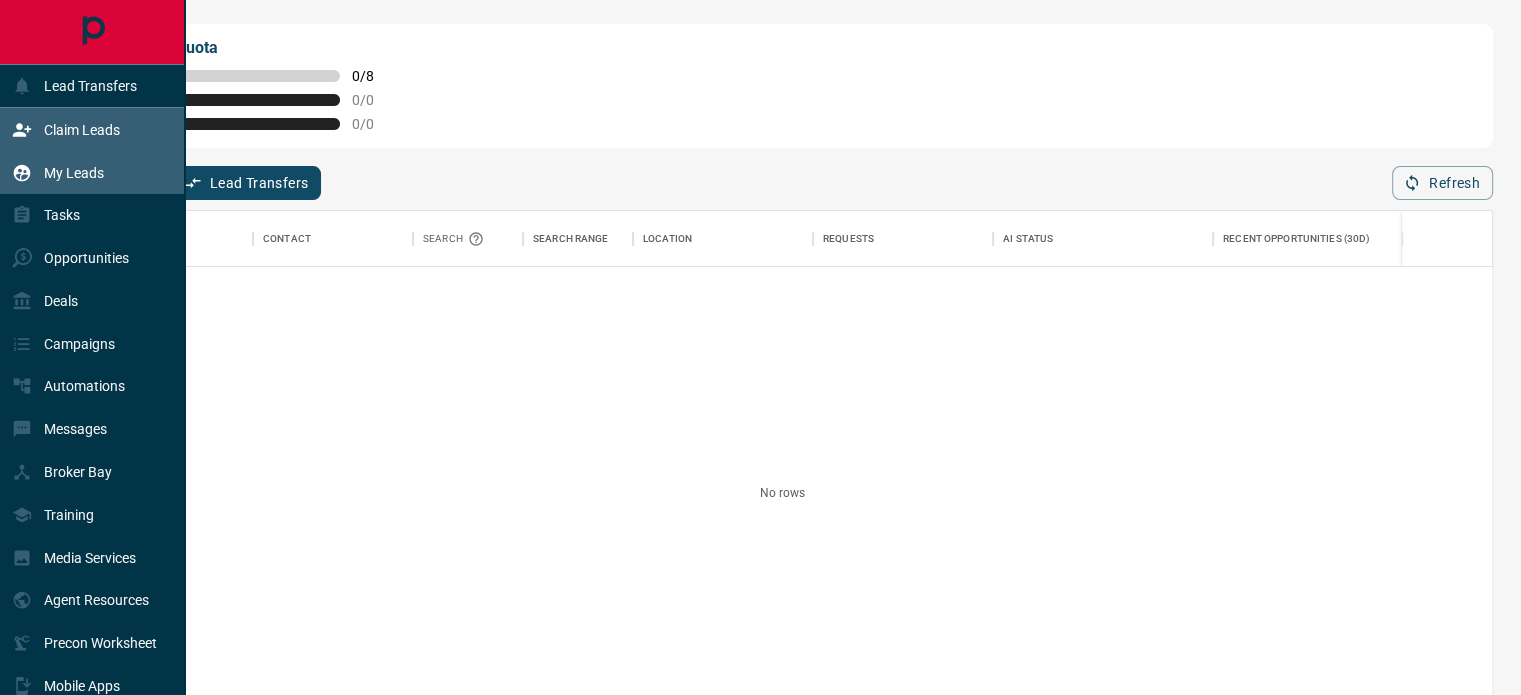 click on "My Leads" at bounding box center (58, 172) 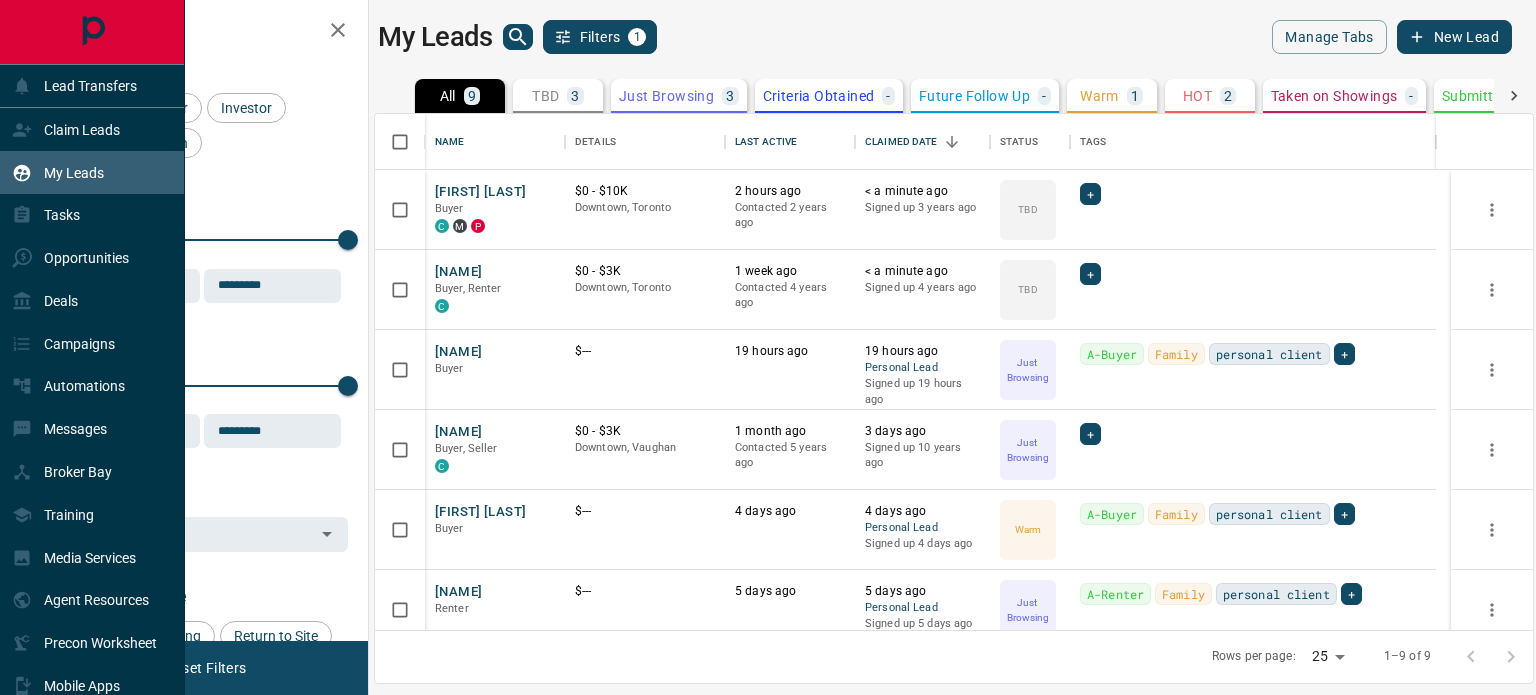 scroll, scrollTop: 16, scrollLeft: 16, axis: both 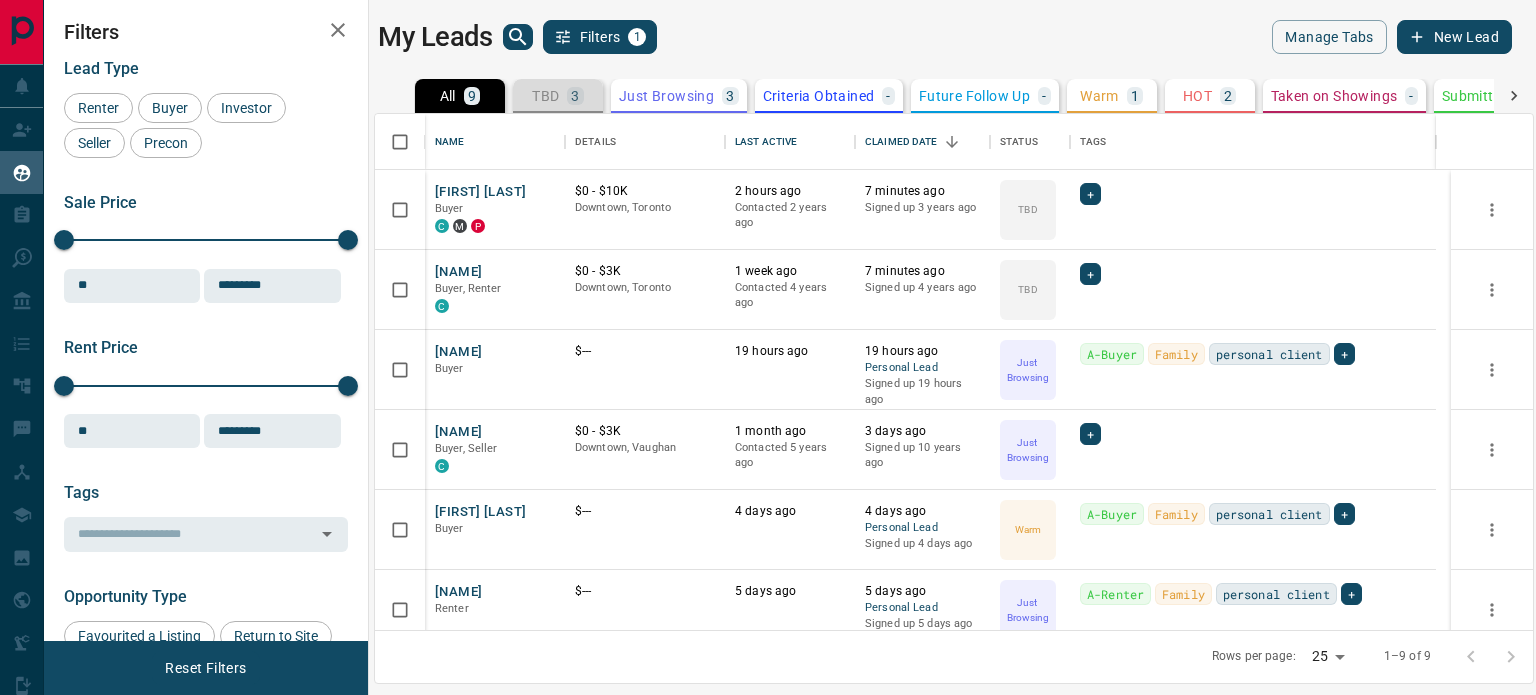 click on "TBD 3" at bounding box center [558, 96] 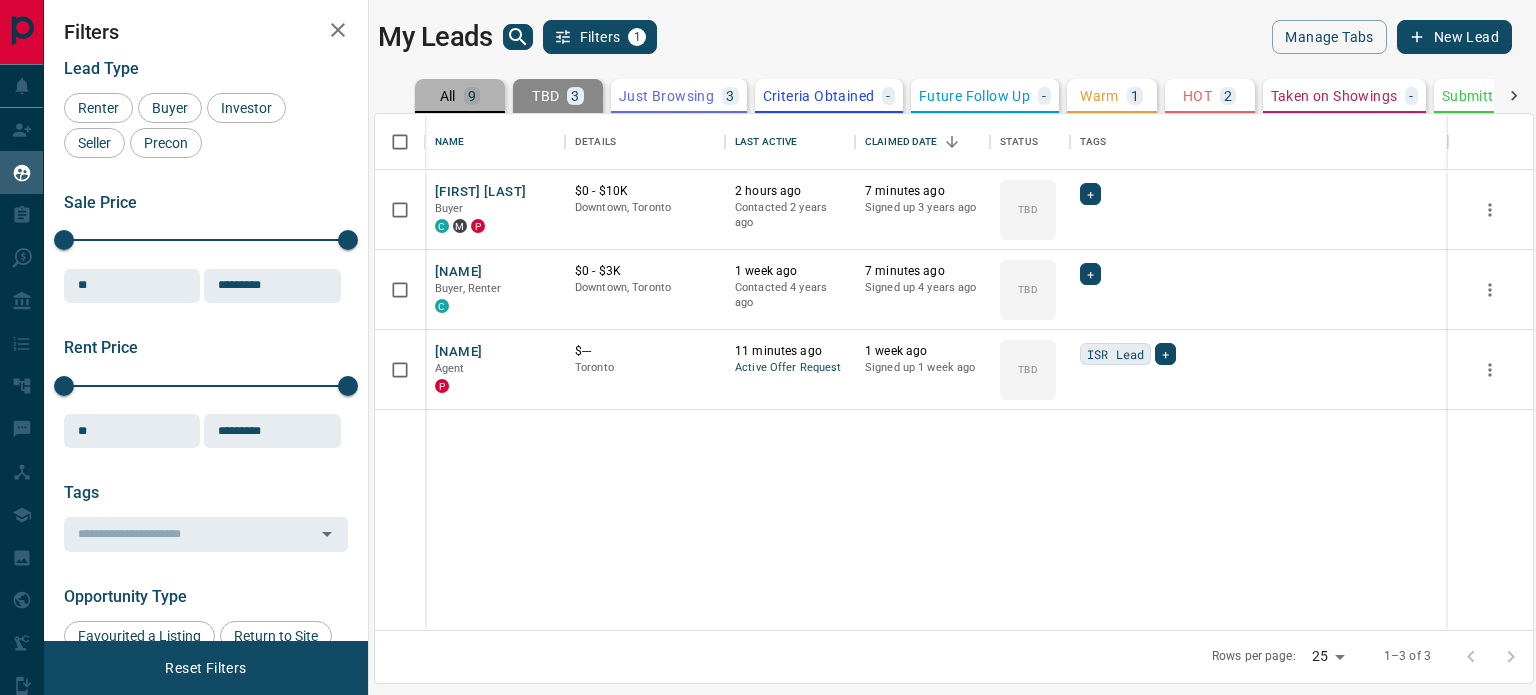 click on "9" at bounding box center (472, 96) 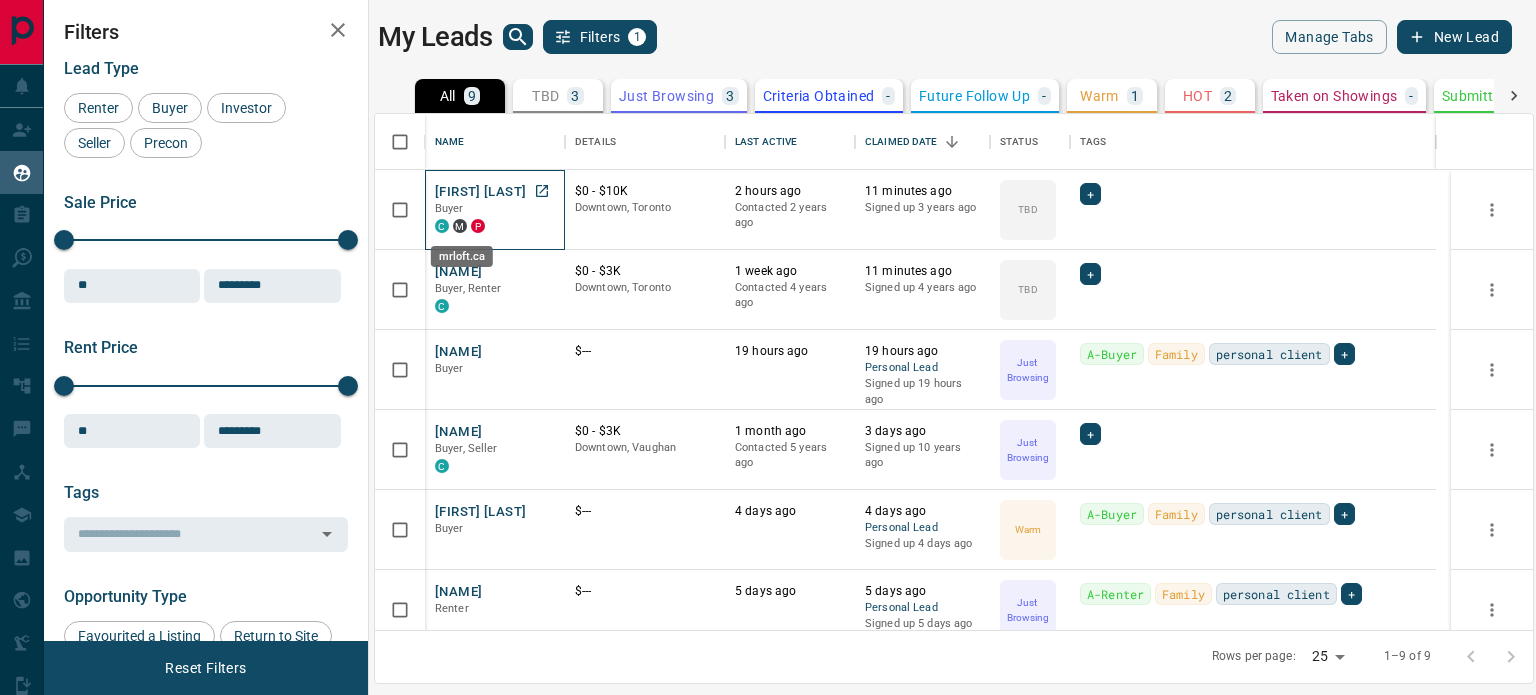 click on "M" at bounding box center [460, 226] 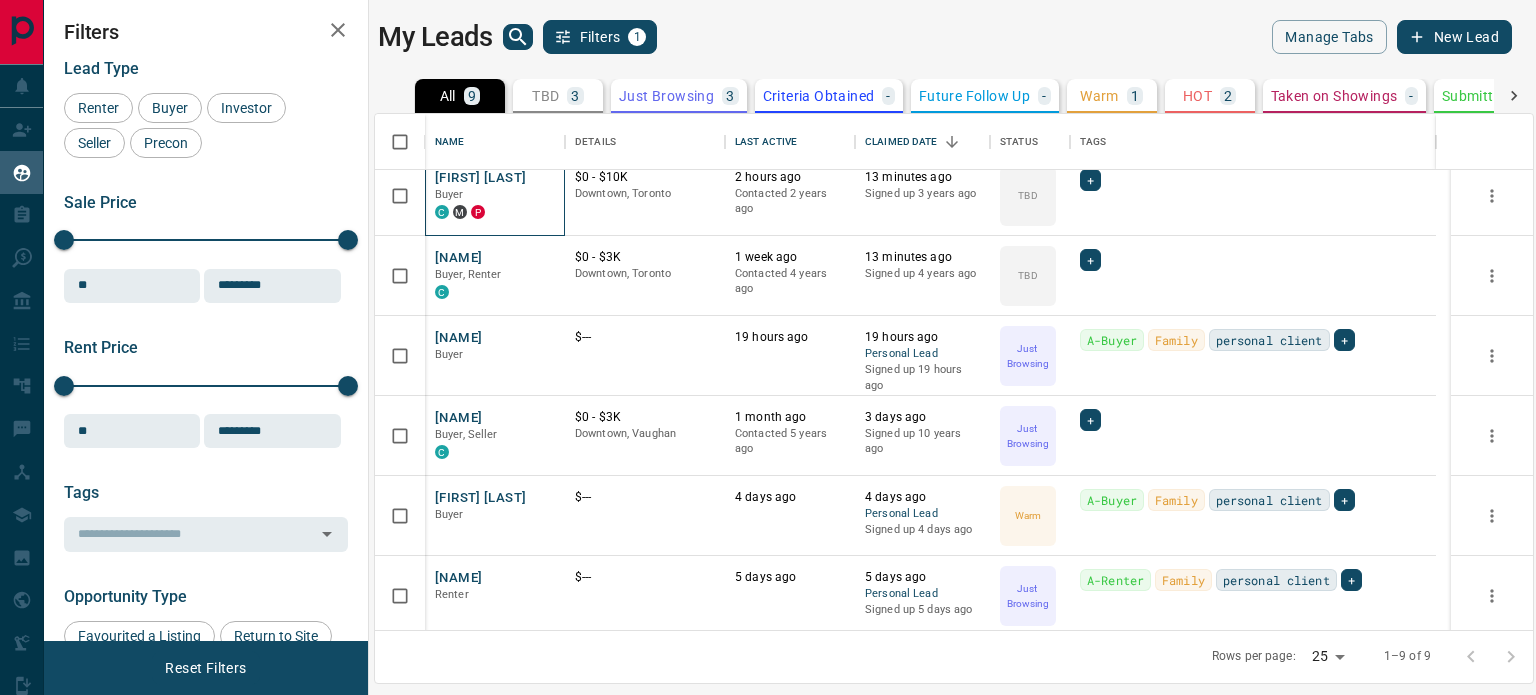 scroll, scrollTop: 0, scrollLeft: 0, axis: both 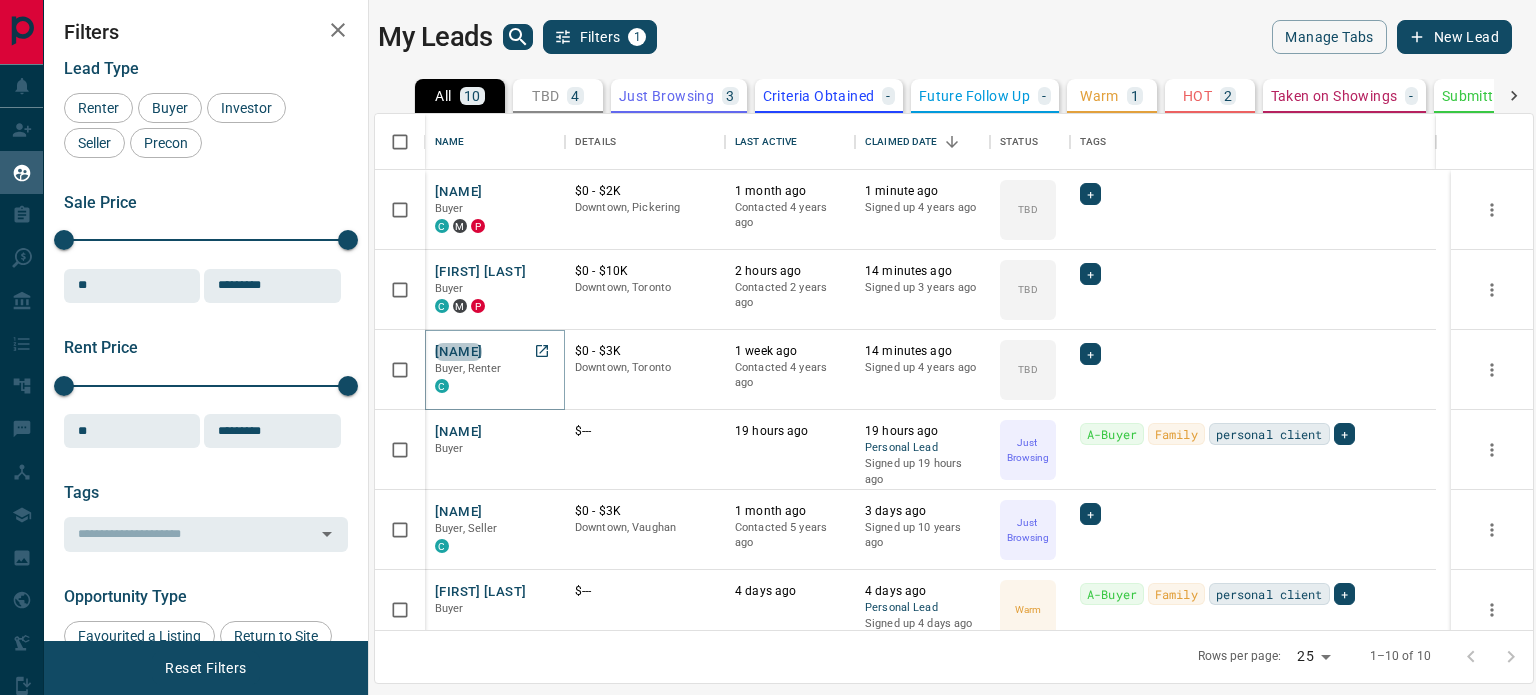 click on "[NAME]" at bounding box center [458, 352] 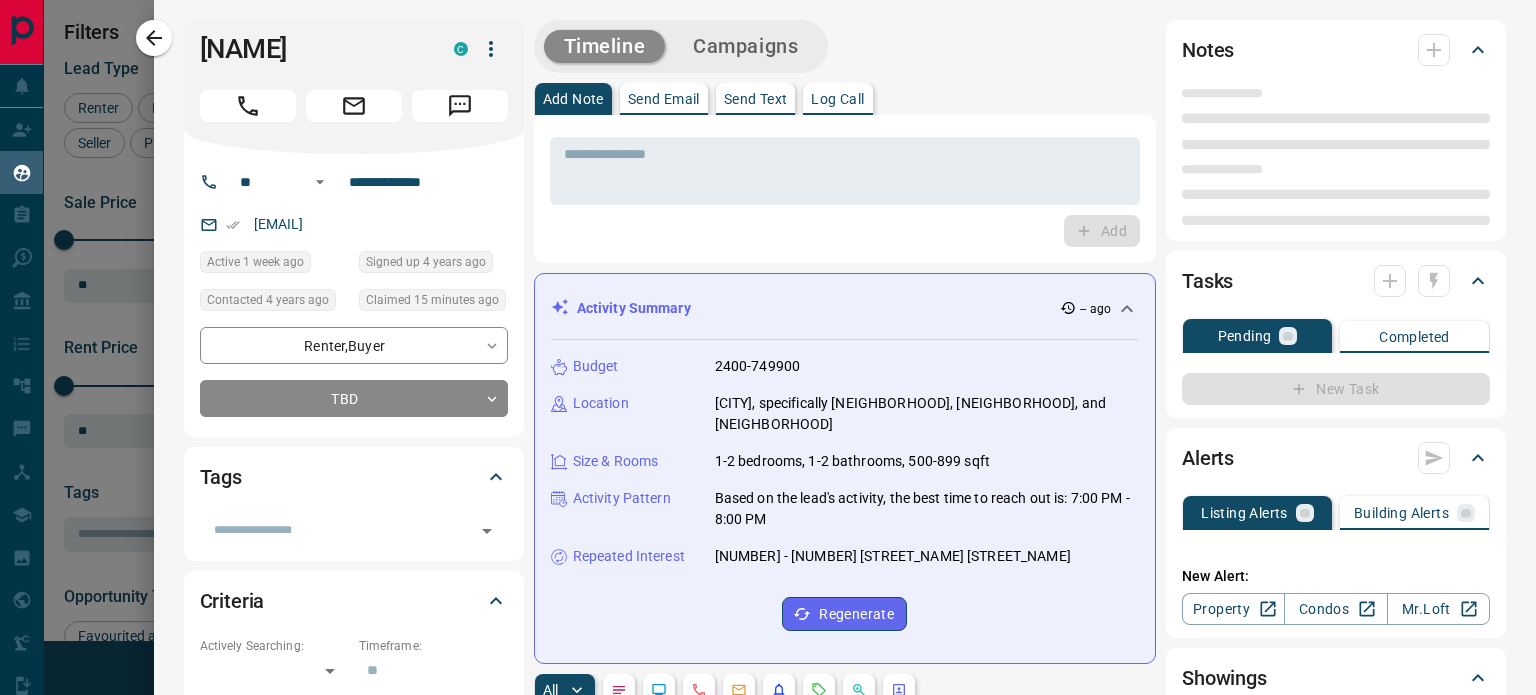type on "**" 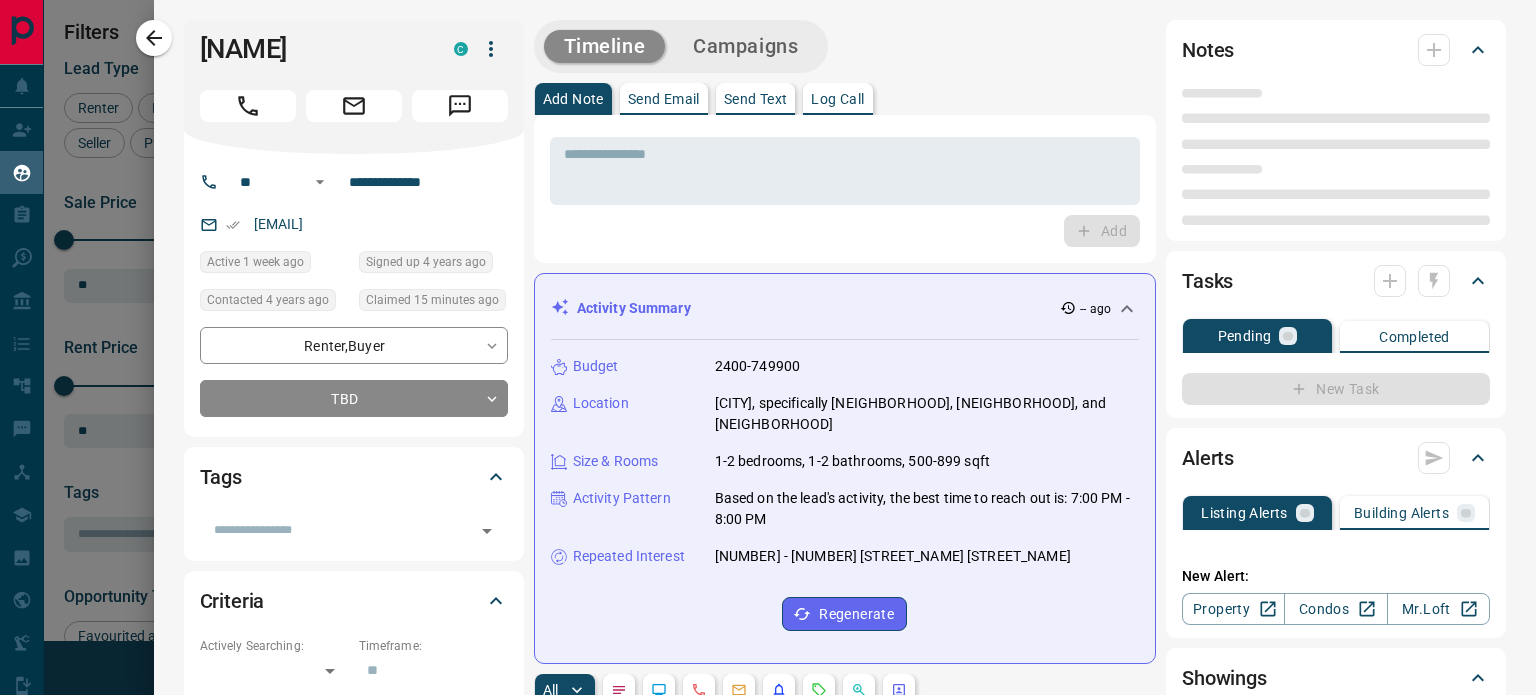 type on "**********" 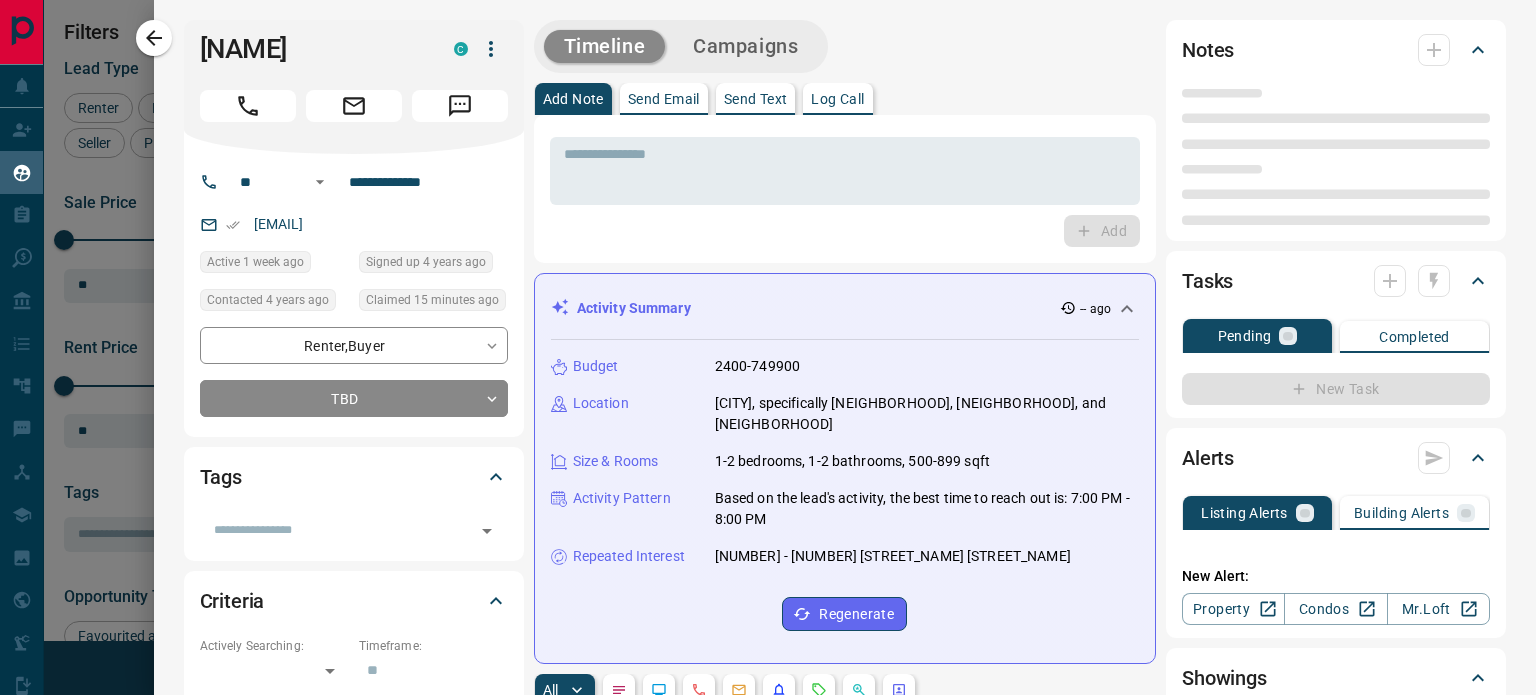 type on "**********" 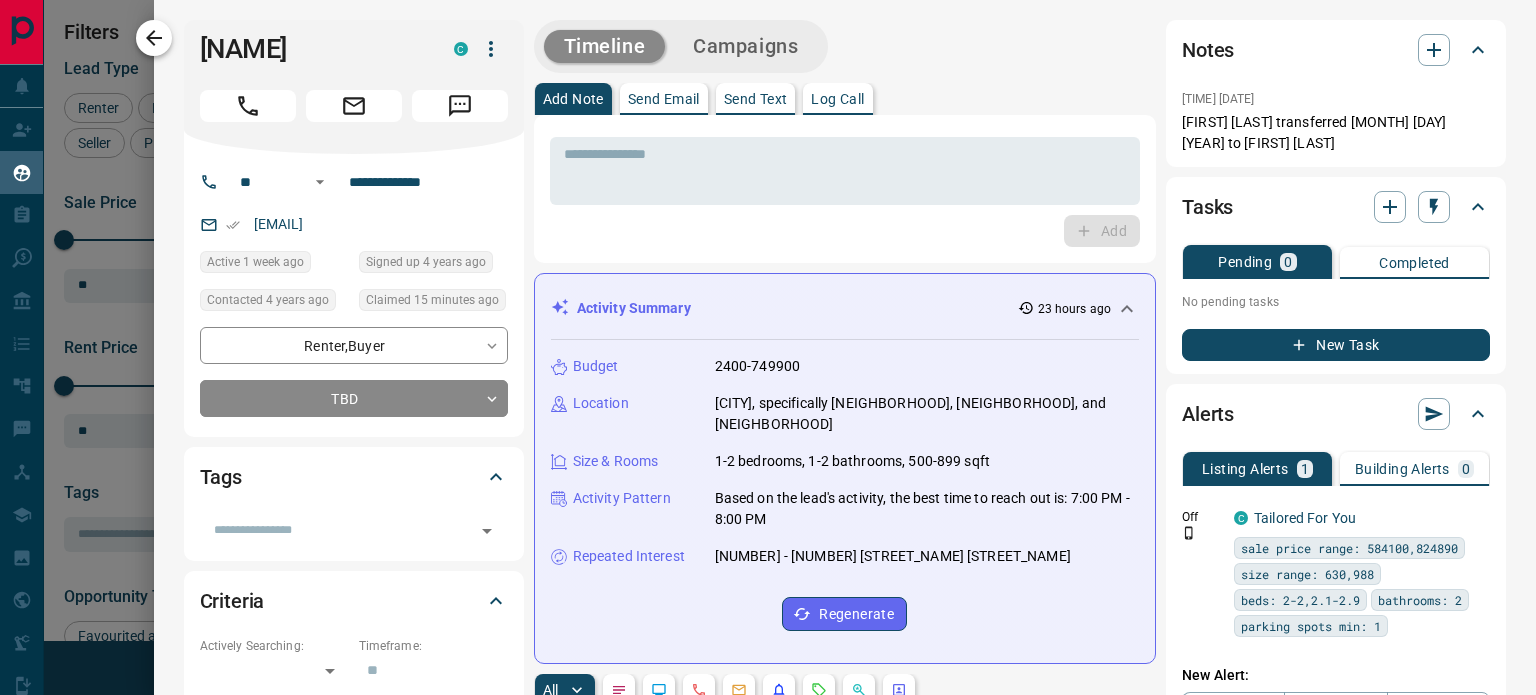 click 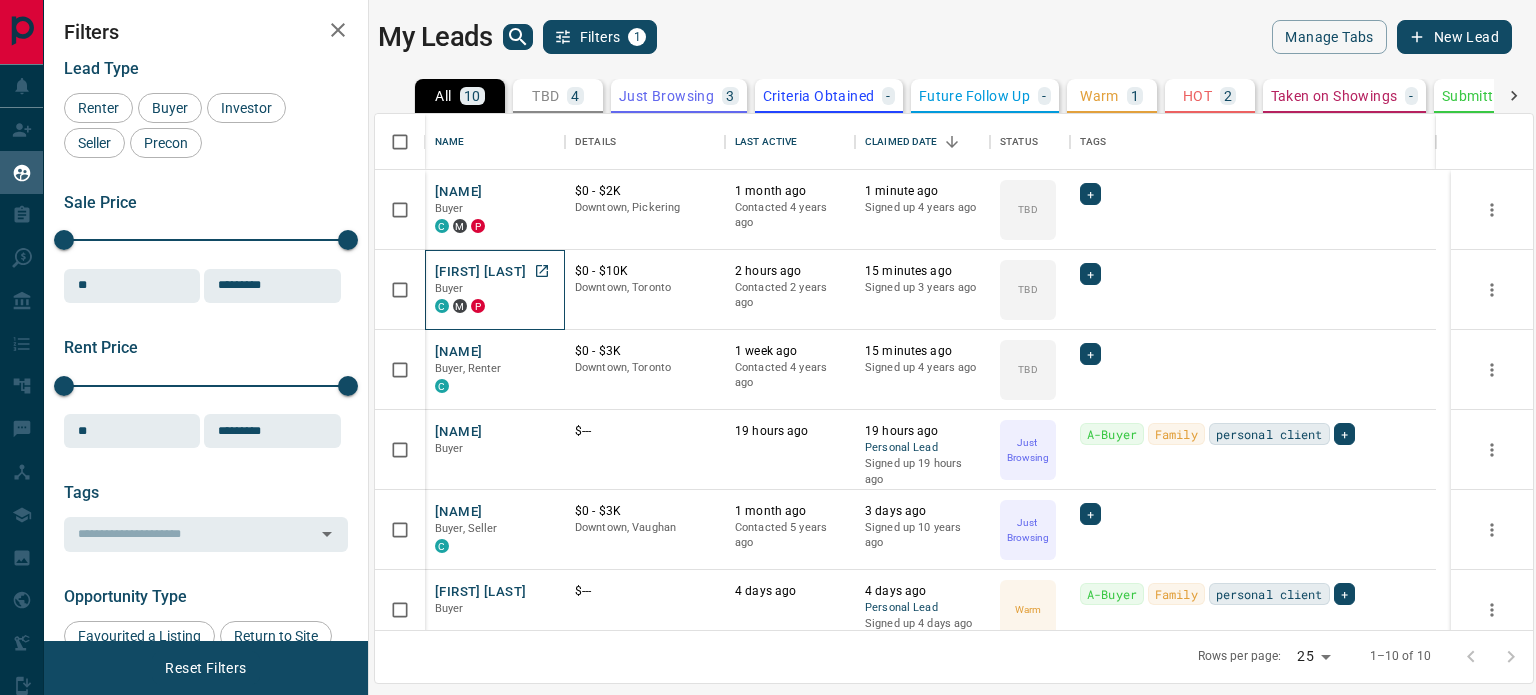 click on "Buyer" at bounding box center (495, 289) 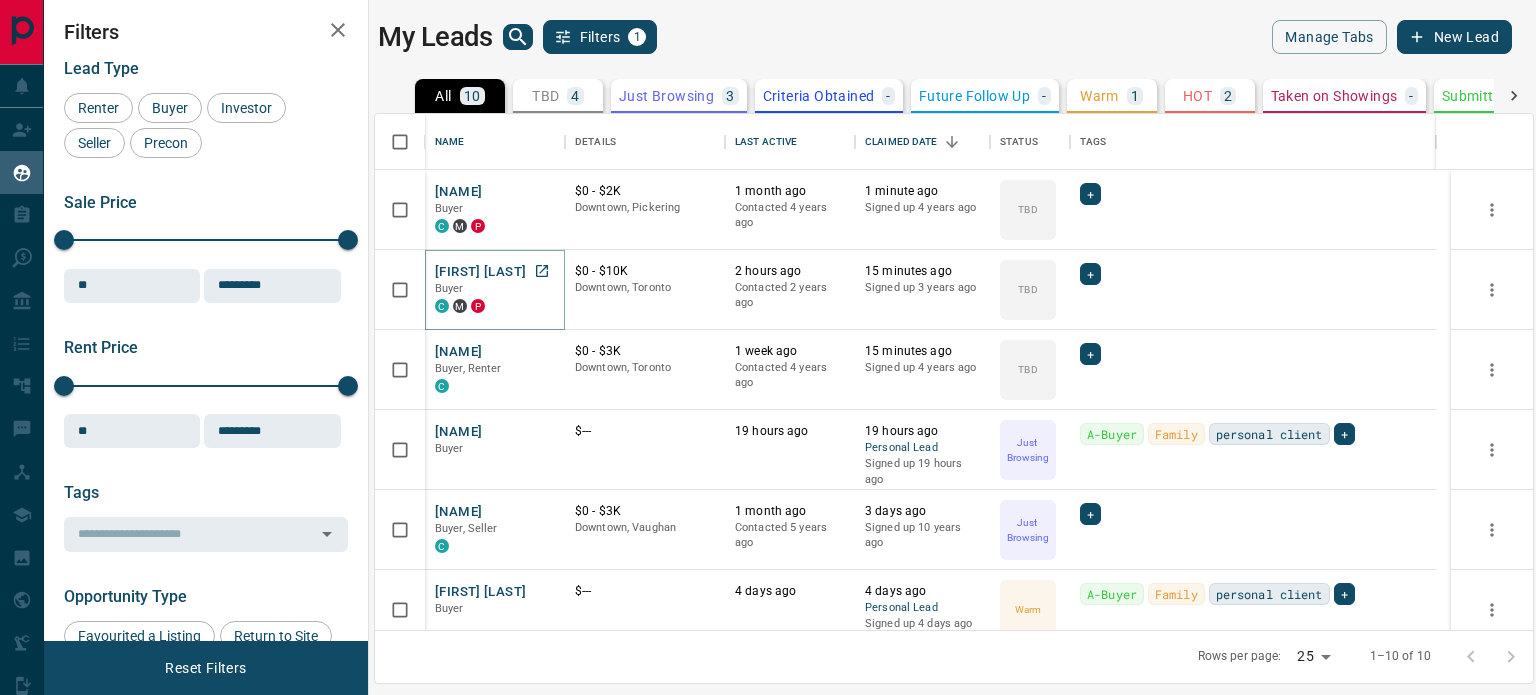 click on "[FIRST] [LAST]" at bounding box center [480, 272] 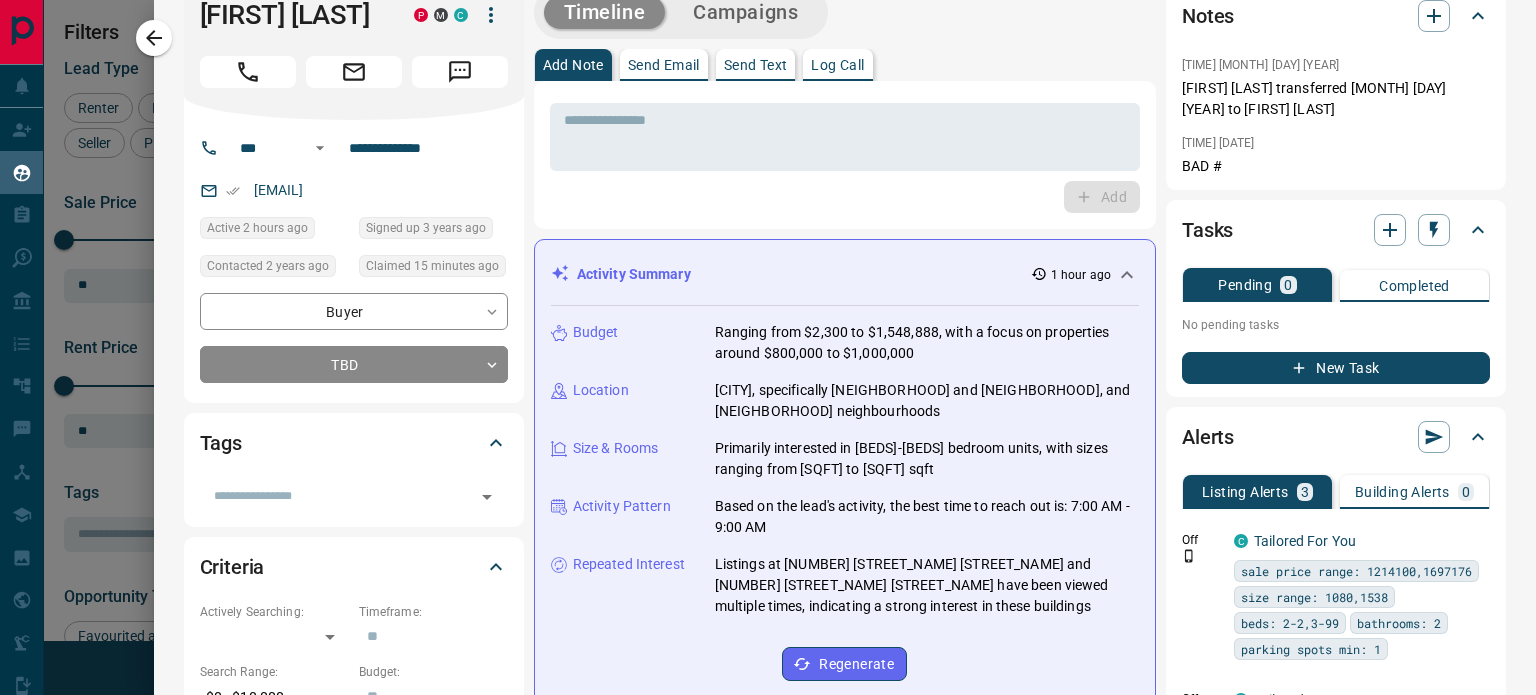 scroll, scrollTop: 0, scrollLeft: 0, axis: both 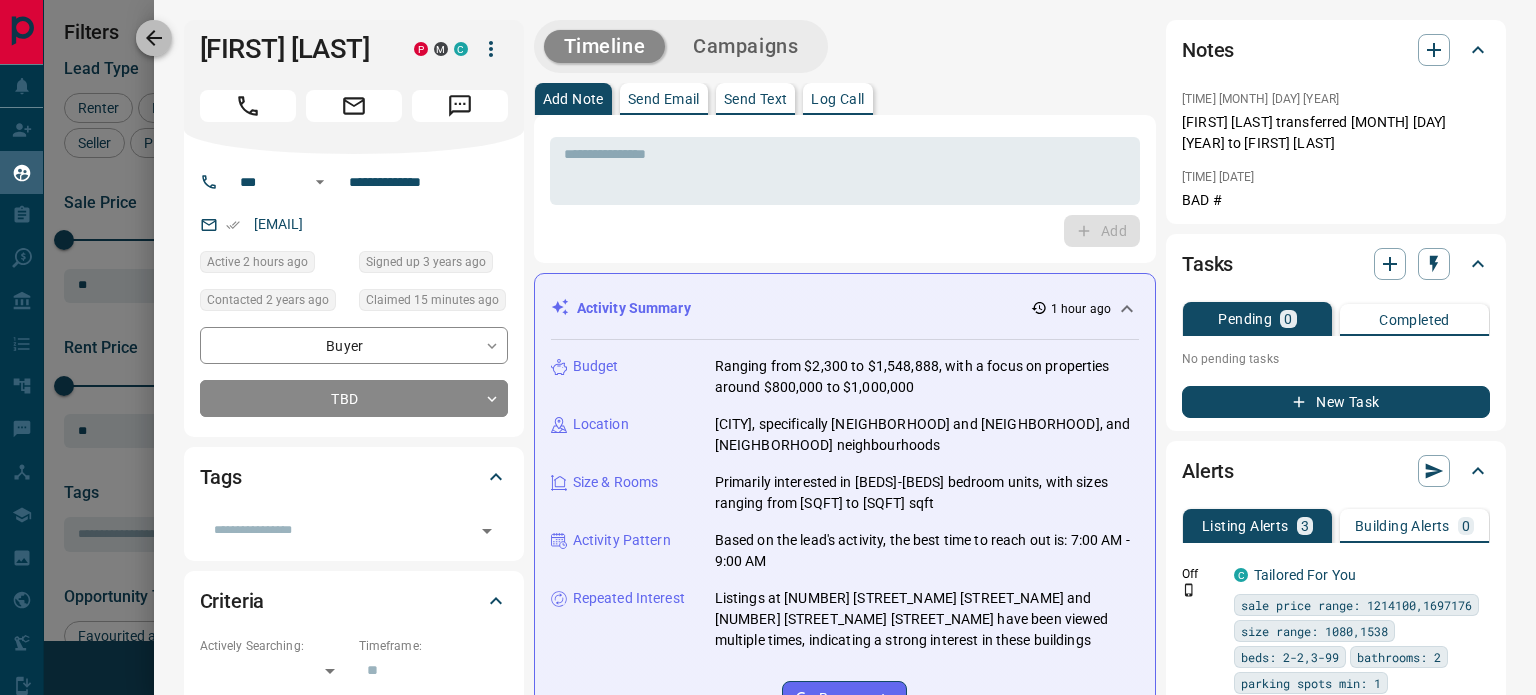 click 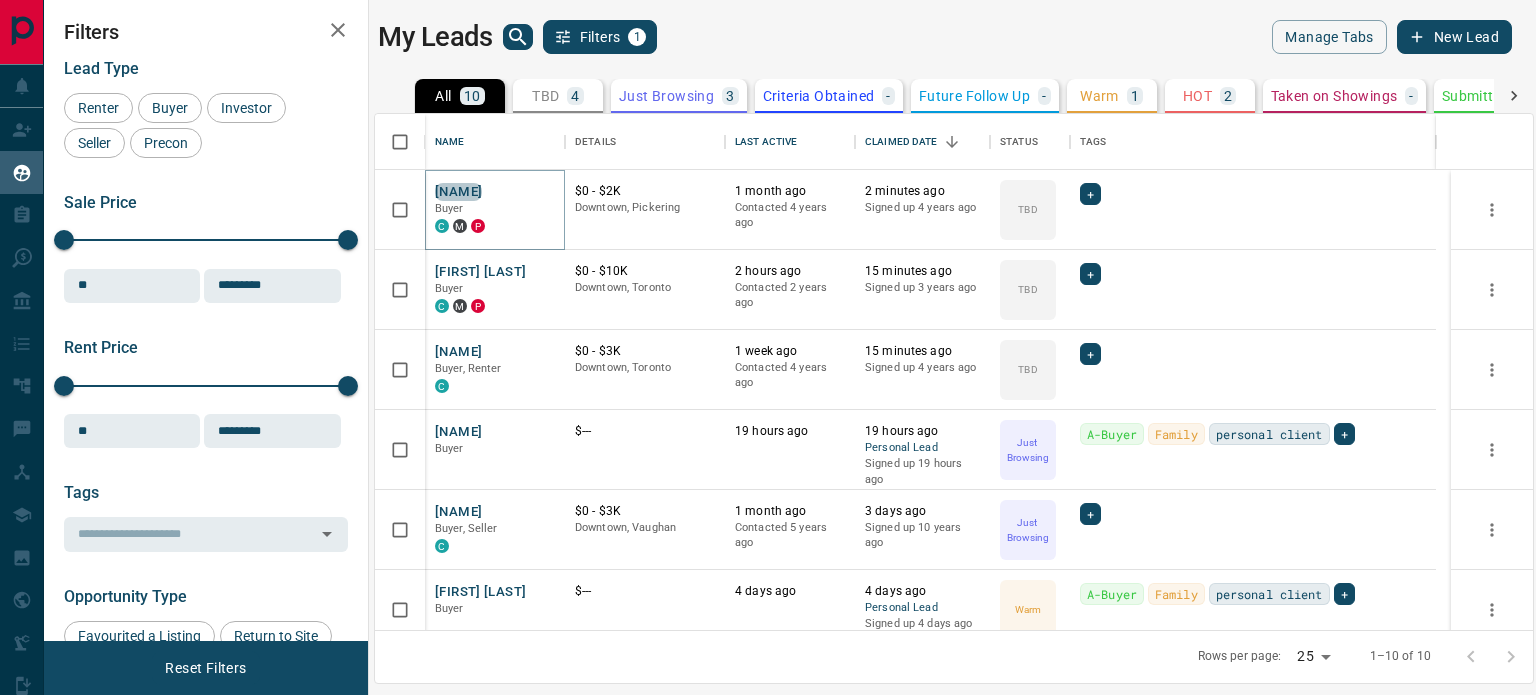 click on "[NAME]" at bounding box center (458, 192) 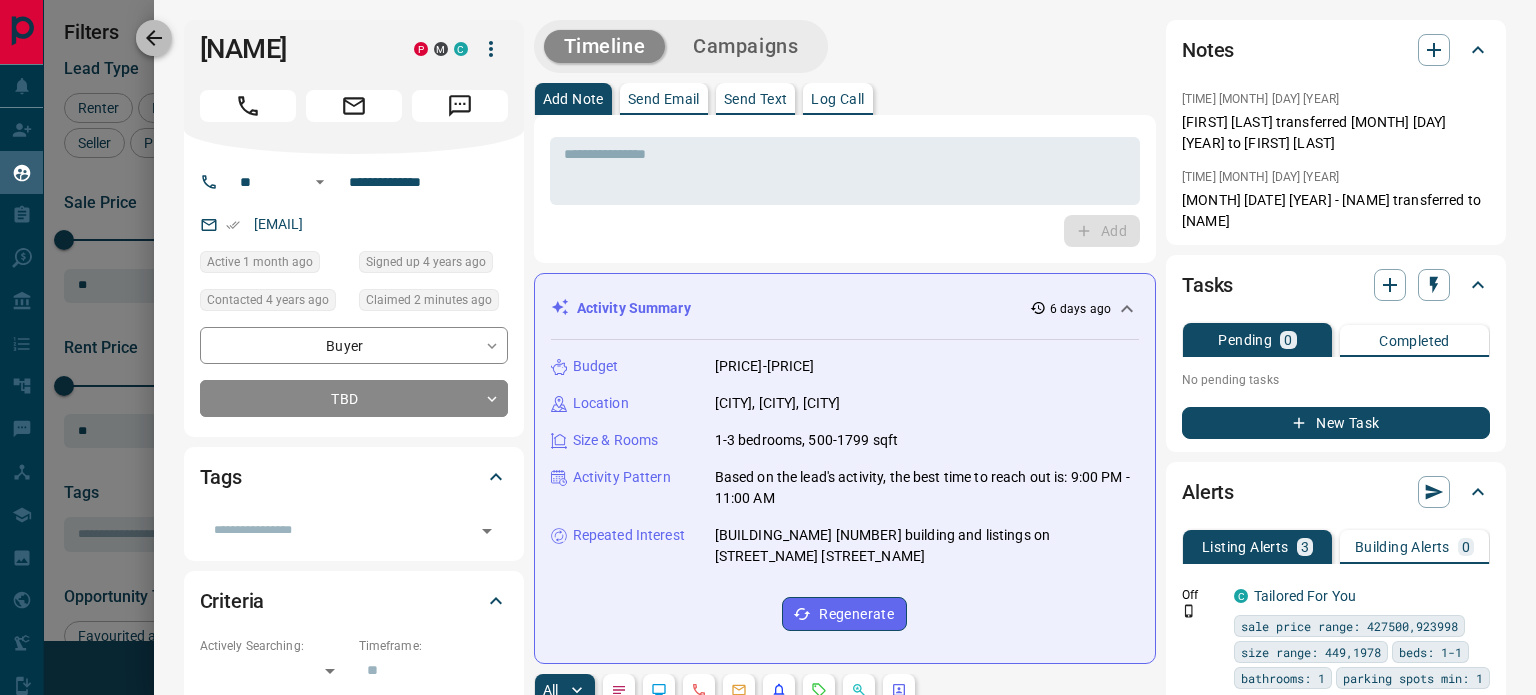 click 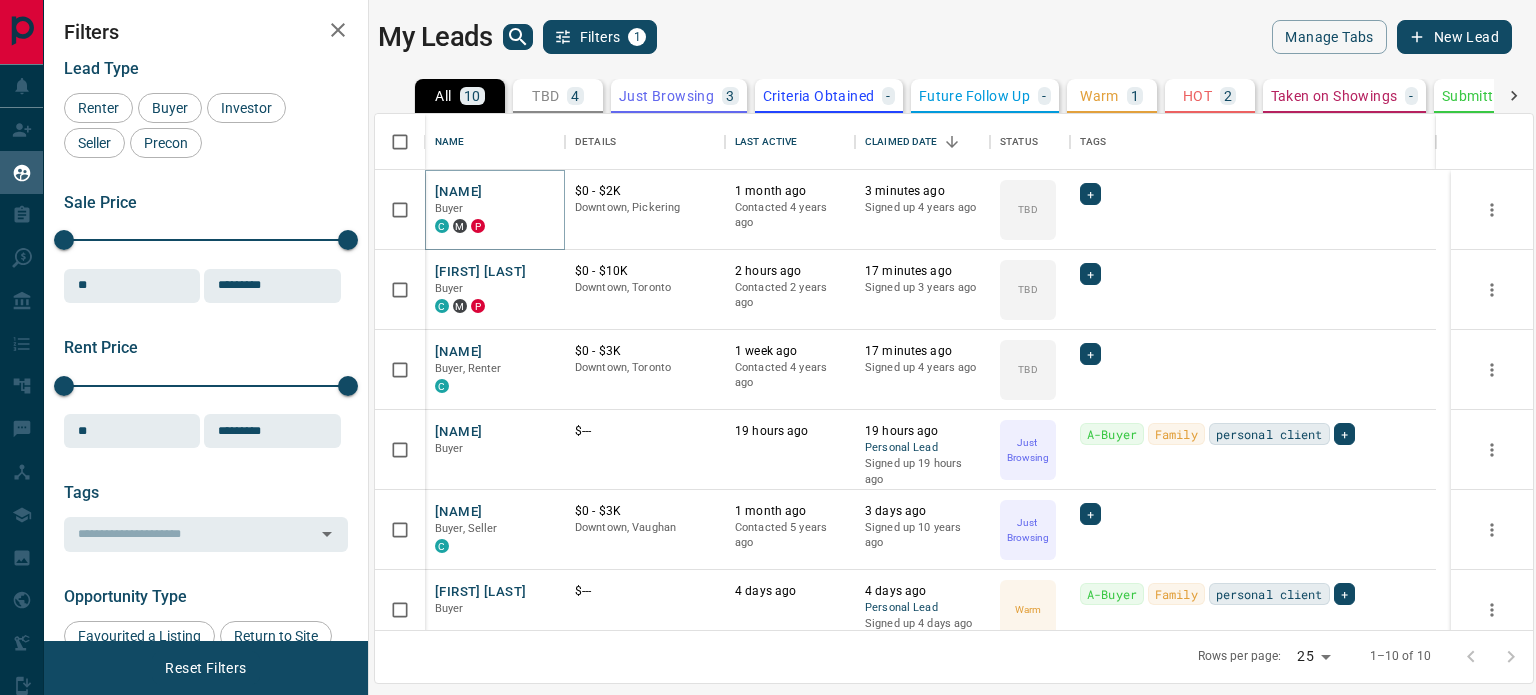 type 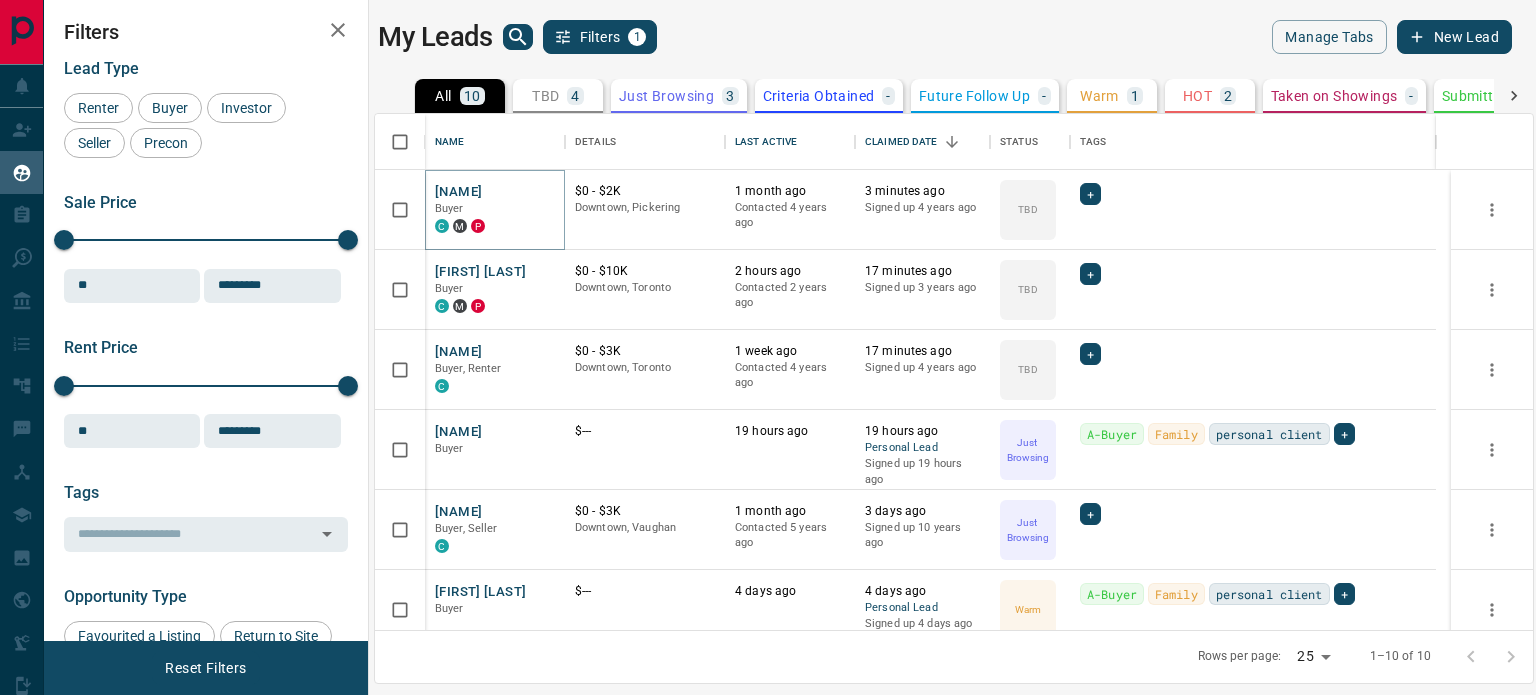 click on "[NAME]" at bounding box center (458, 192) 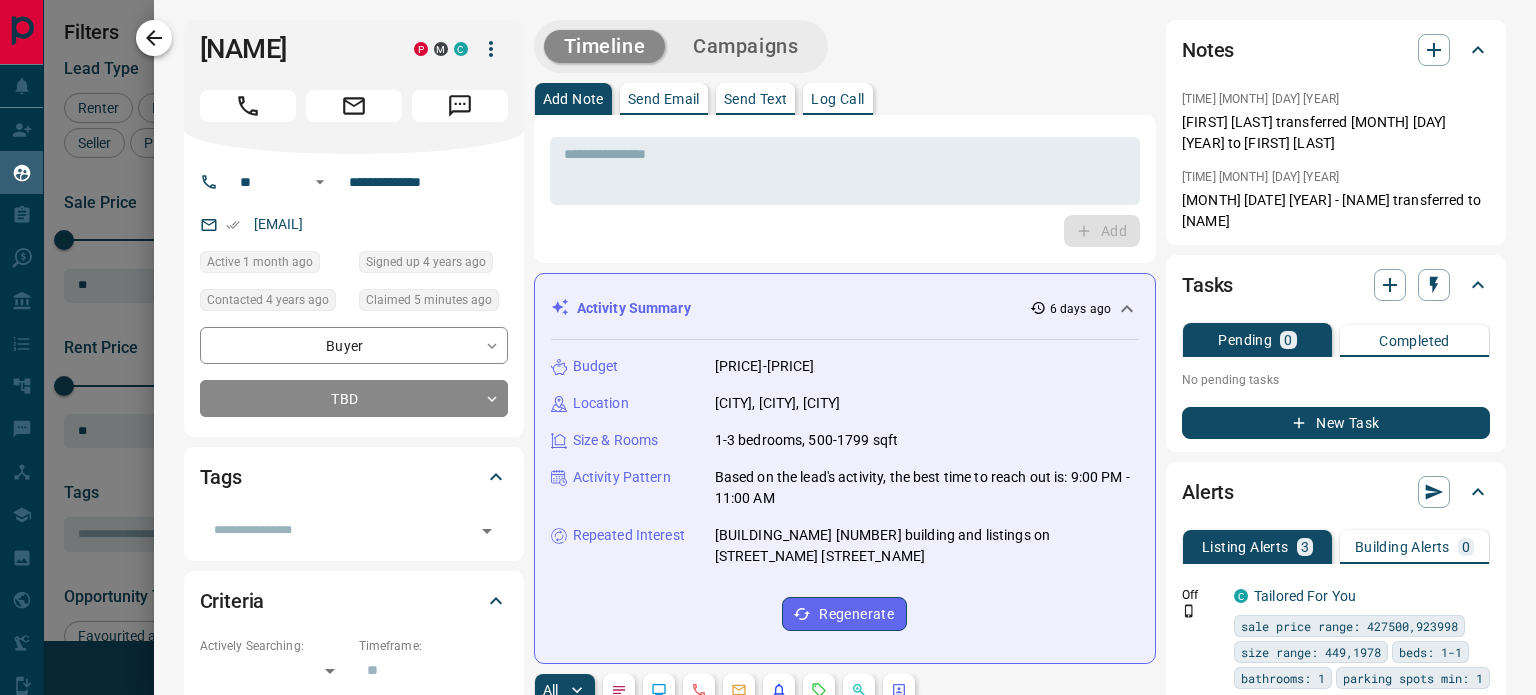 click 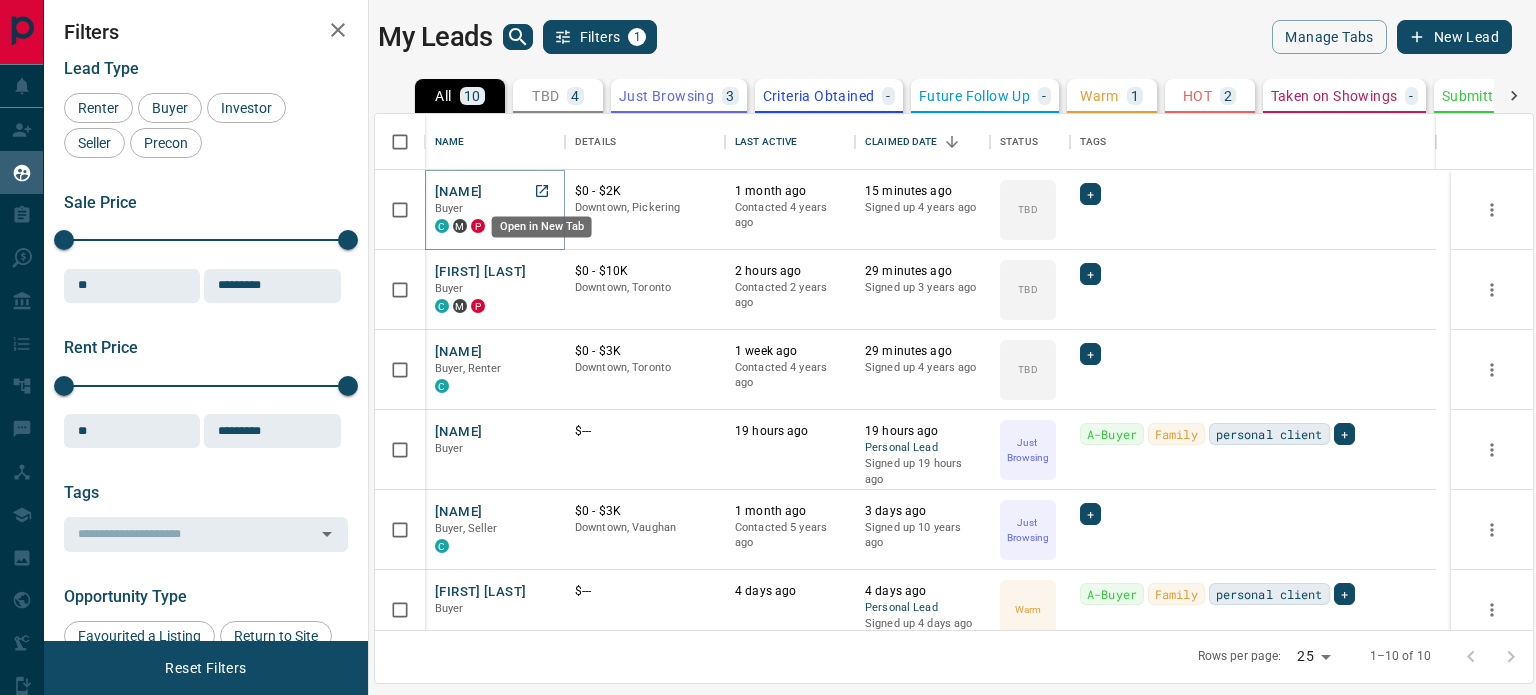 click 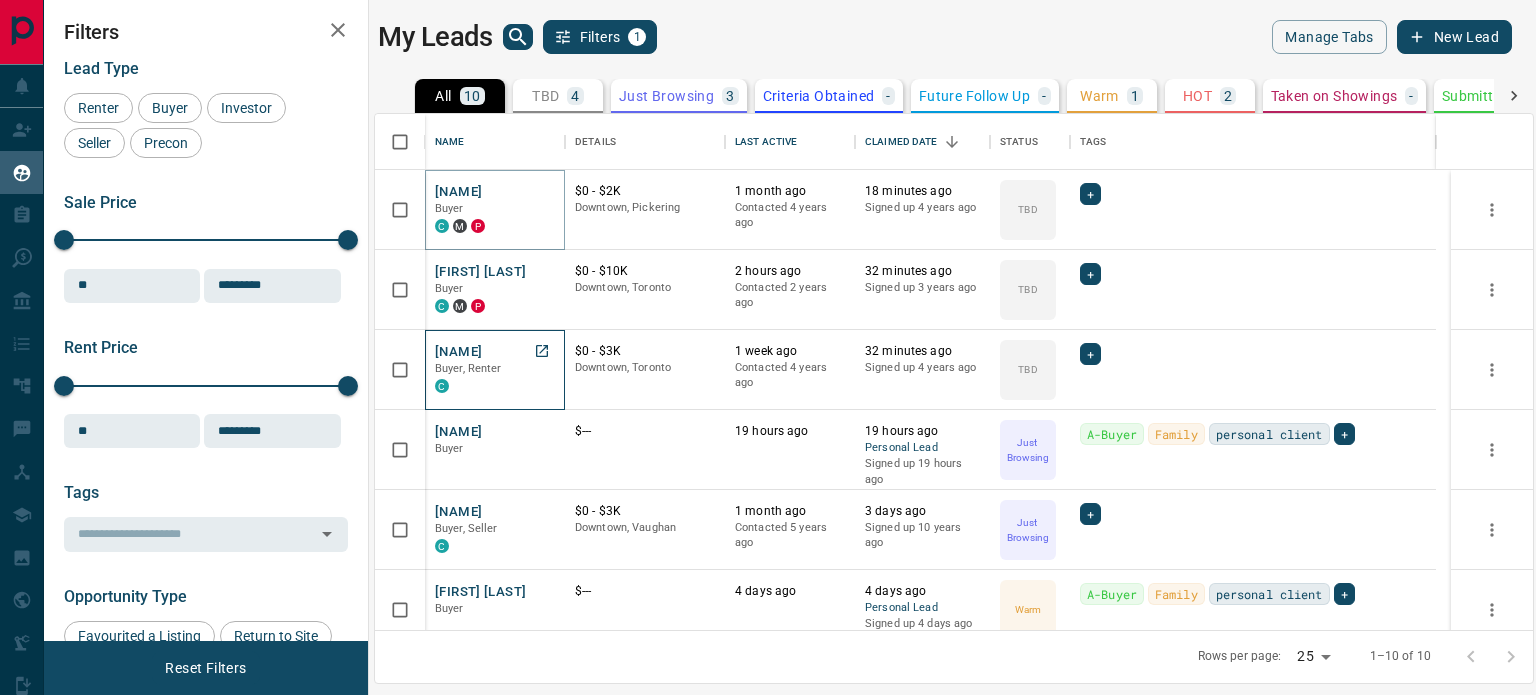 click on "Buyer, Renter" at bounding box center (495, 369) 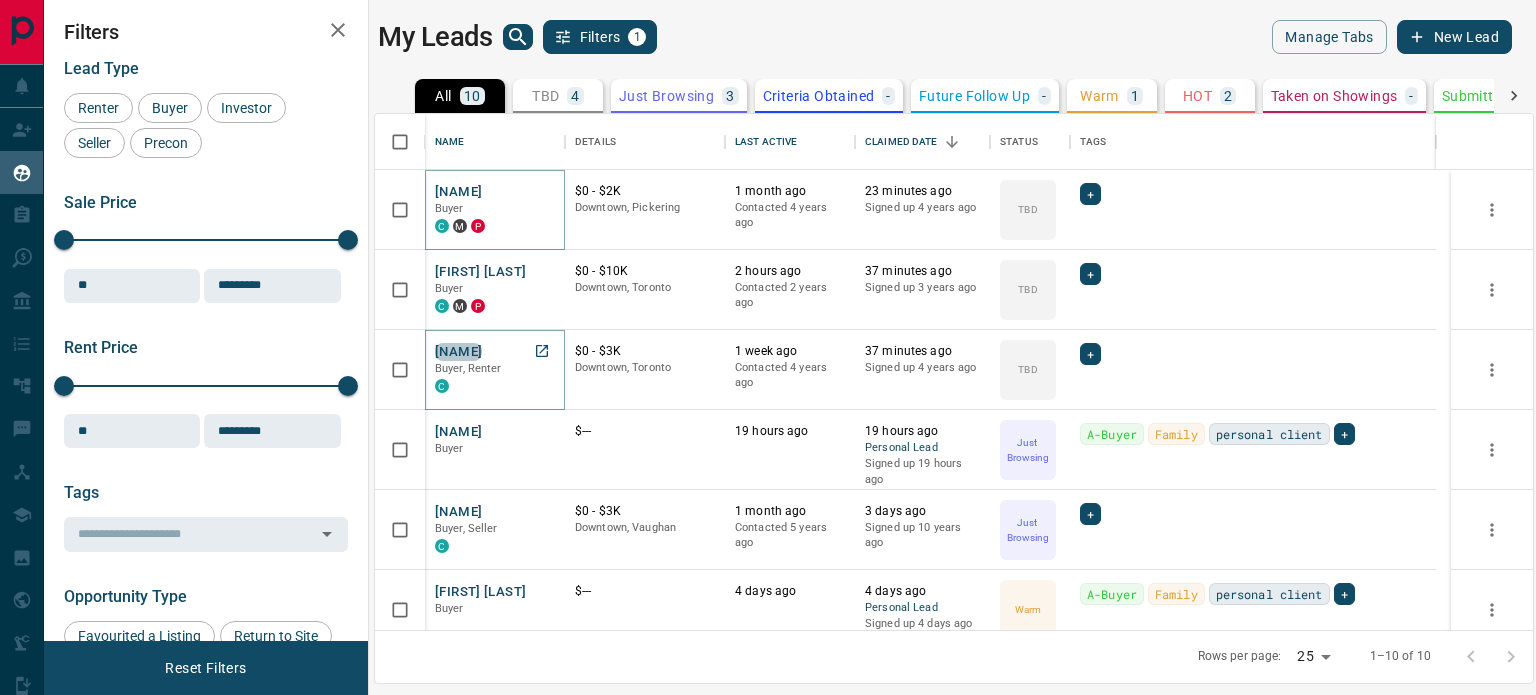 click on "[NAME]" at bounding box center [458, 352] 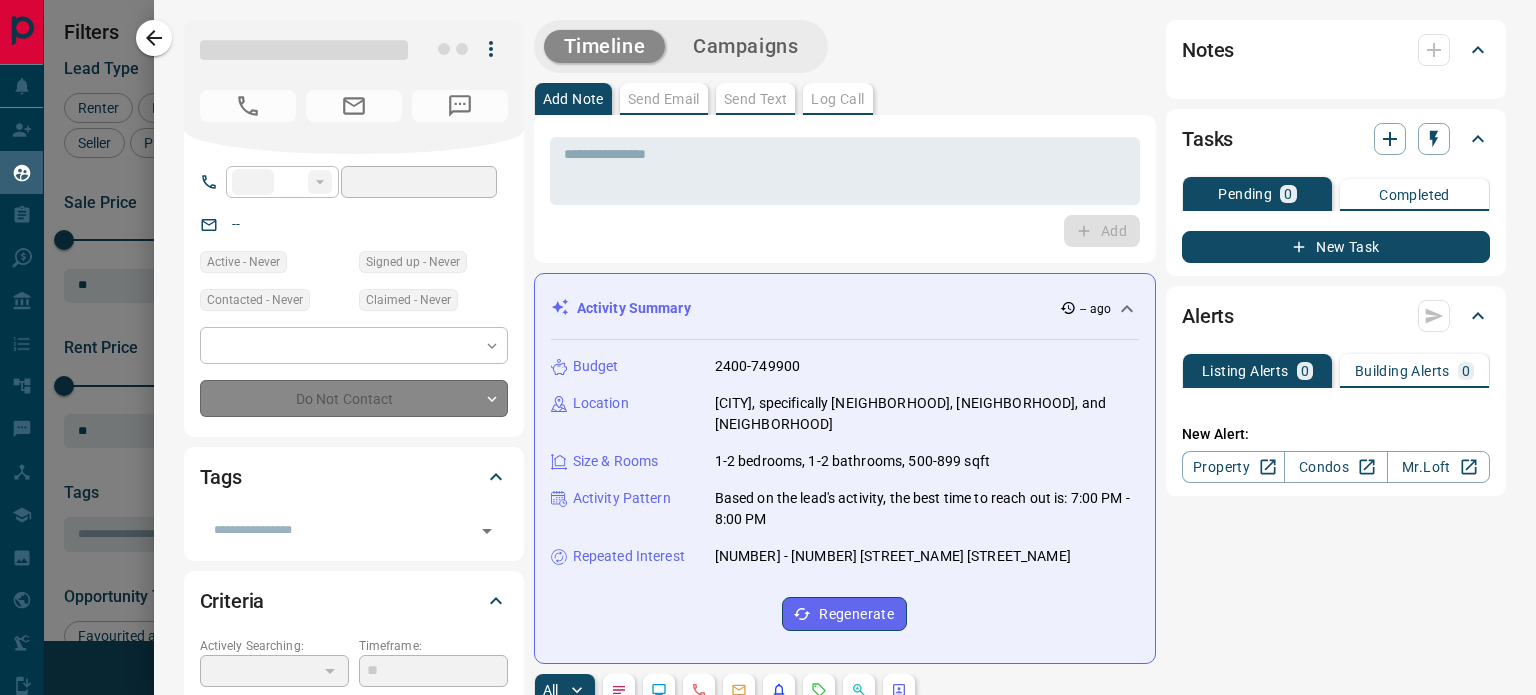 type on "**" 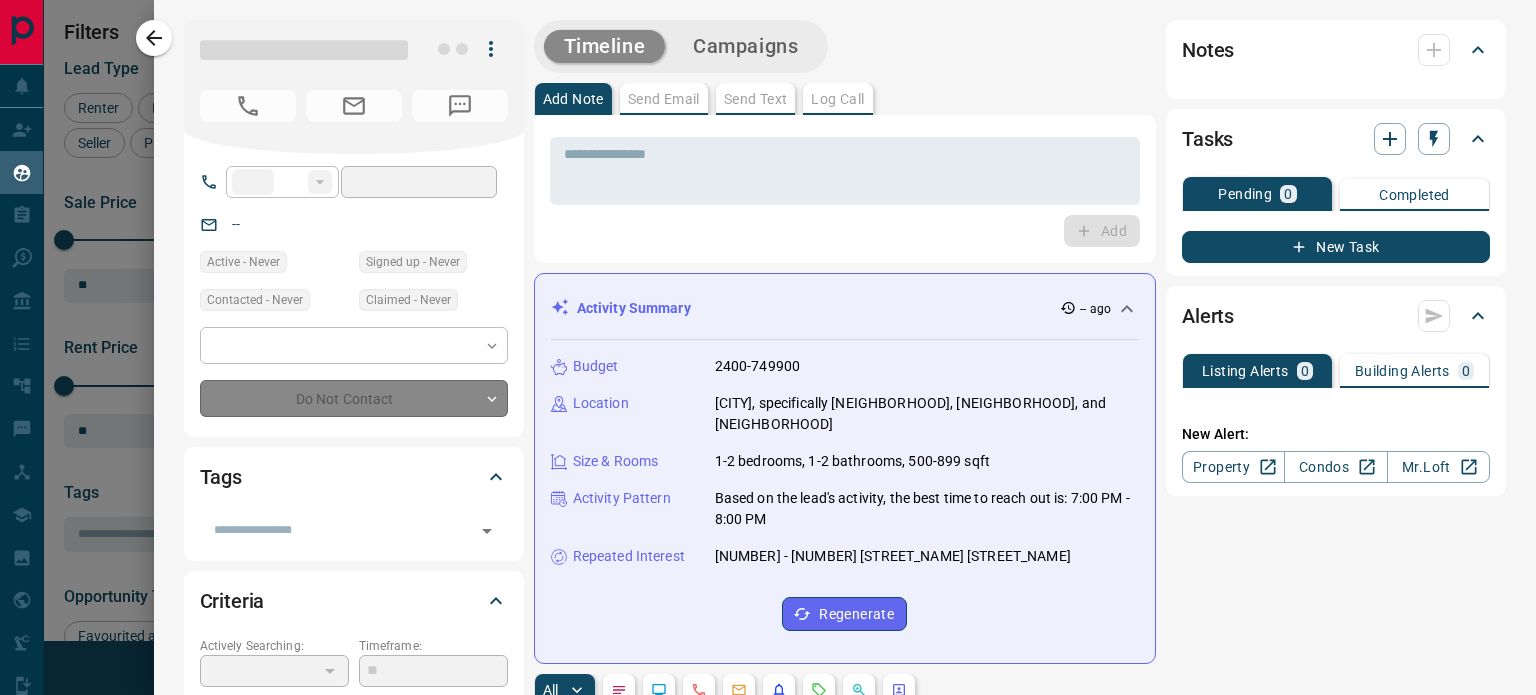 type on "**********" 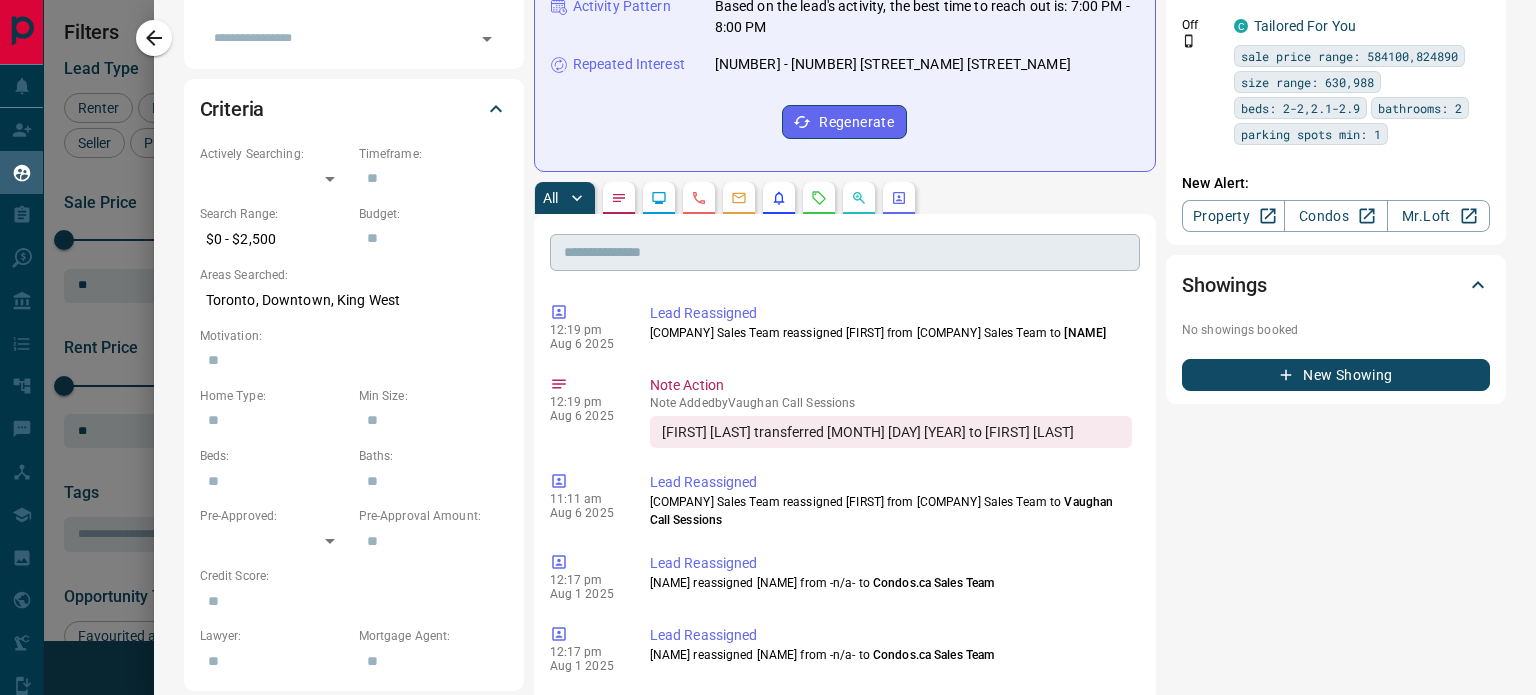 scroll, scrollTop: 500, scrollLeft: 0, axis: vertical 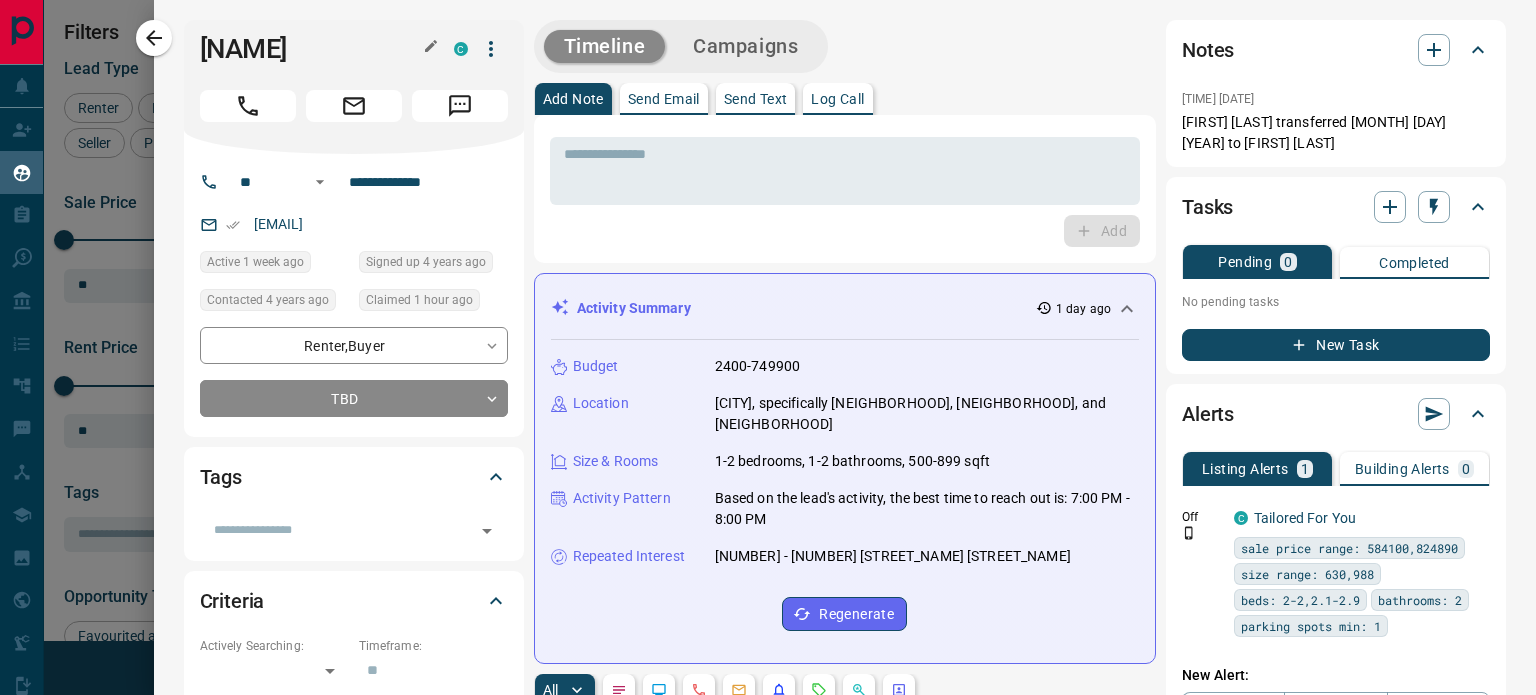 click on "[NAME]" at bounding box center (312, 49) 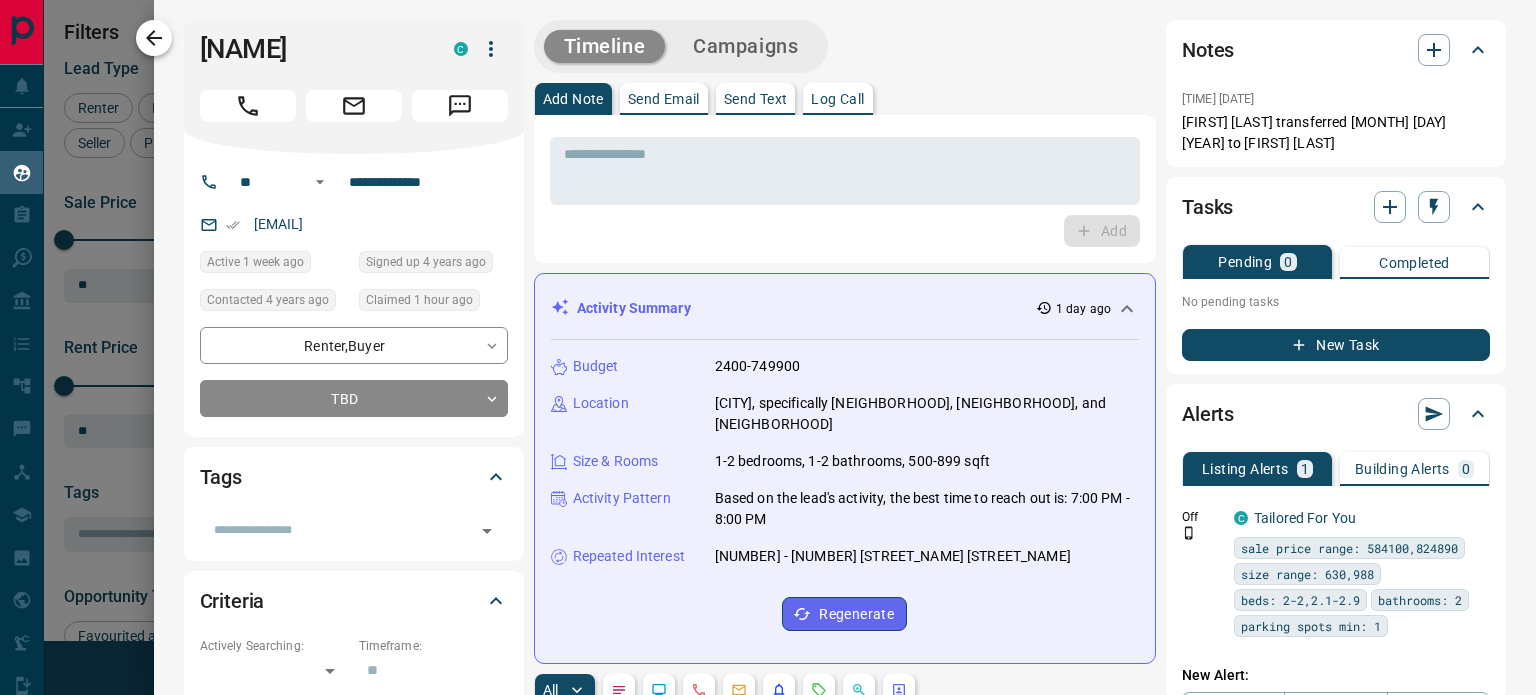 click 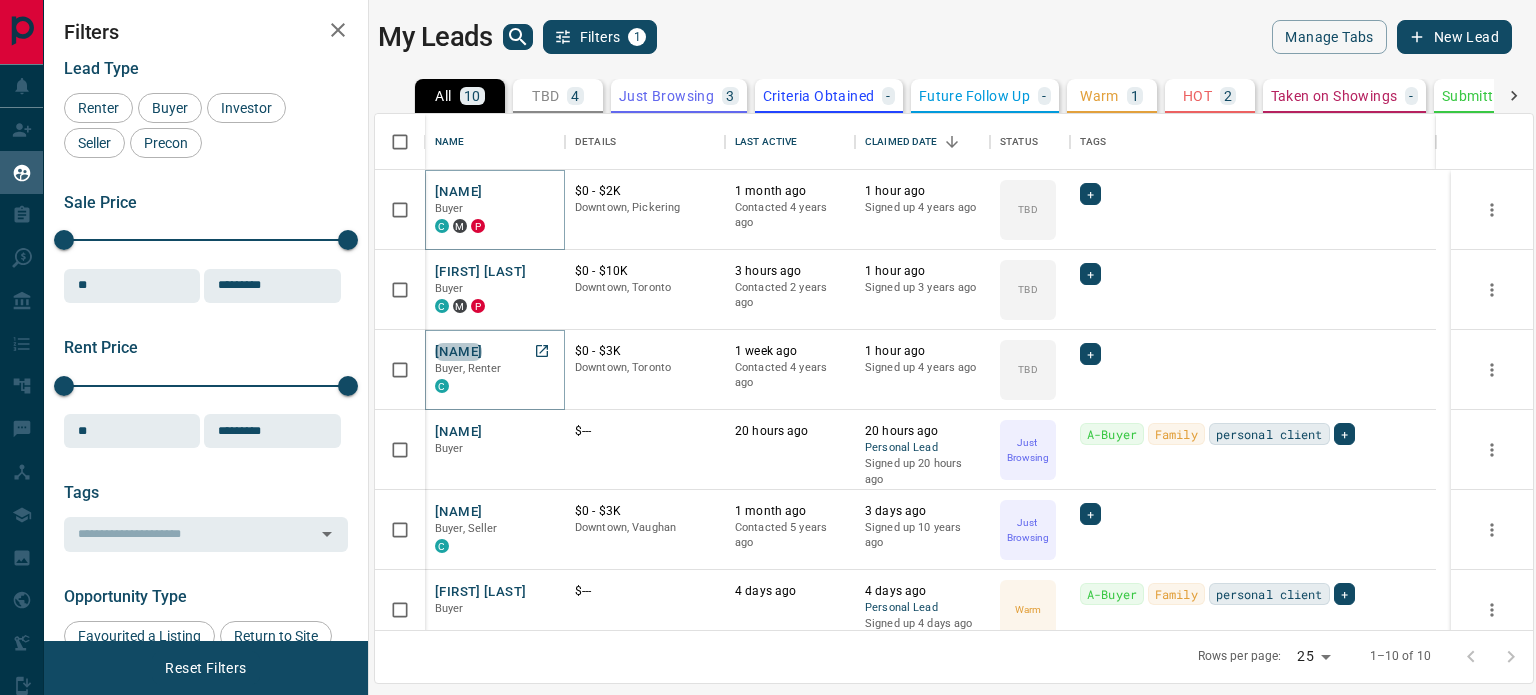 click on "[NAME]" at bounding box center [458, 352] 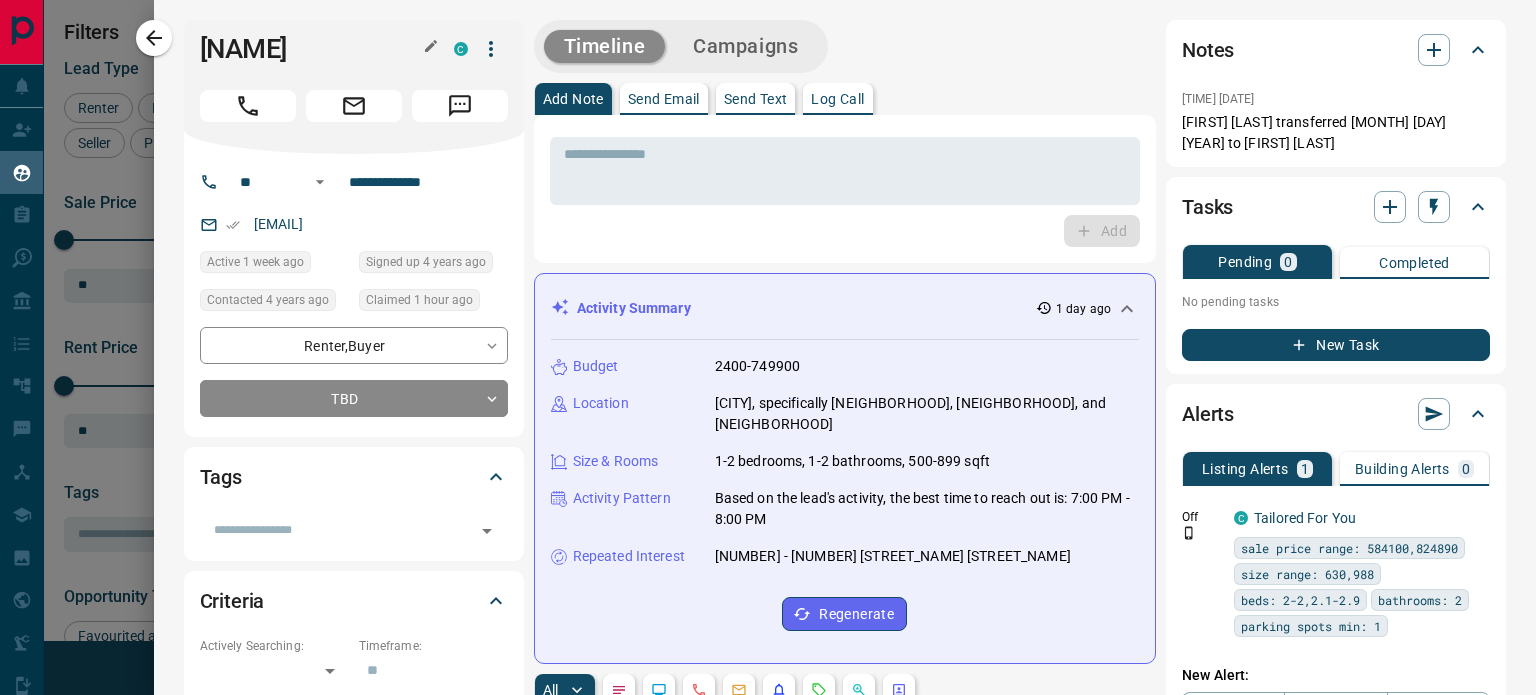 click on "[NAME]" at bounding box center [312, 49] 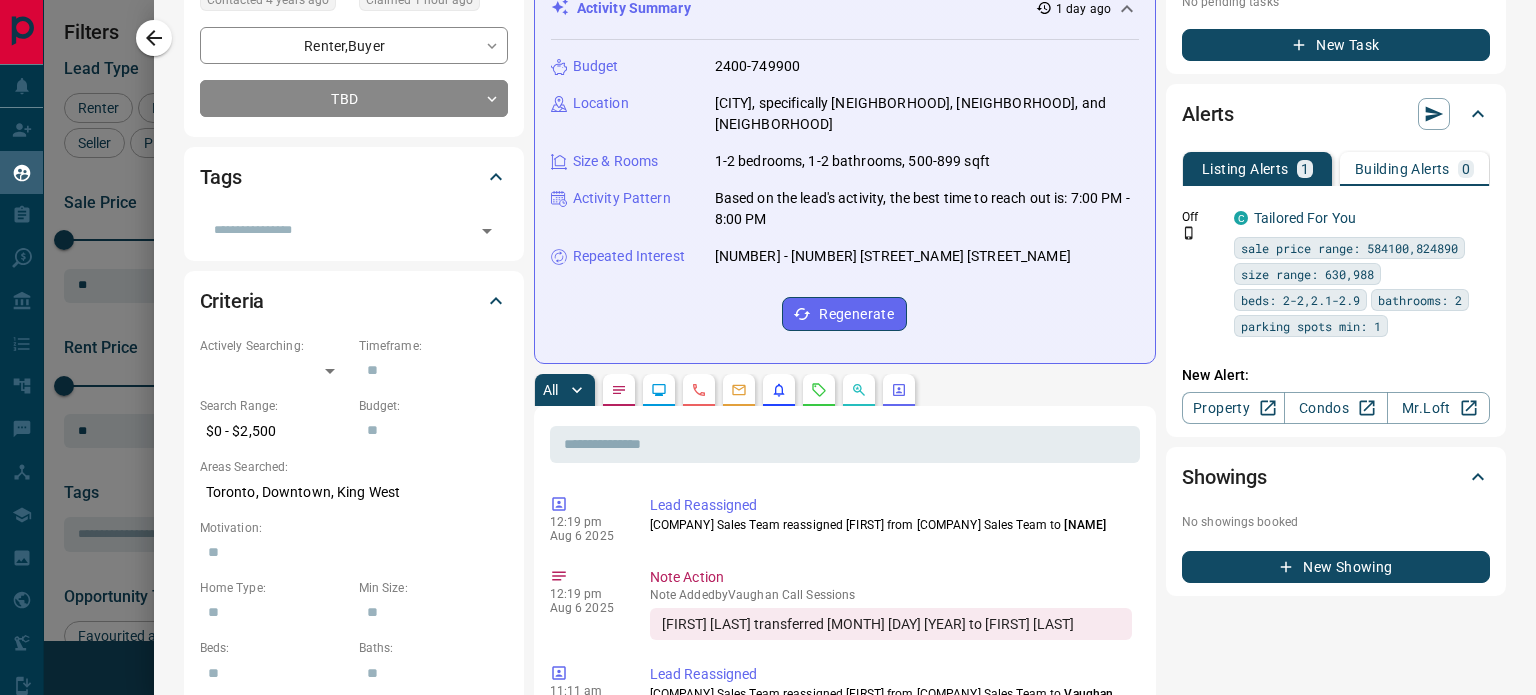 scroll, scrollTop: 0, scrollLeft: 0, axis: both 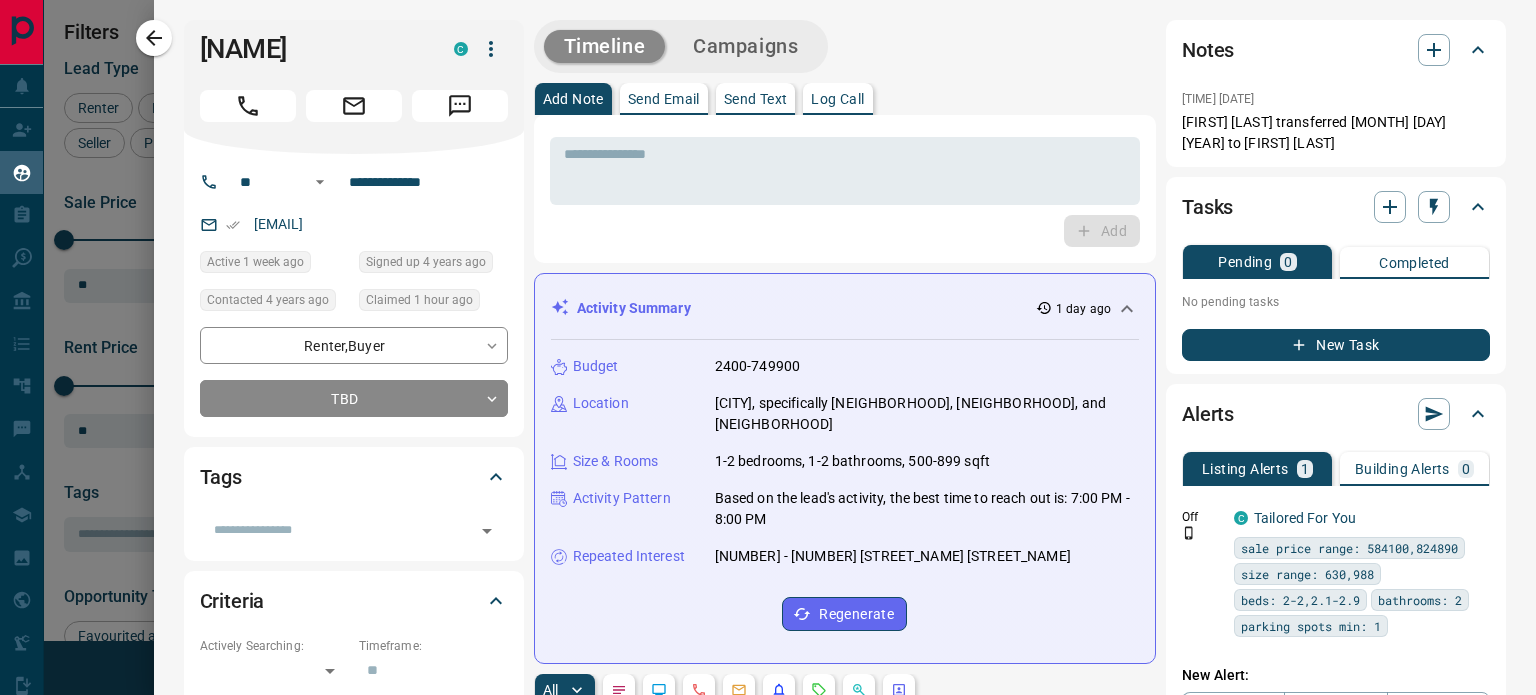 click on "Add Note" at bounding box center [573, 99] 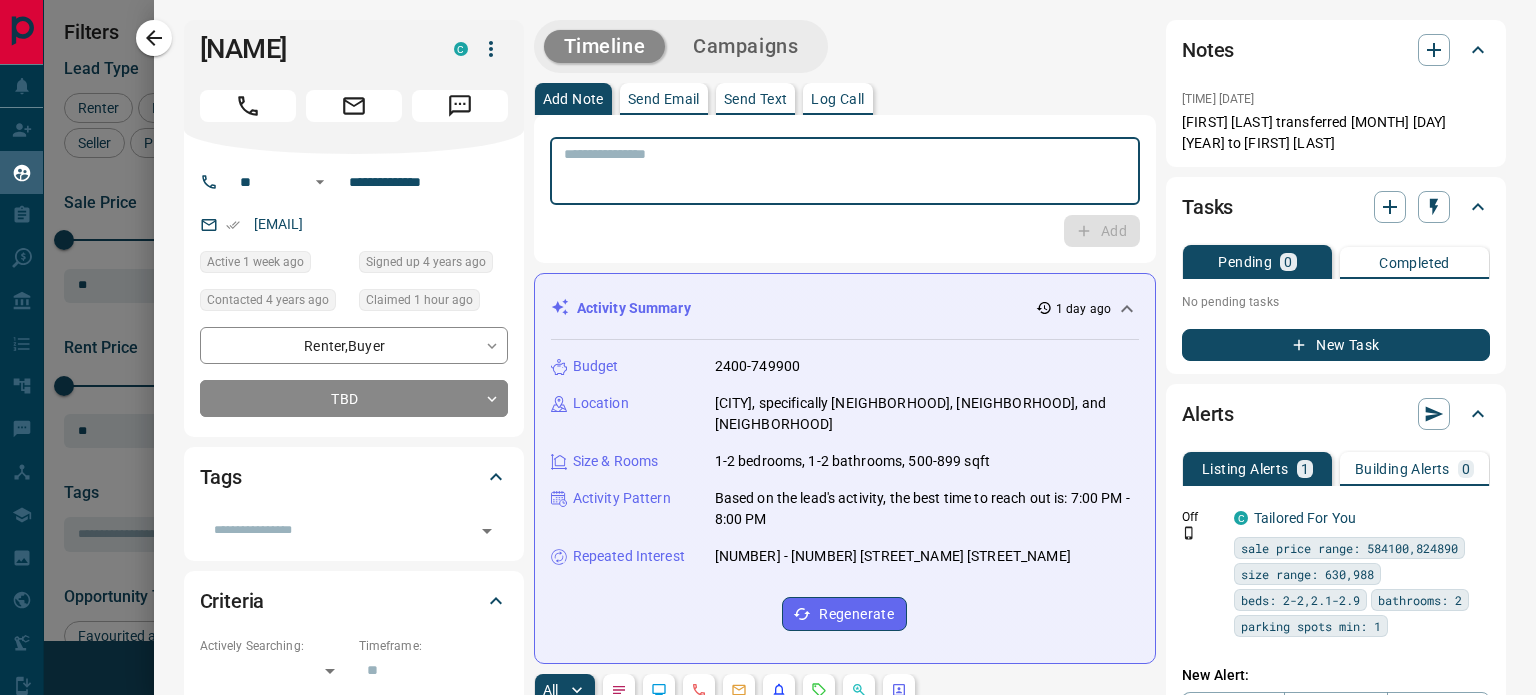 click at bounding box center [845, 171] 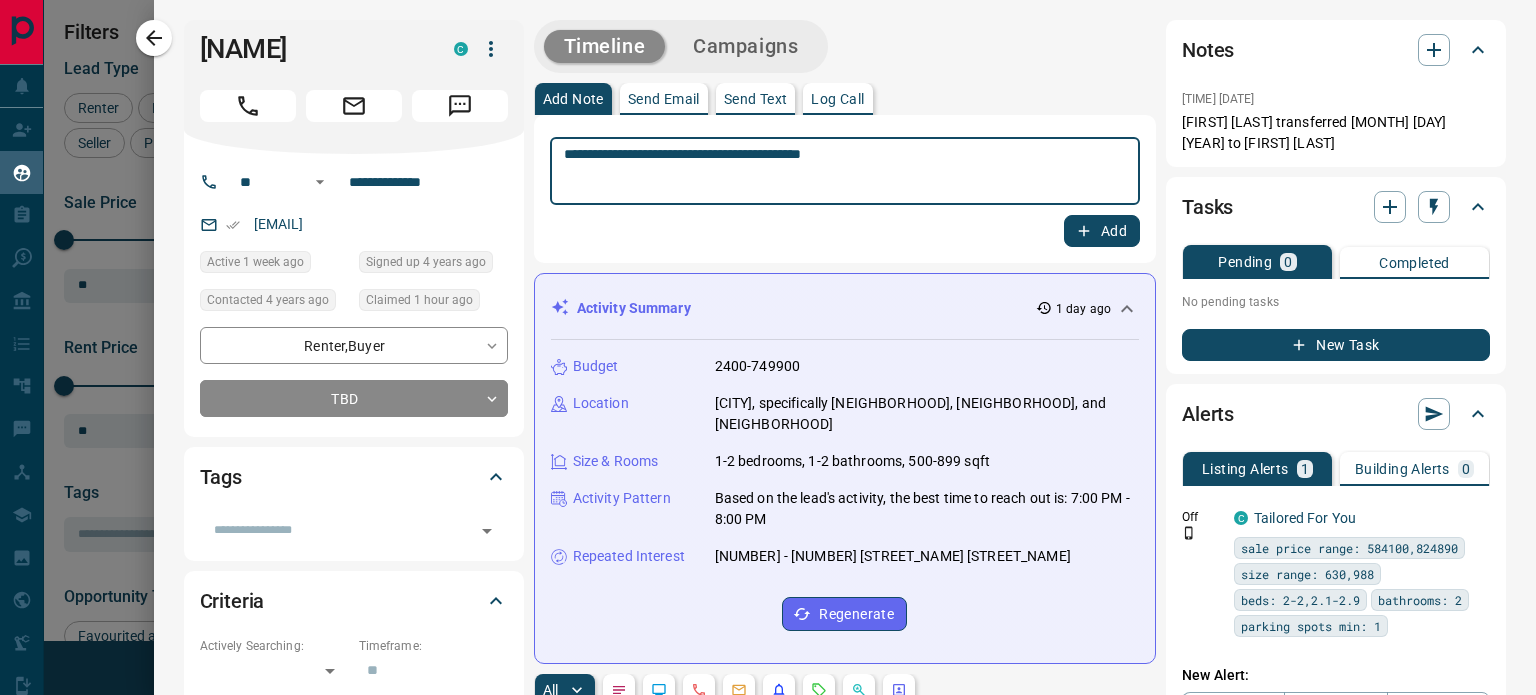 type on "**********" 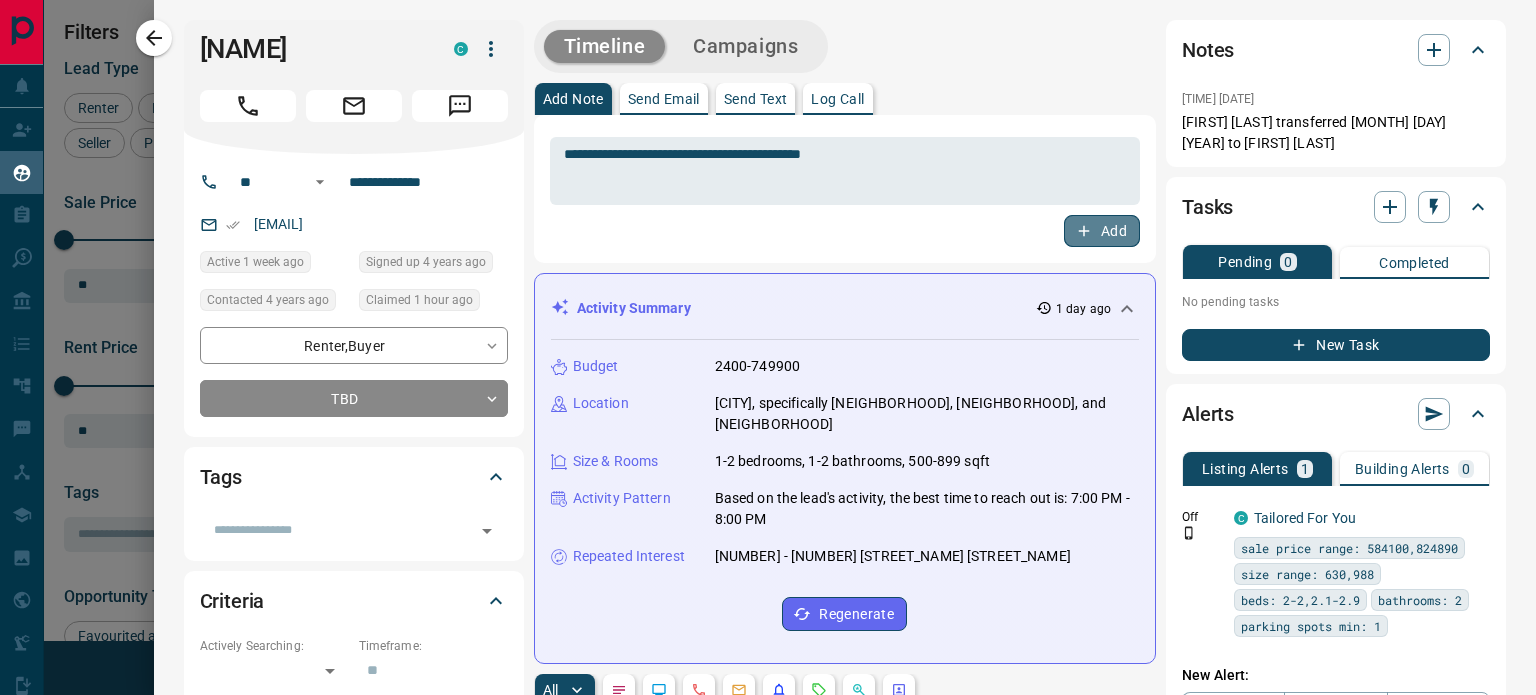 click on "Add" at bounding box center (1102, 231) 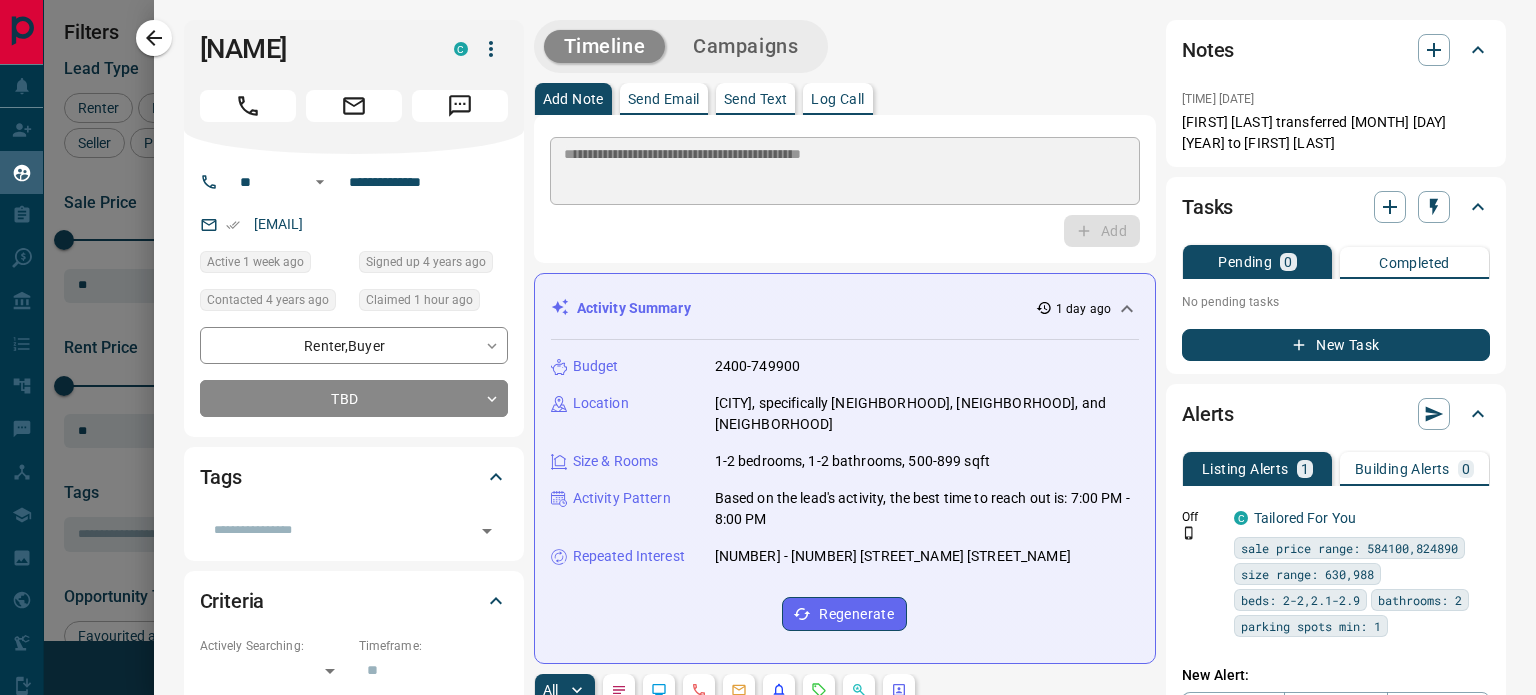 type 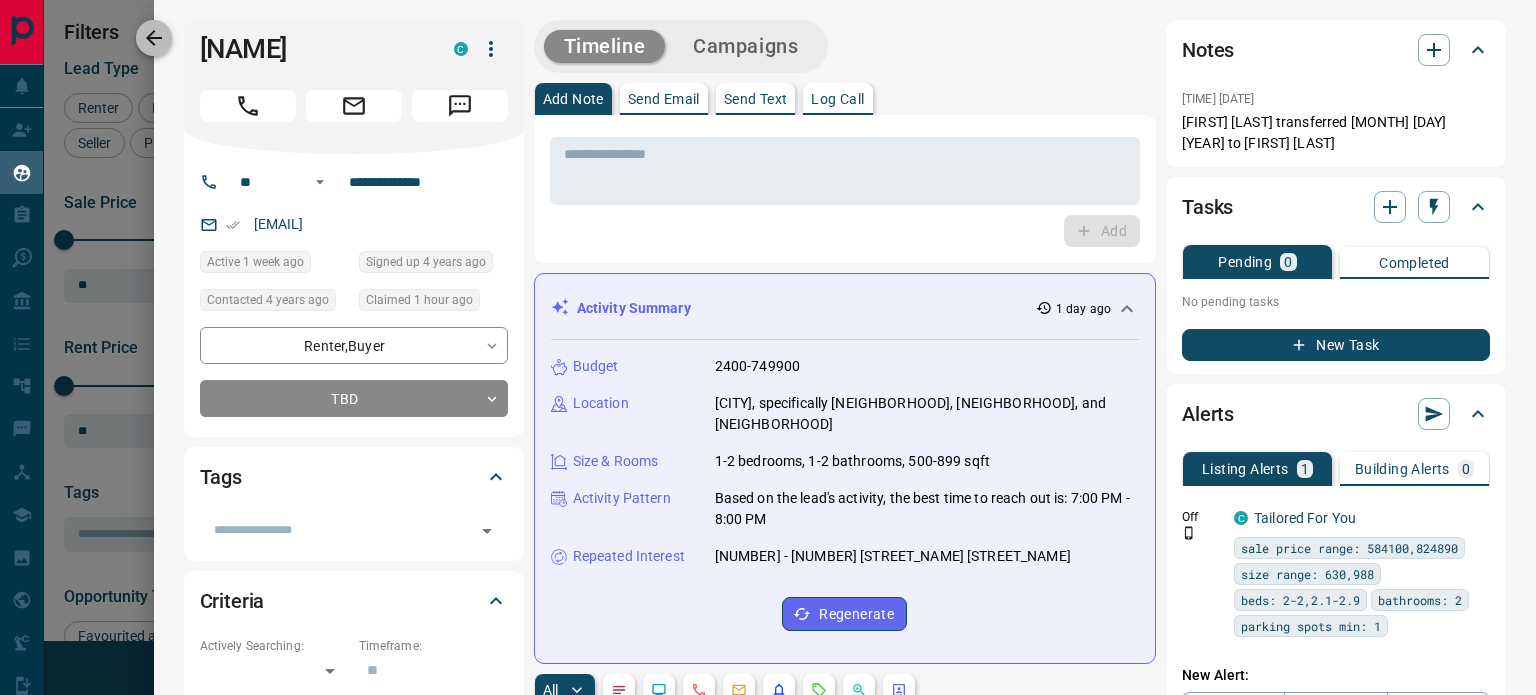 click 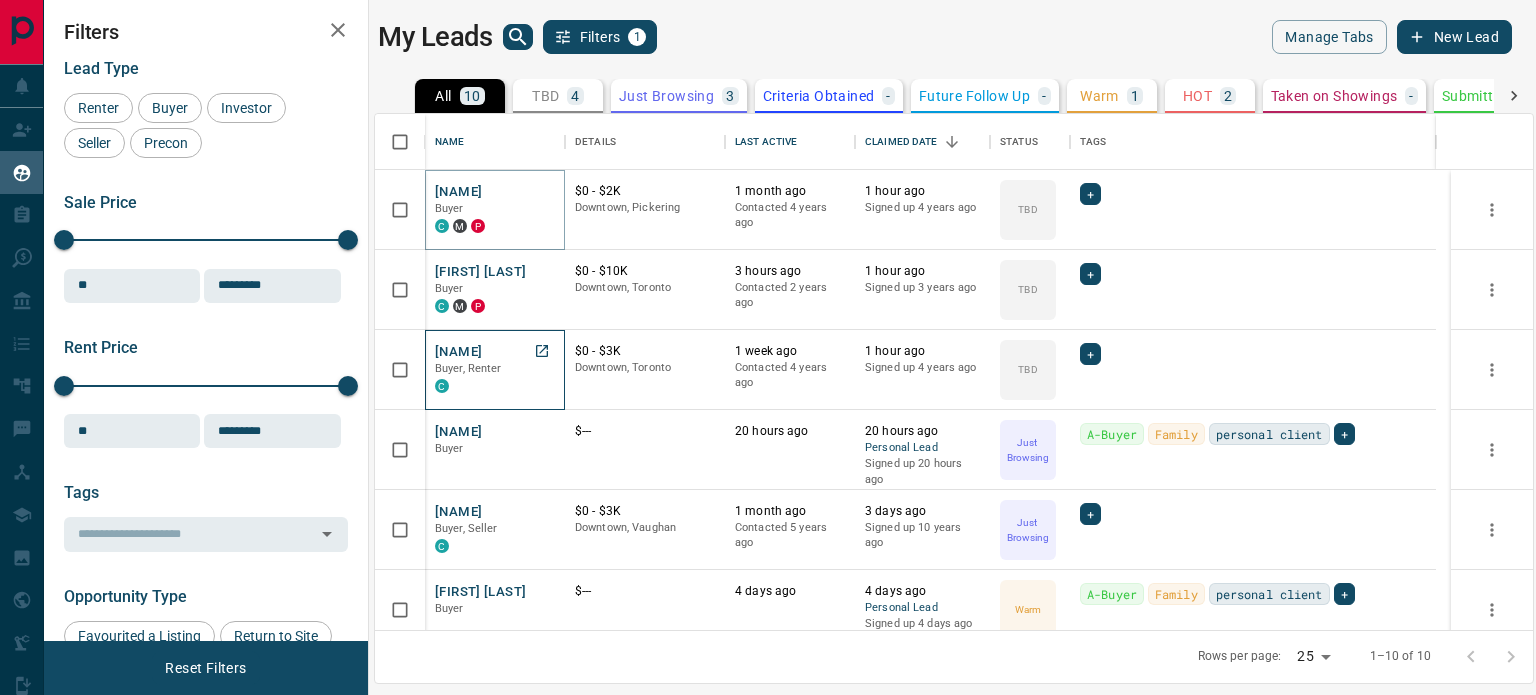click on "Buyer, Renter" at bounding box center (495, 369) 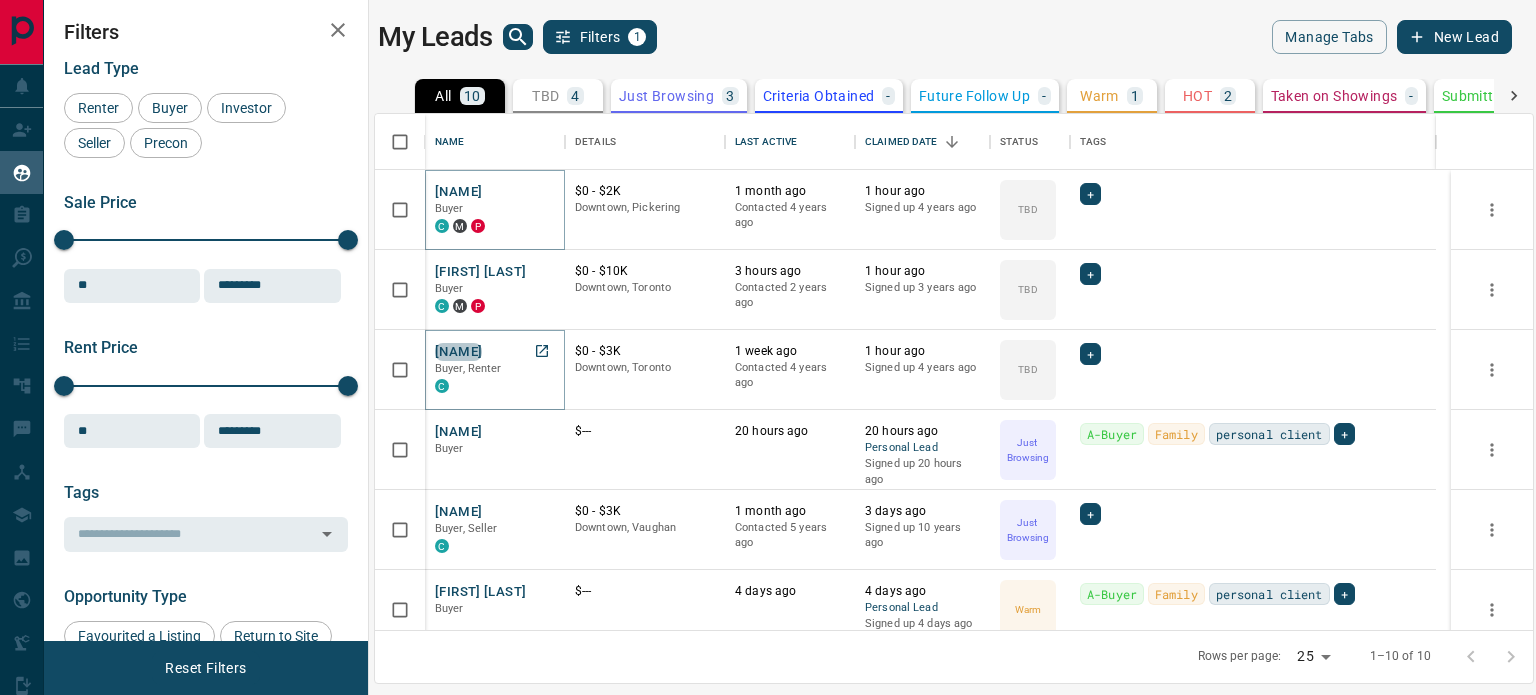 click on "[NAME]" at bounding box center [458, 352] 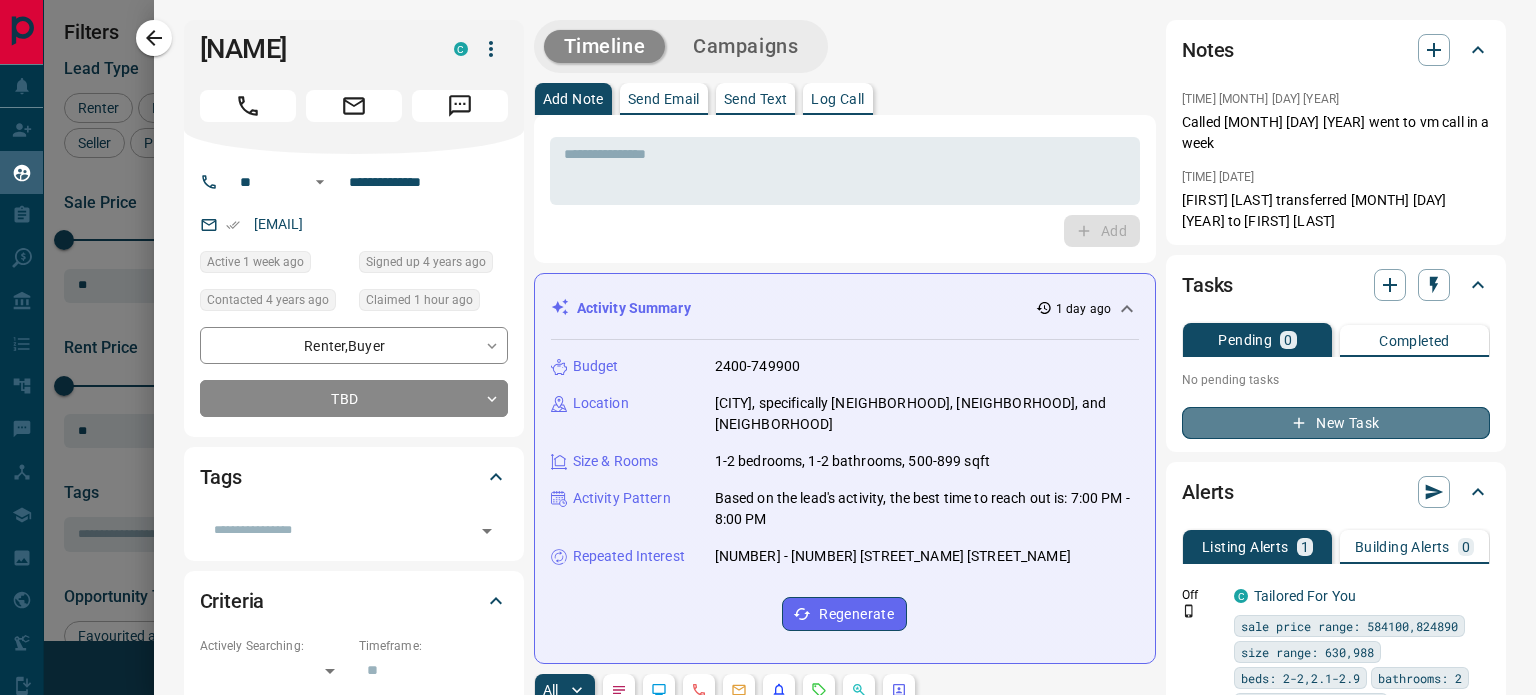 click on "New Task" at bounding box center [1336, 423] 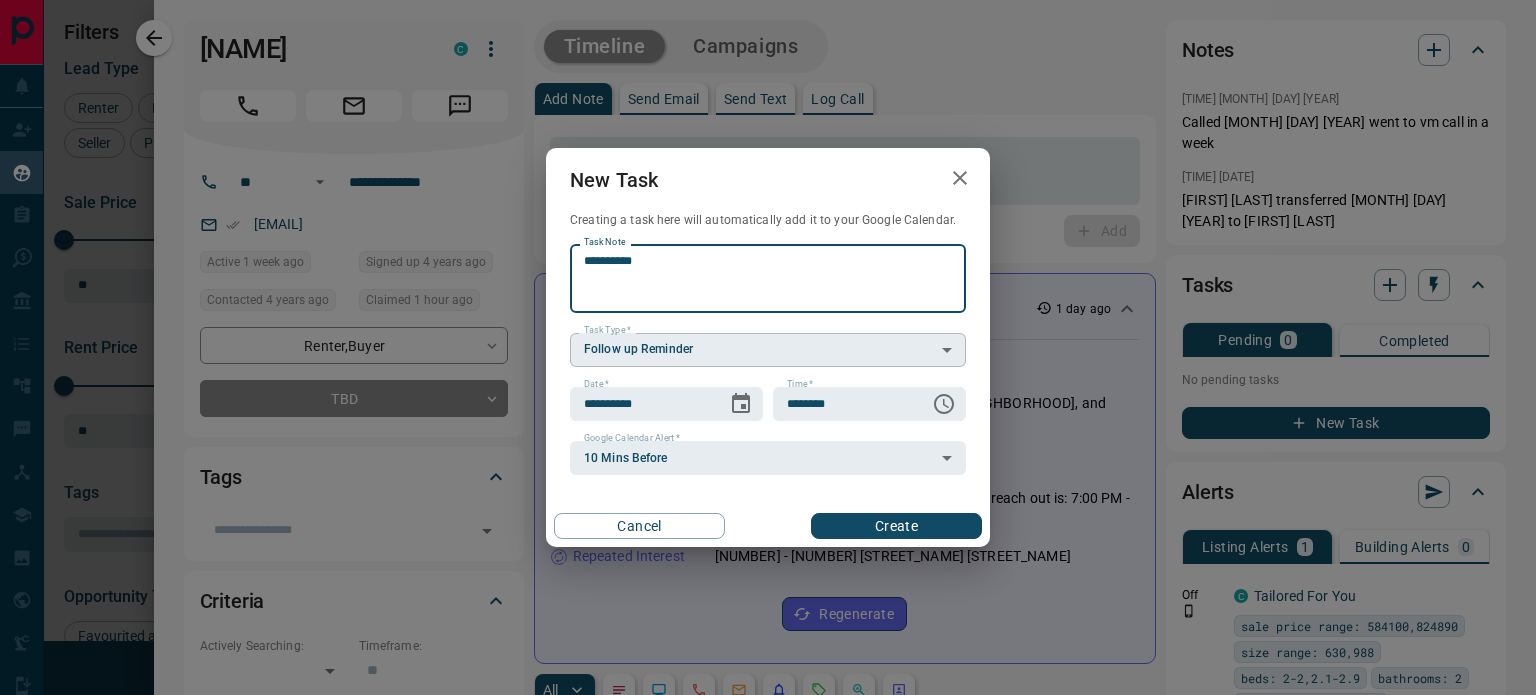 type on "**********" 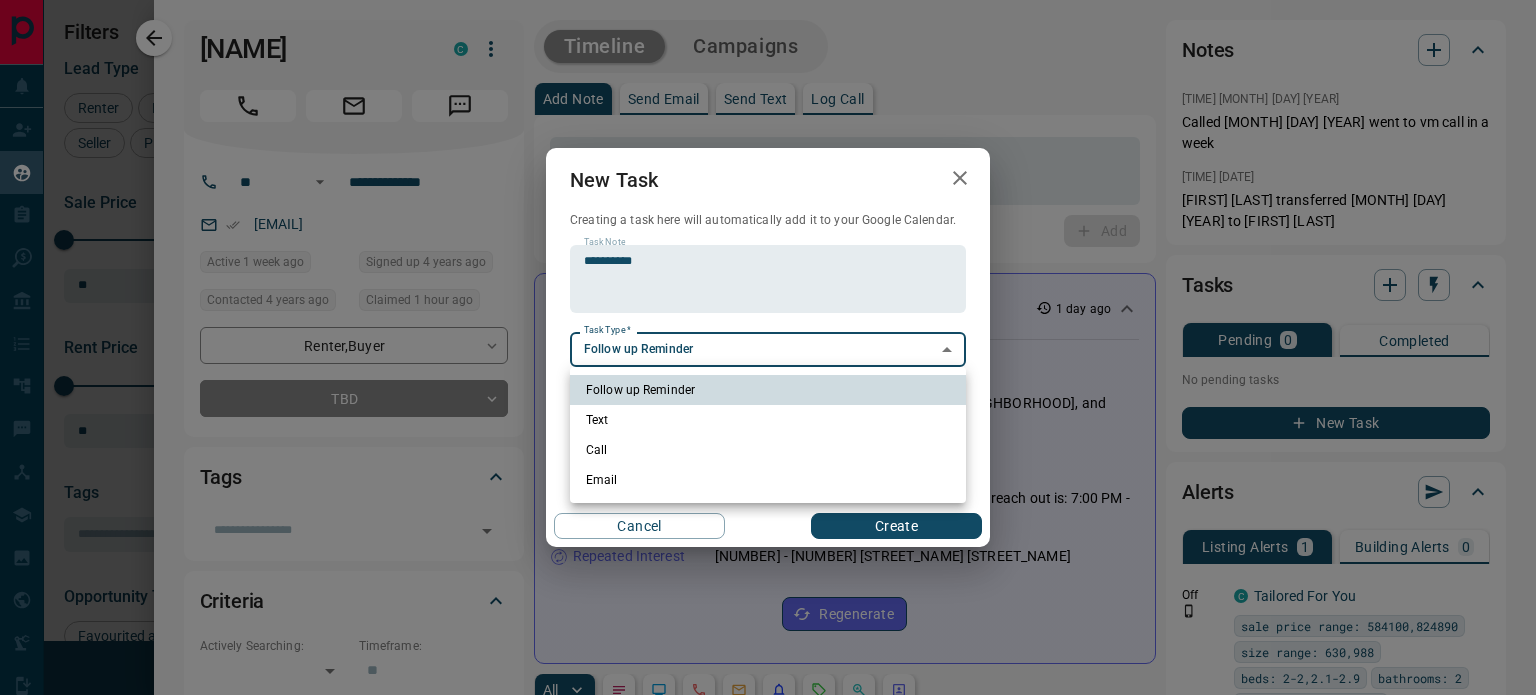 click on "Lead Transfers Claim Leads My Leads Tasks Opportunities Deals Campaigns Automations Messages Broker Bay Training Media Services Agent Resources Precon Worksheet Mobile Apps Disclosure Logout My Leads Filters 1 Manage Tabs New Lead All 10 TBD 4 Do Not Contact - Not Responsive - Bogus - Just Browsing 3 Criteria Obtained - Future Follow Up - Warm 1 HOT 2 Taken on Showings - Submitted Offer - Client - Name Details Last Active Claimed Date Status Tags [FIRST] [LAST] Buyer C M P $[PRICE] - $[PRICE] [CITY], [CITY] [TIME_AGO] Contacted [TIME_AGO] [TIME_AGO] Signed up [TIME_AGO] TBD + [FIRST] [LAST] Buyer C M P $[PRICE] - $[PRICE] [CITY], [CITY] [TIME_AGO] Contacted [TIME_AGO] [TIME_AGO] Signed up [TIME_AGO] TBD + [FIRST] [LAST] Buyer, Renter C $[PRICE] - $[PRICE] [CITY], [CITY] [TIME_AGO] Contacted [TIME_AGO] [TIME_AGO] Signed up [TIME_AGO] TBD + [FIRST] [LAST] Buyer $--- [TIME_AGO] [TIME_AGO] Personal Lead Signed up [TIME_AGO] Just Browsing A-Buyer Family personal client + [FIRST] [LAST] Buyer, Seller C $[PRICE] - $[PRICE] [TIME_AGO] +" at bounding box center [768, 335] 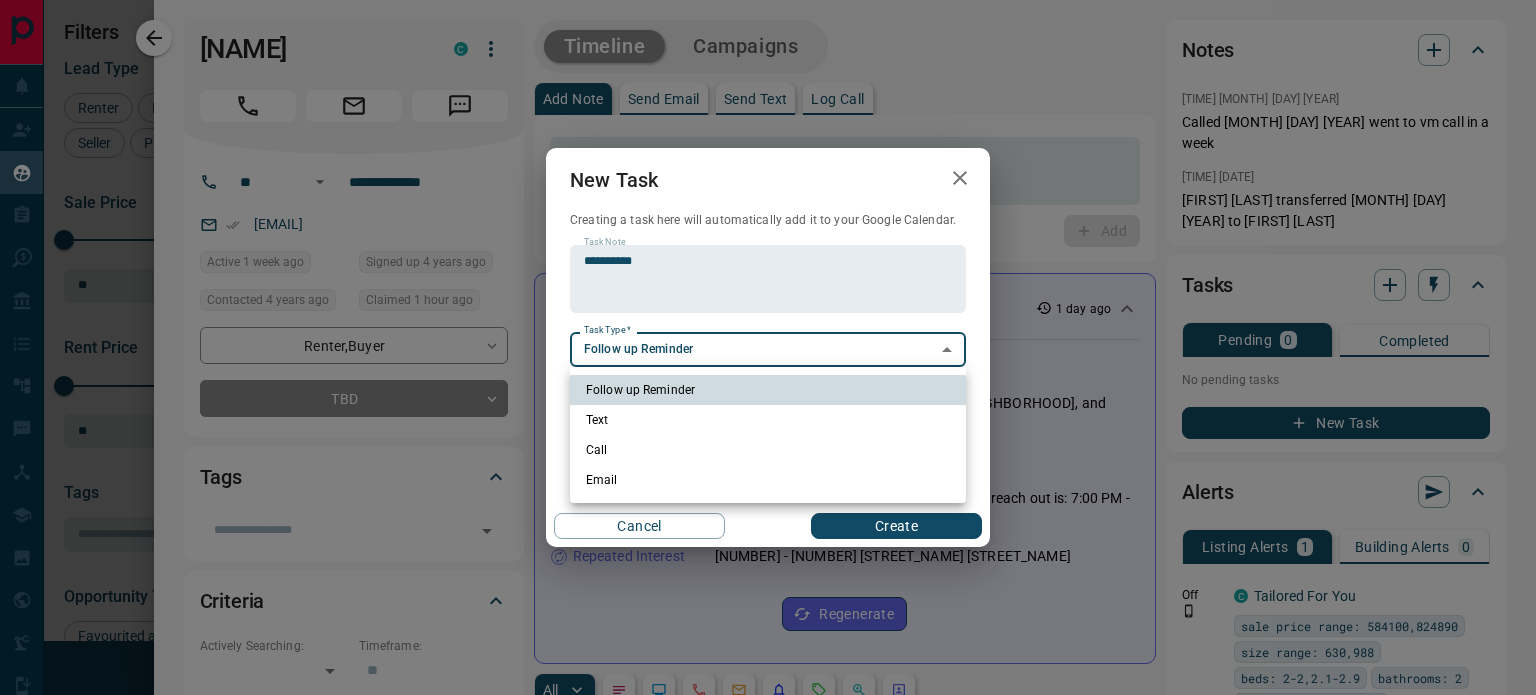 click at bounding box center [768, 347] 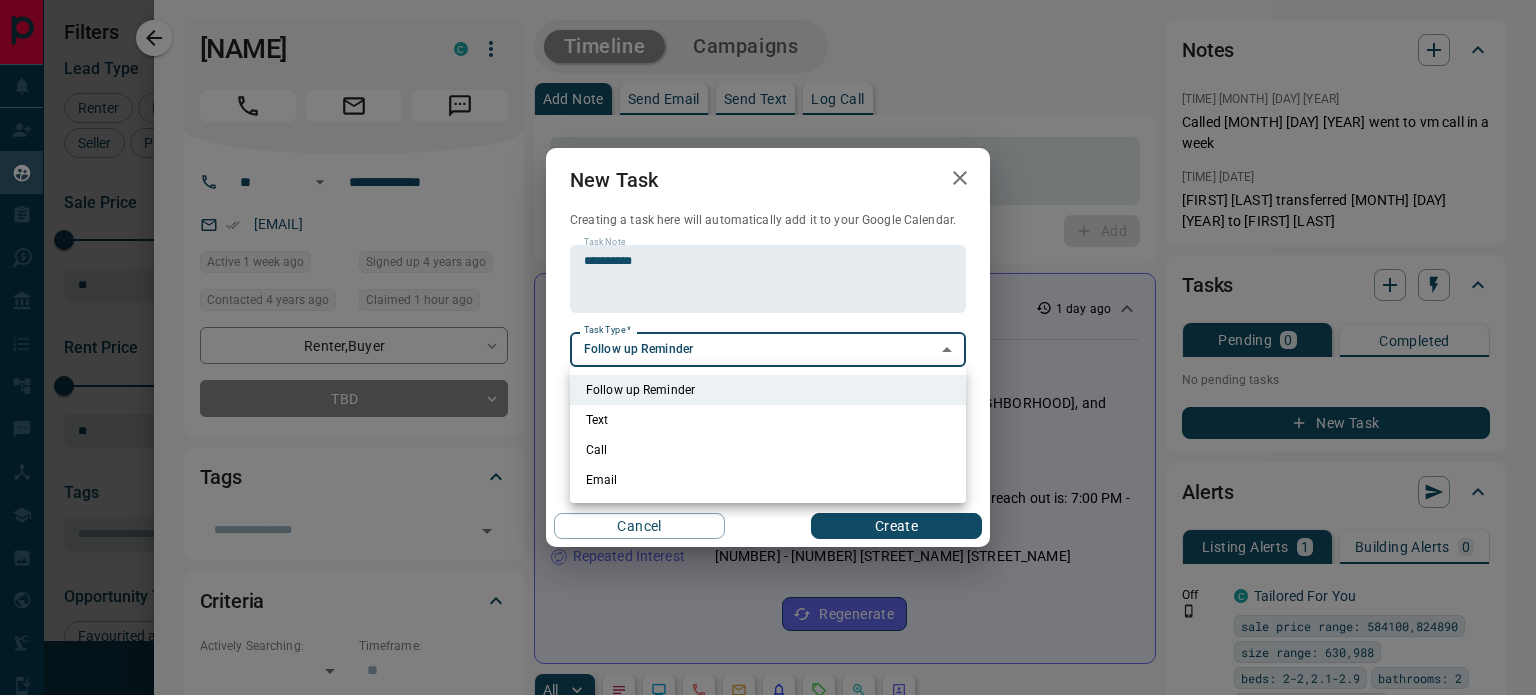 click on "Lead Transfers Claim Leads My Leads Tasks Opportunities Deals Campaigns Automations Messages Broker Bay Training Media Services Agent Resources Precon Worksheet Mobile Apps Disclosure Logout My Leads Filters 1 Manage Tabs New Lead All 10 TBD 4 Do Not Contact - Not Responsive - Bogus - Just Browsing 3 Criteria Obtained - Future Follow Up - Warm 1 HOT 2 Taken on Showings - Submitted Offer - Client - Name Details Last Active Claimed Date Status Tags [FIRST] [LAST] Buyer C M P $[PRICE] - $[PRICE] [CITY], [CITY] [TIME_AGO] Contacted [TIME_AGO] [TIME_AGO] Signed up [TIME_AGO] TBD + [FIRST] [LAST] Buyer C M P $[PRICE] - $[PRICE] [CITY], [CITY] [TIME_AGO] Contacted [TIME_AGO] [TIME_AGO] Signed up [TIME_AGO] TBD + [FIRST] [LAST] Buyer, Renter C $[PRICE] - $[PRICE] [CITY], [CITY] [TIME_AGO] Contacted [TIME_AGO] [TIME_AGO] Signed up [TIME_AGO] TBD + [FIRST] [LAST] Buyer $--- [TIME_AGO] [TIME_AGO] Personal Lead Signed up [TIME_AGO] Just Browsing A-Buyer Family personal client + [FIRST] [LAST] Buyer, Seller C $[PRICE] - $[PRICE] [TIME_AGO] +" at bounding box center [768, 335] 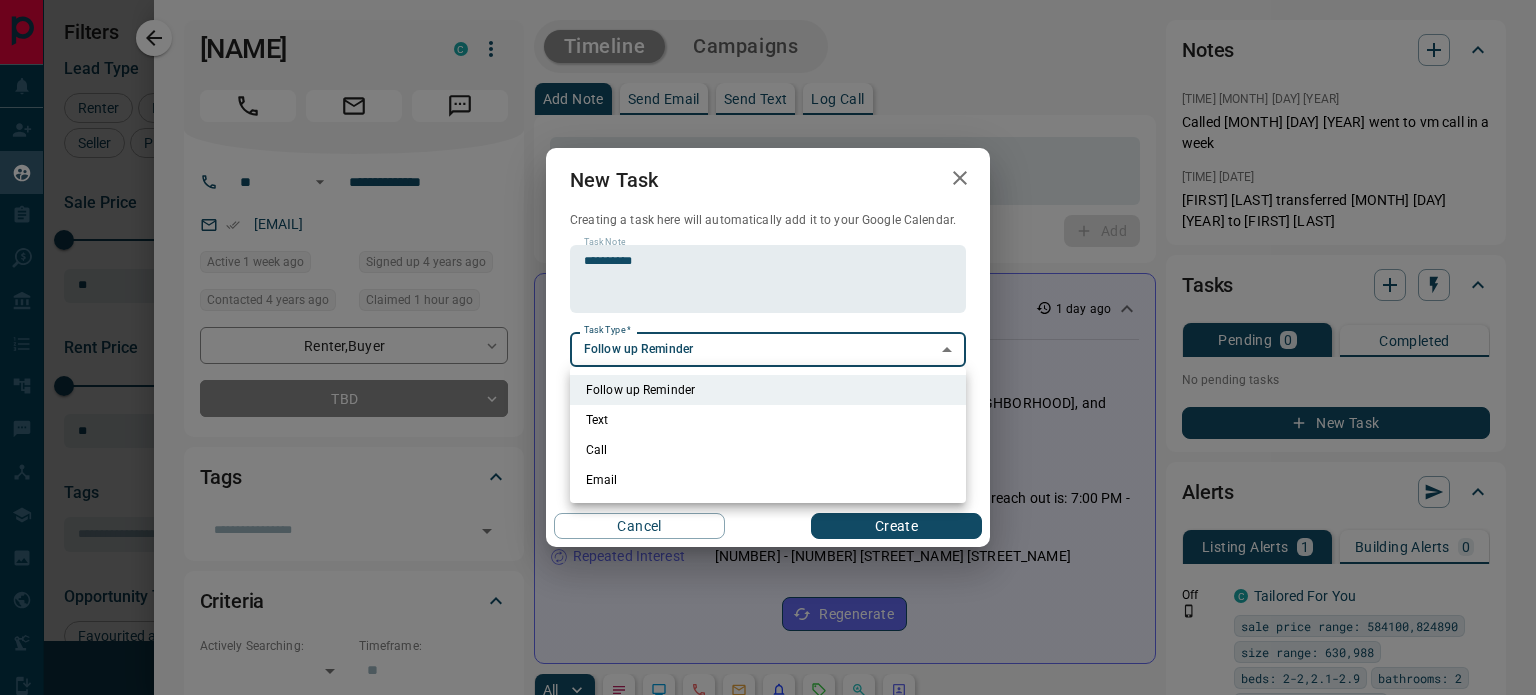 type on "**********" 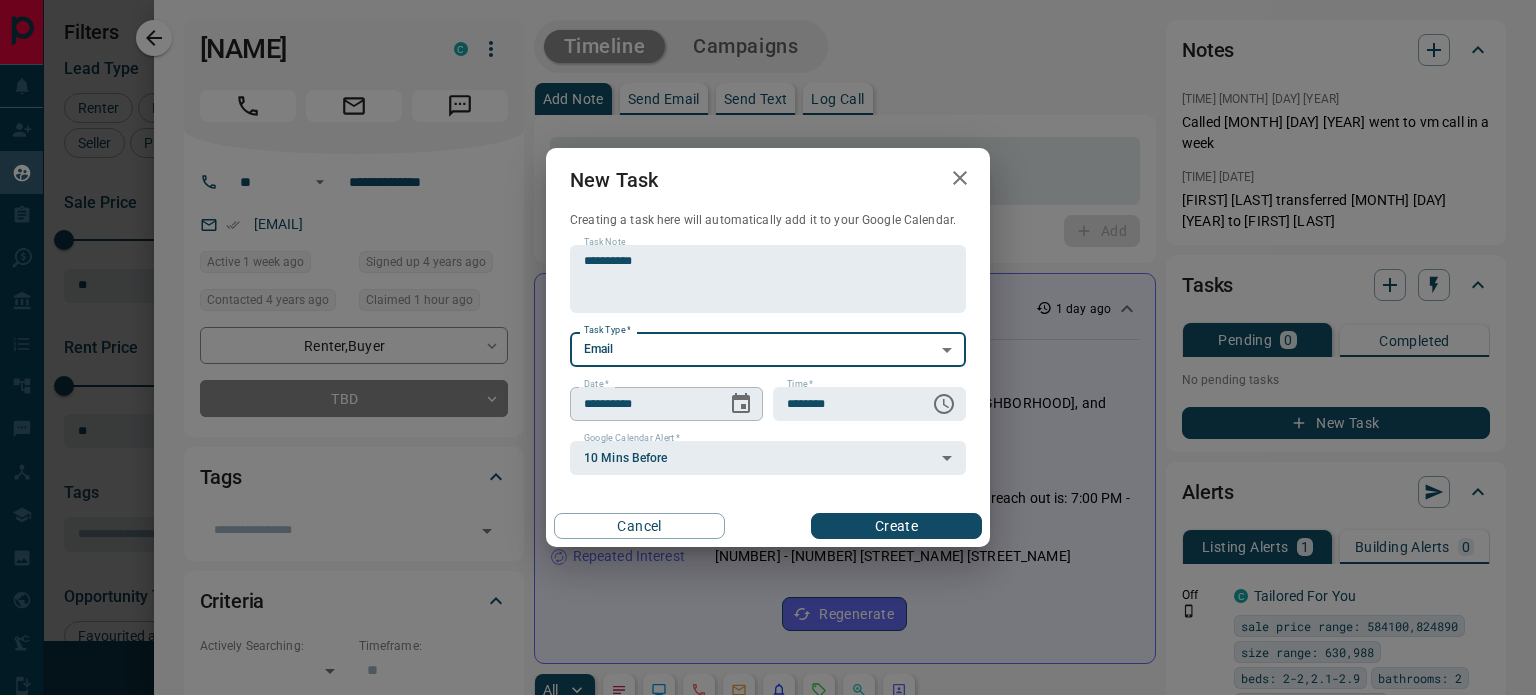 click on "**********" at bounding box center (641, 404) 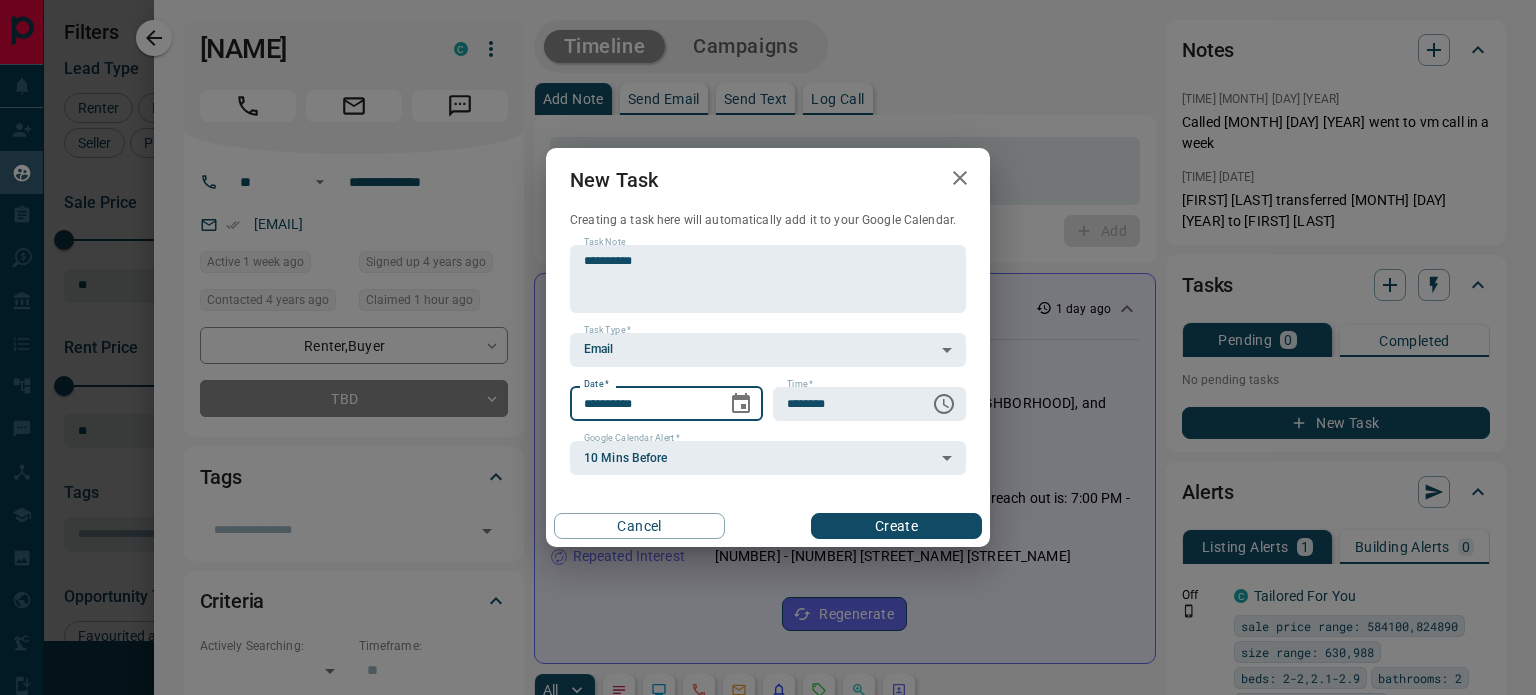 click 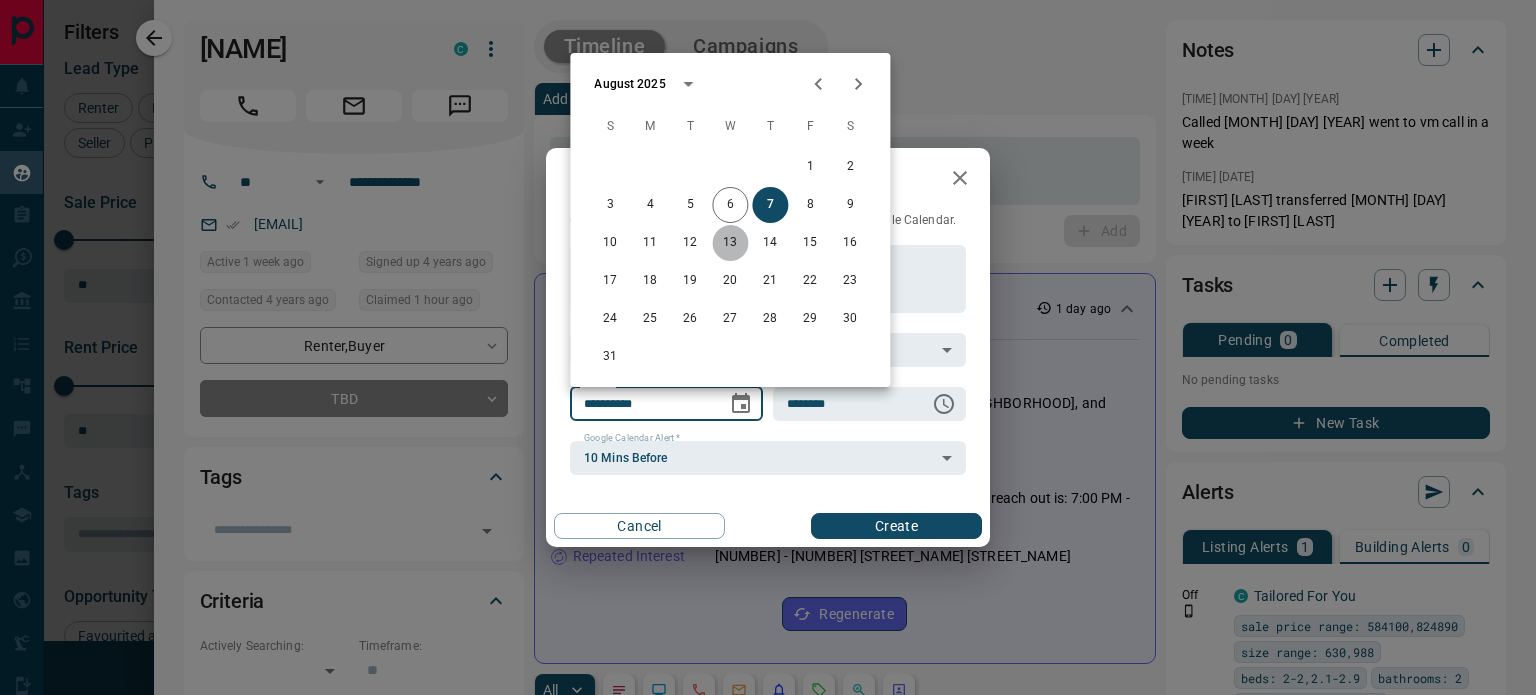 click on "13" at bounding box center (730, 243) 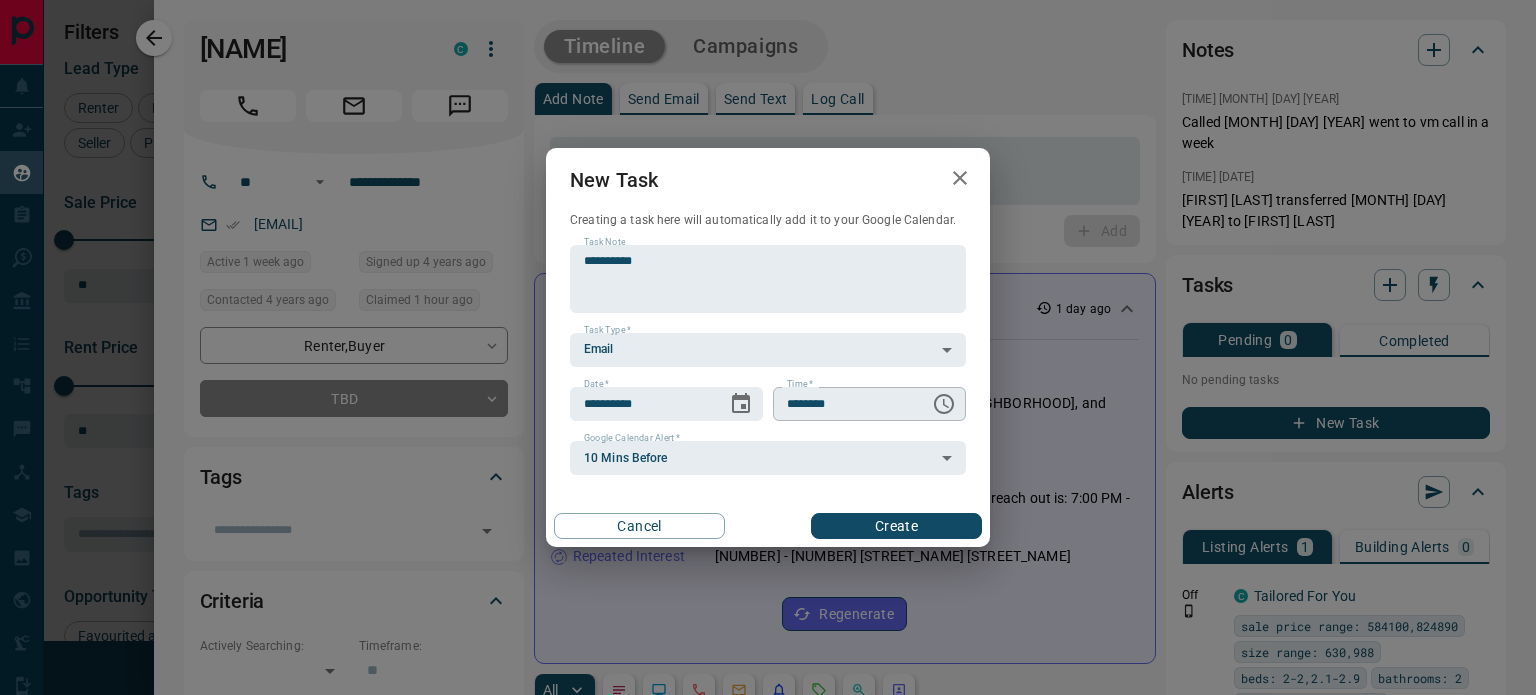 click 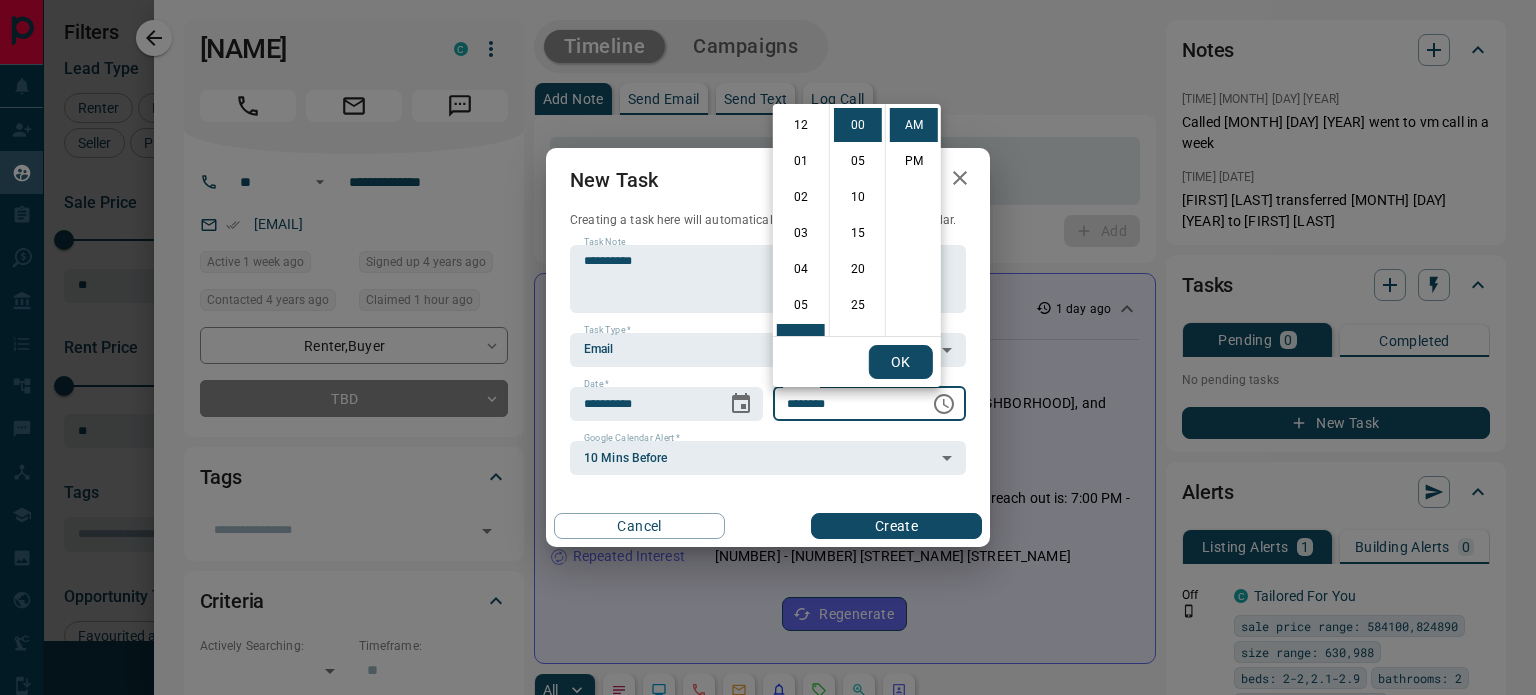 scroll, scrollTop: 216, scrollLeft: 0, axis: vertical 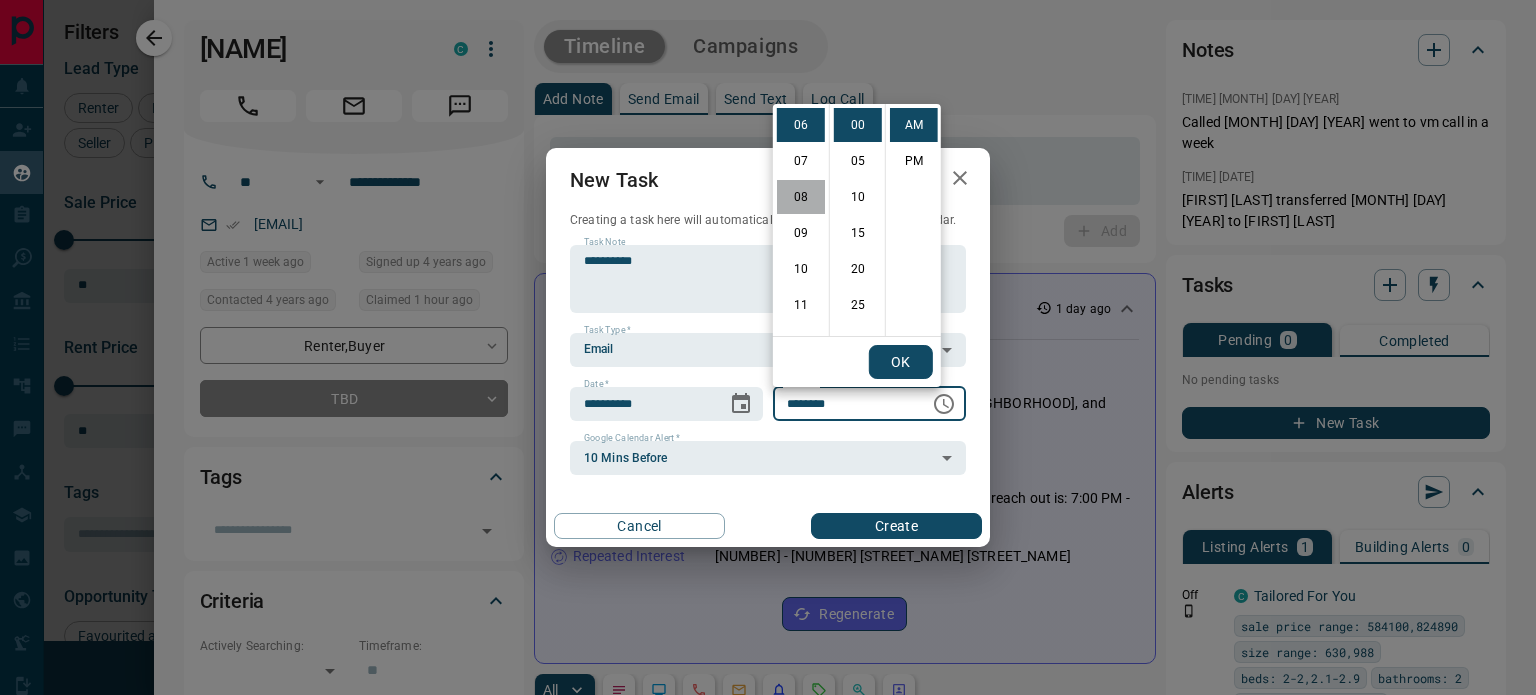 click on "08" at bounding box center [801, 197] 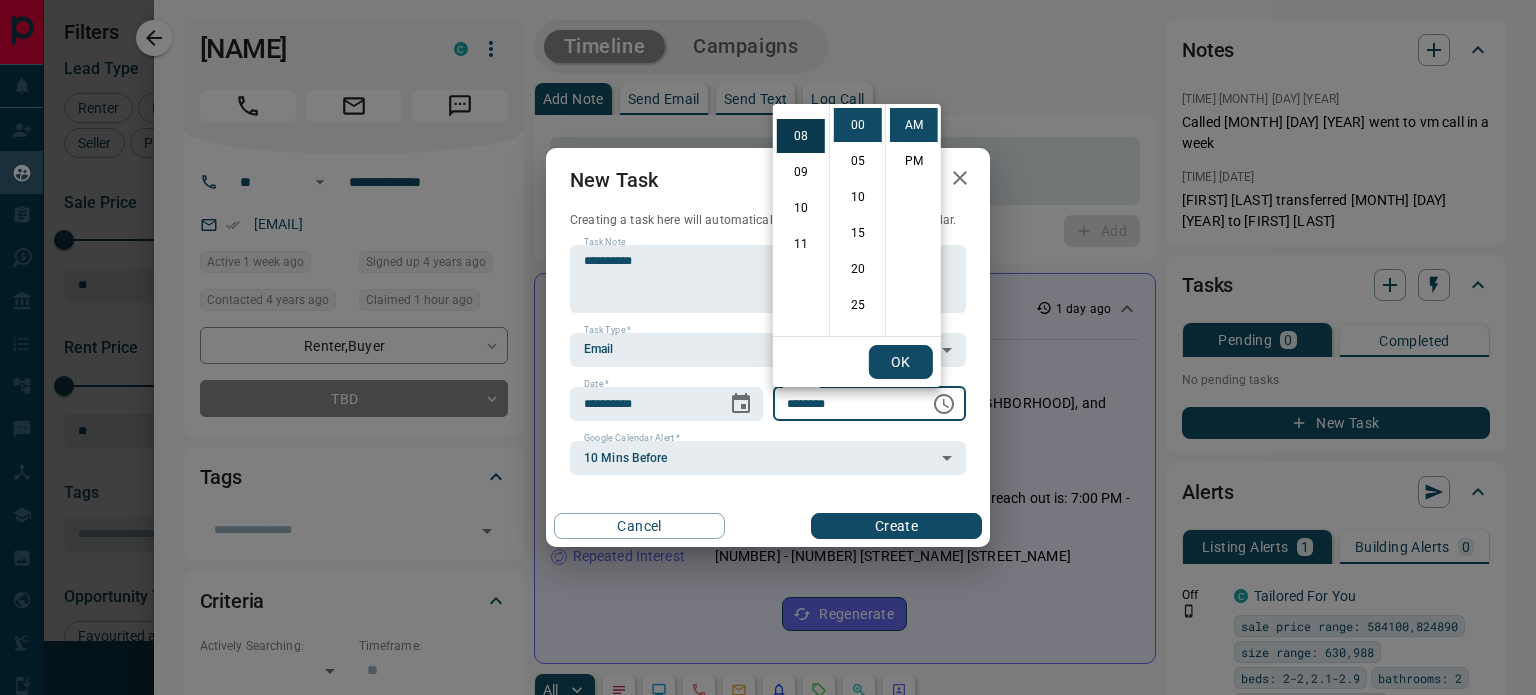 scroll, scrollTop: 288, scrollLeft: 0, axis: vertical 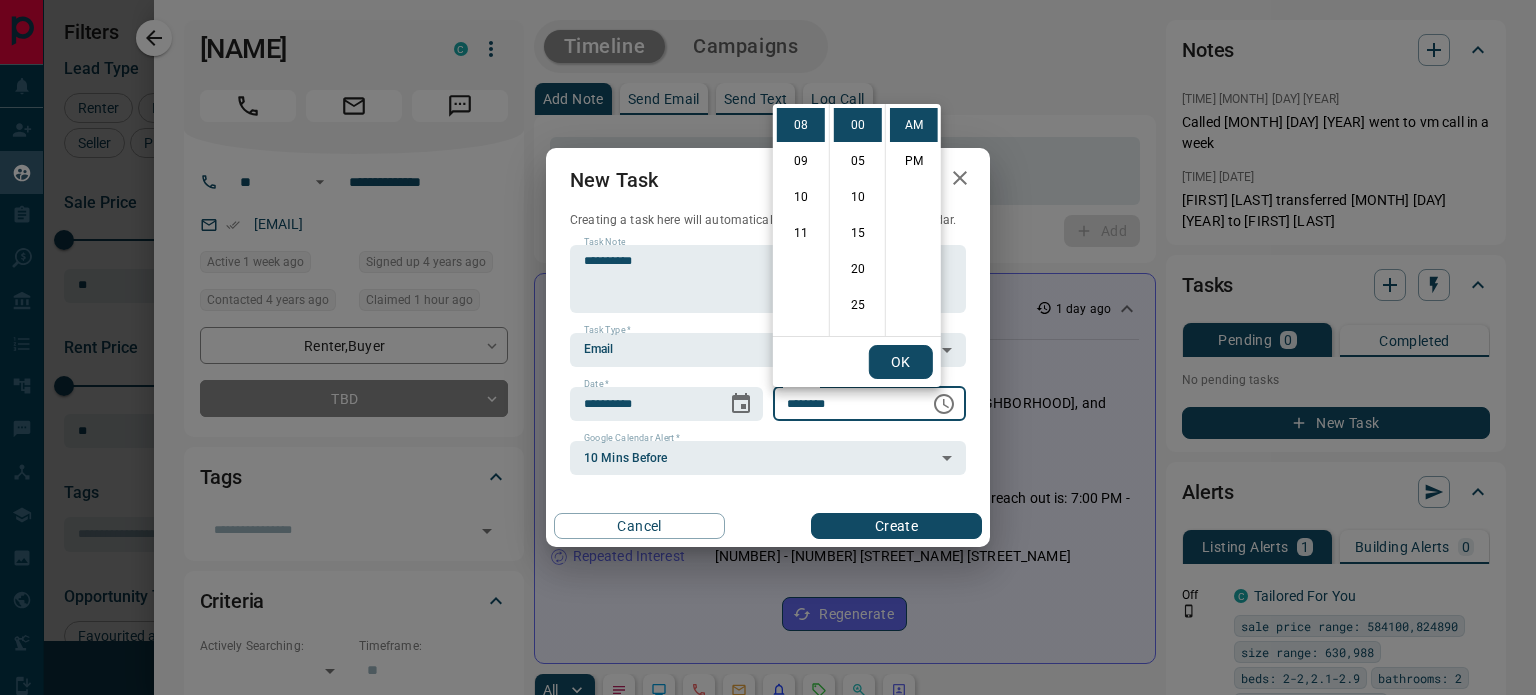 click on "OK" at bounding box center [901, 362] 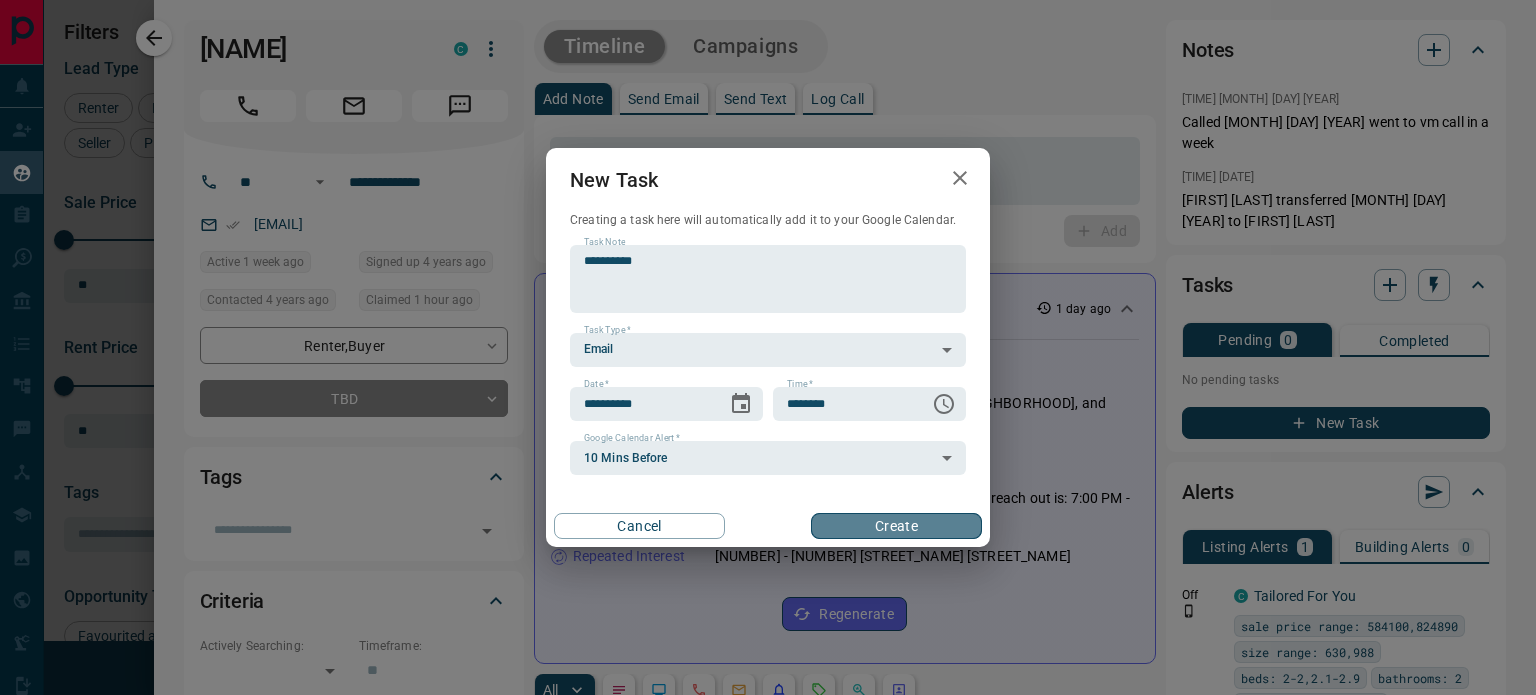 click on "Create" at bounding box center [896, 526] 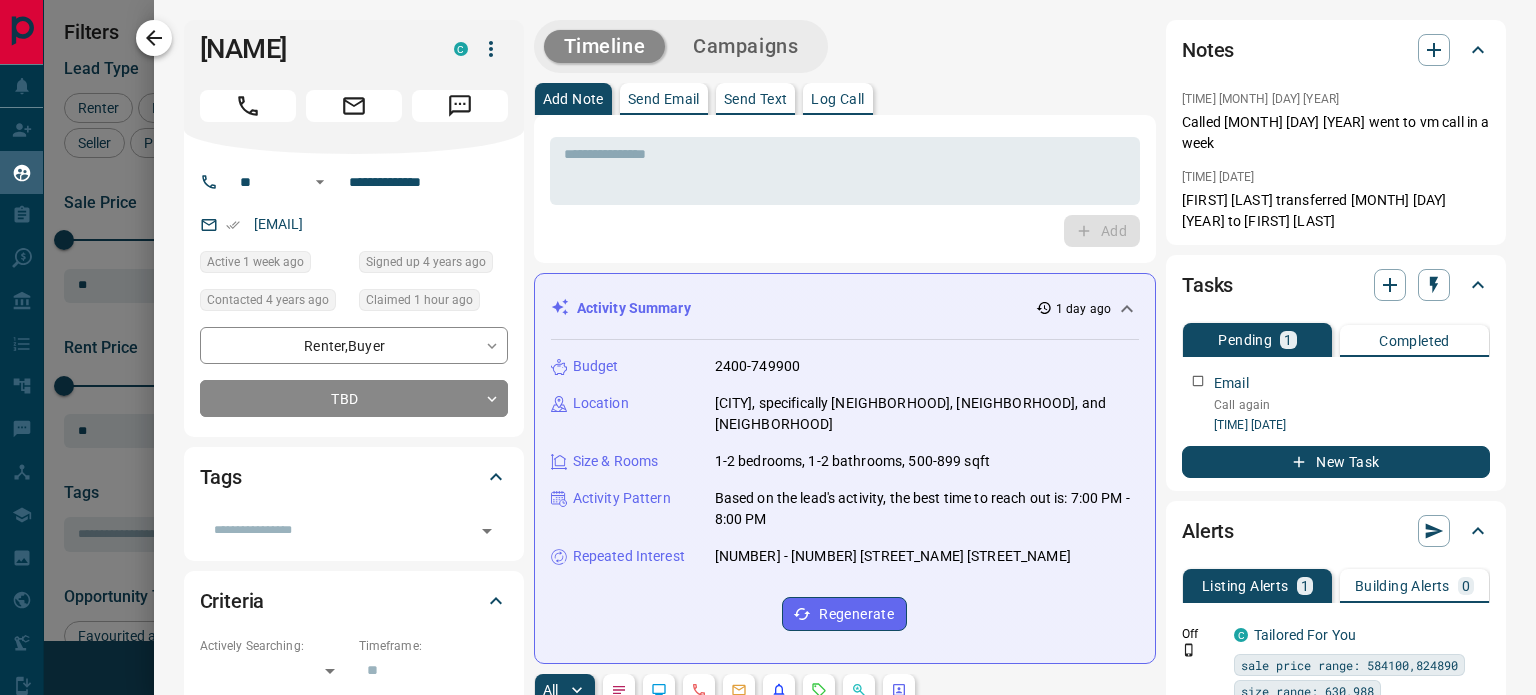 click 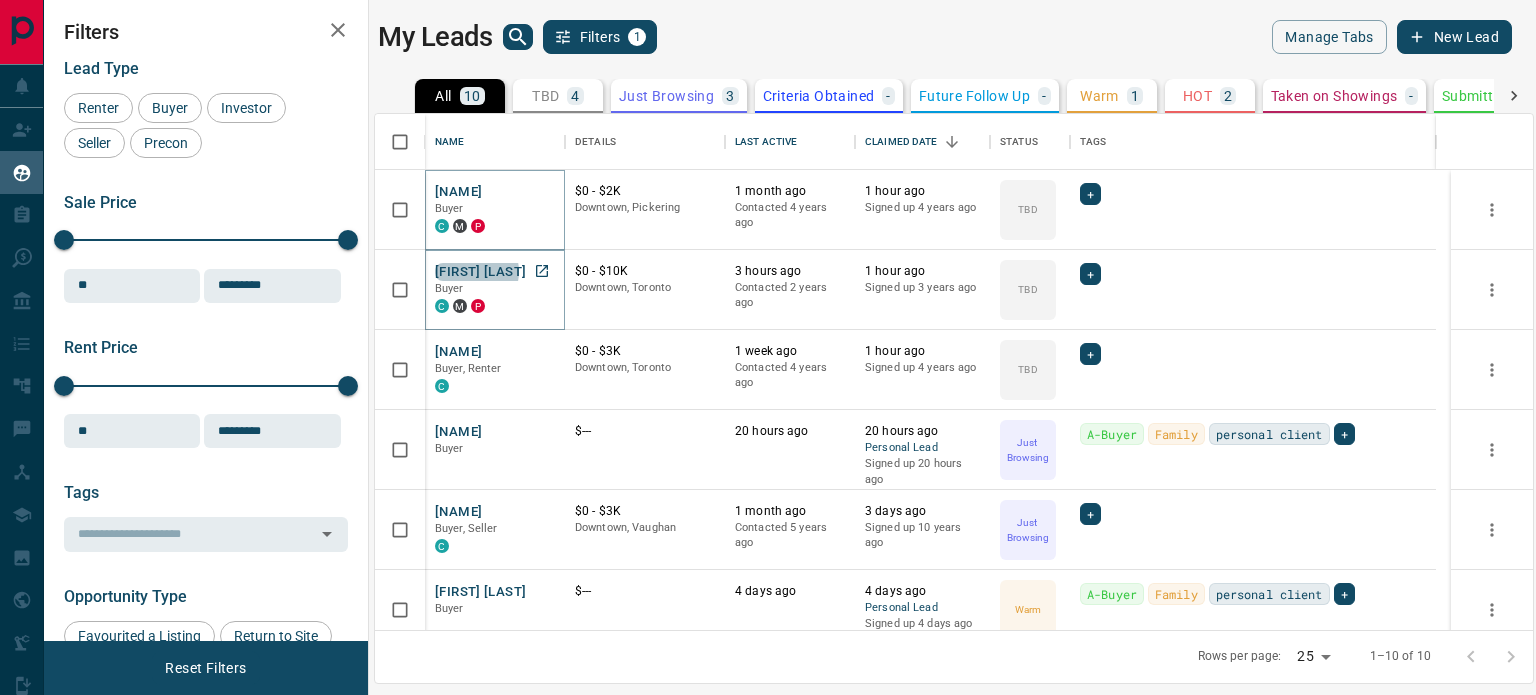 click on "[FIRST] [LAST]" at bounding box center (480, 272) 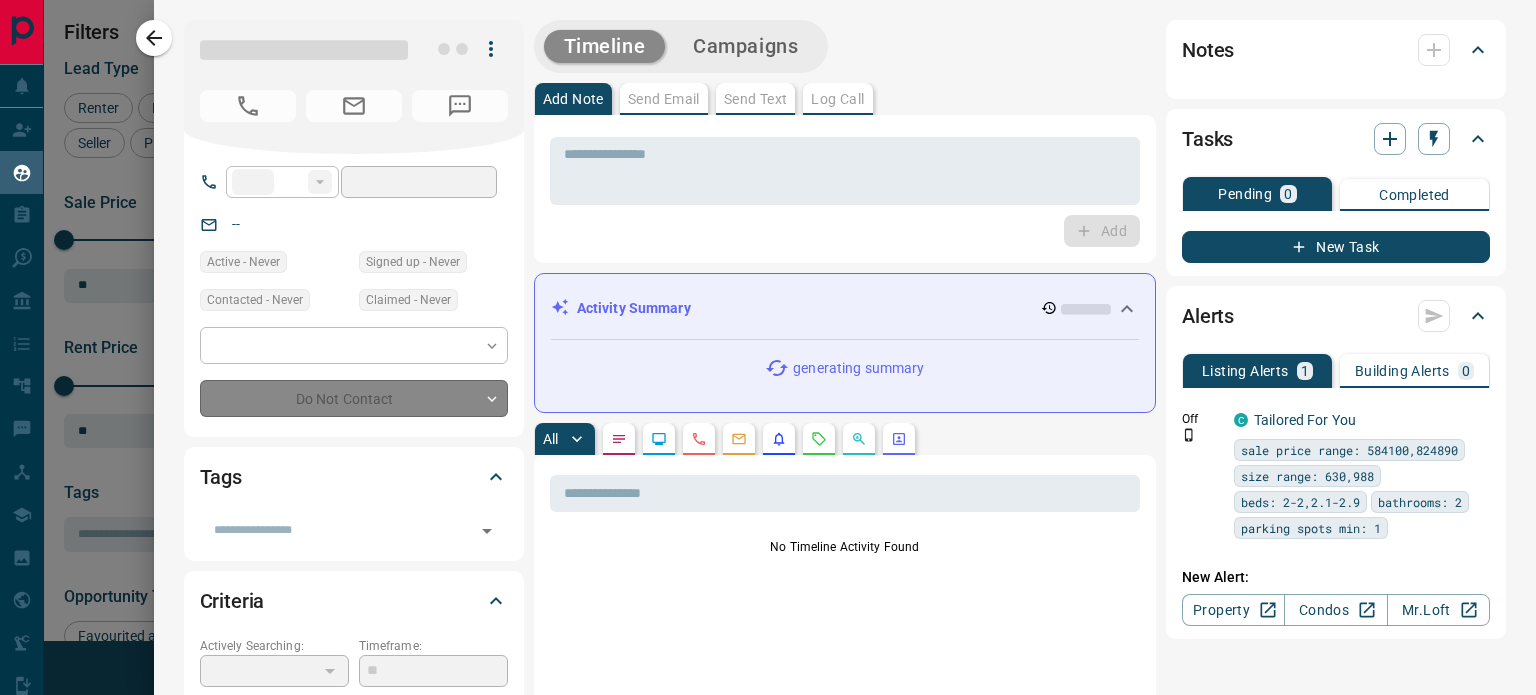 type on "***" 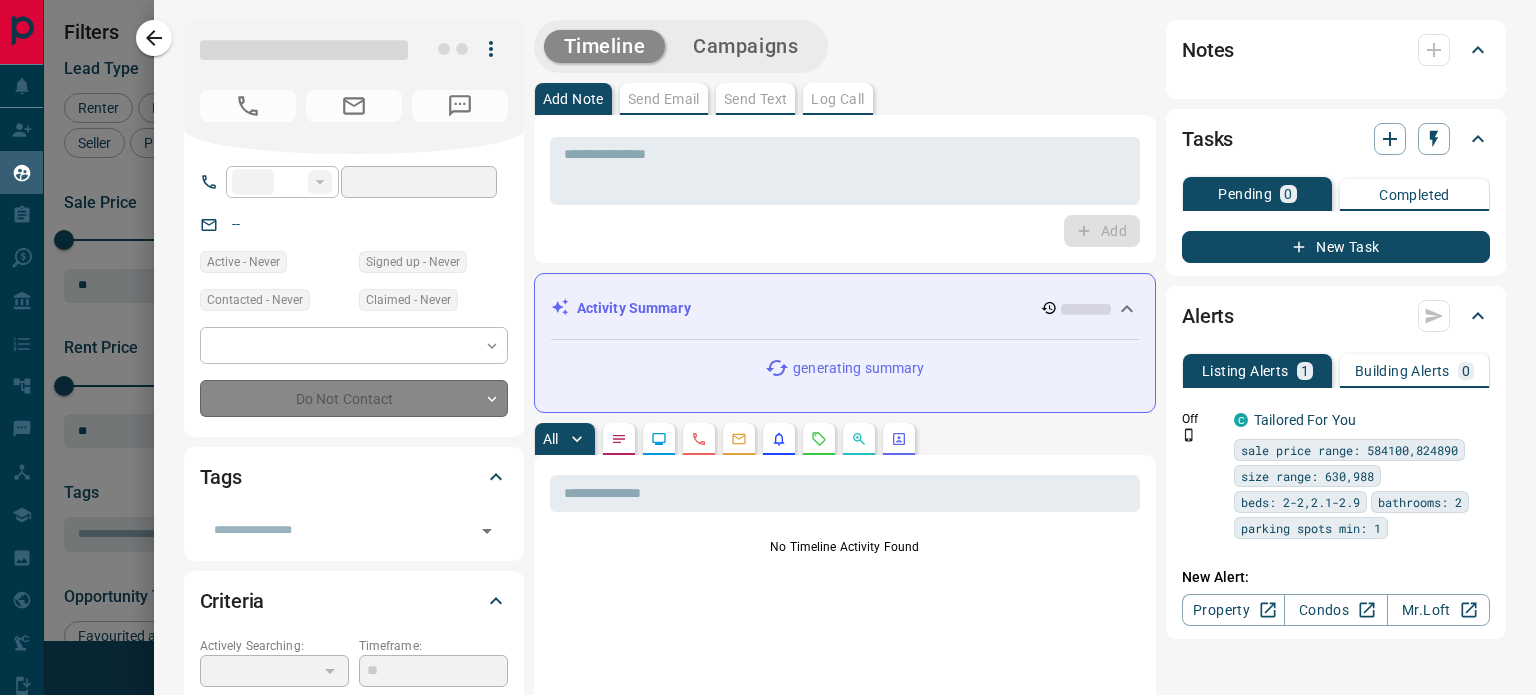 type on "**********" 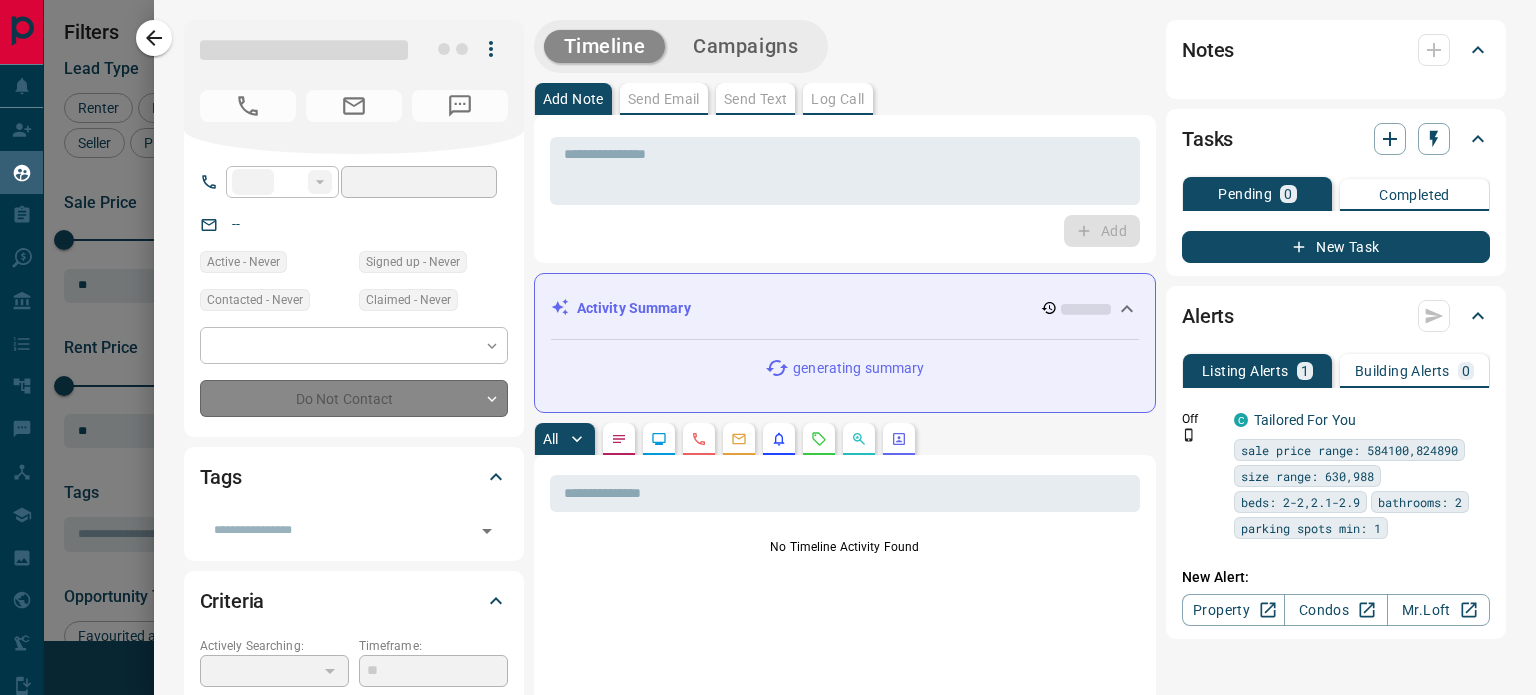 type on "**********" 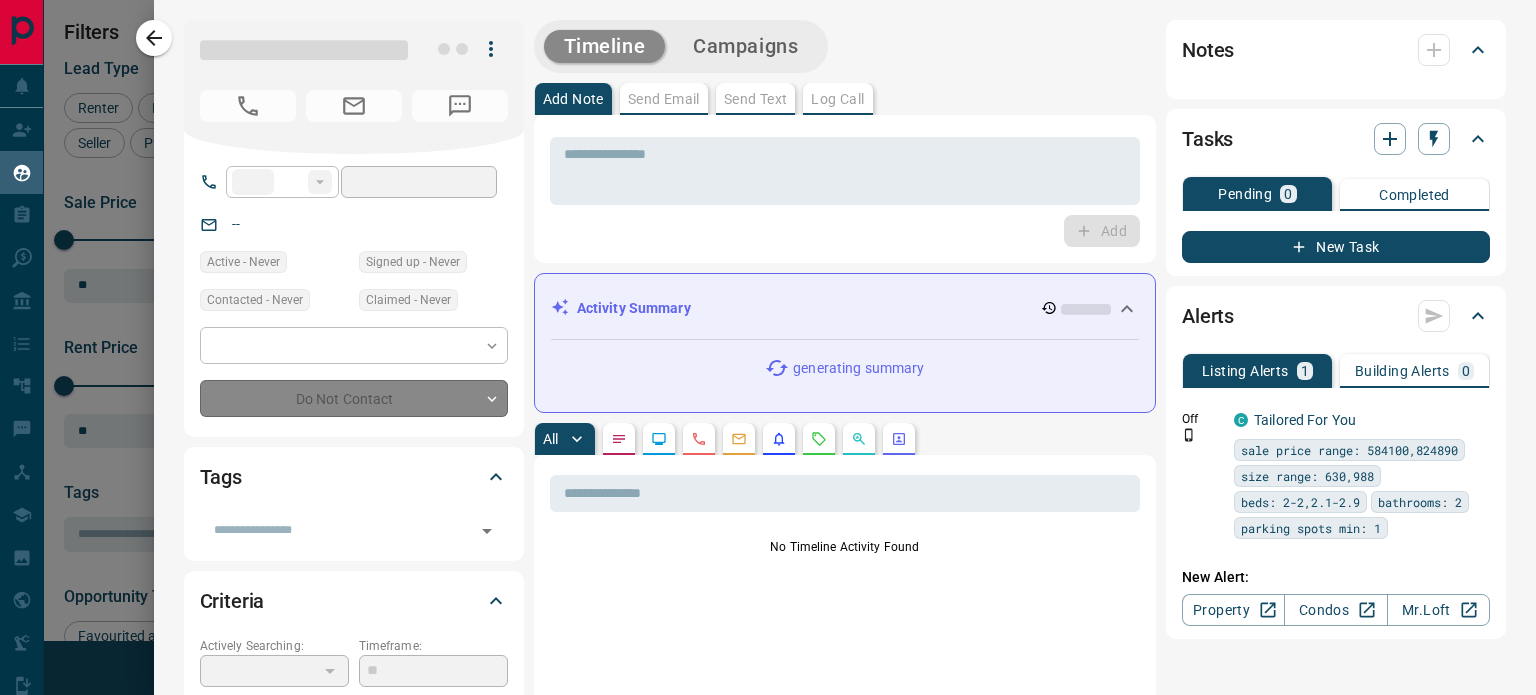 type on "**" 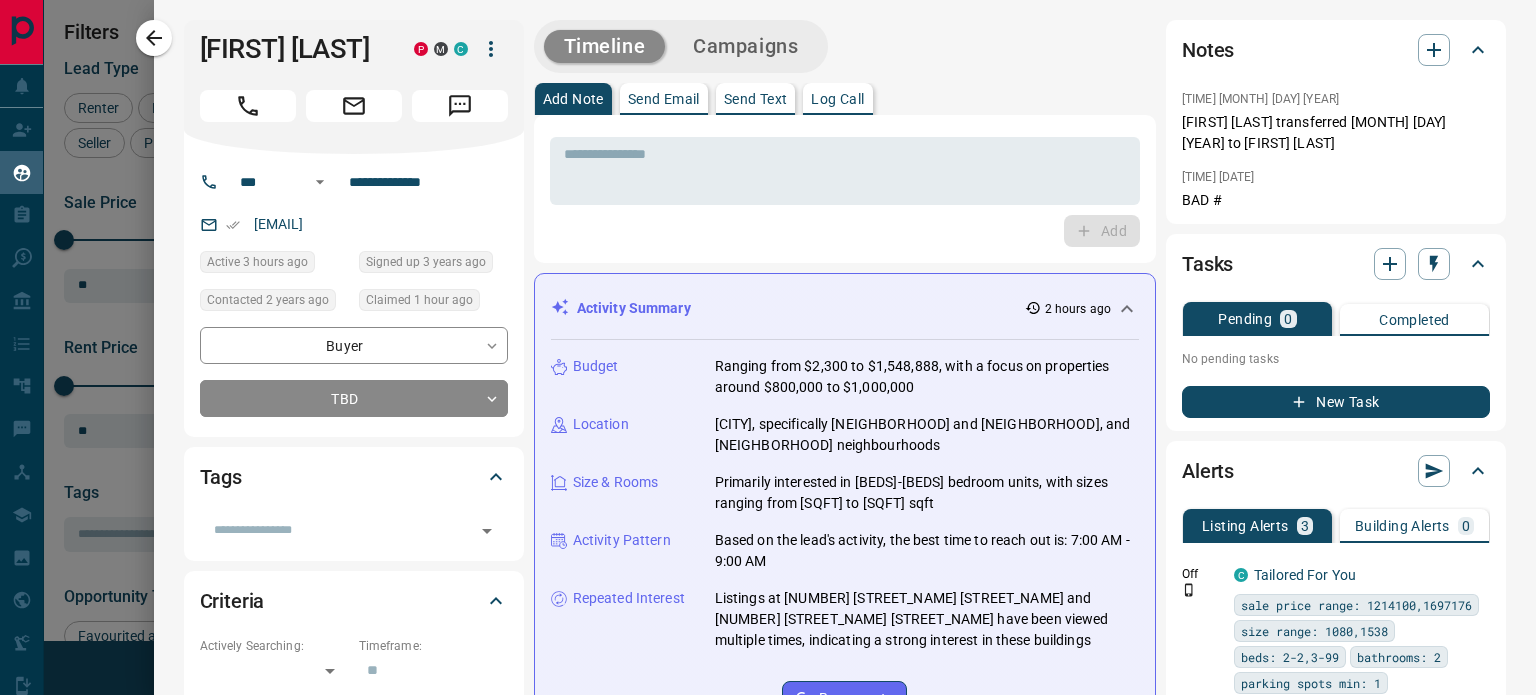 drag, startPoint x: 420, startPoint y: 224, endPoint x: 251, endPoint y: 216, distance: 169.18924 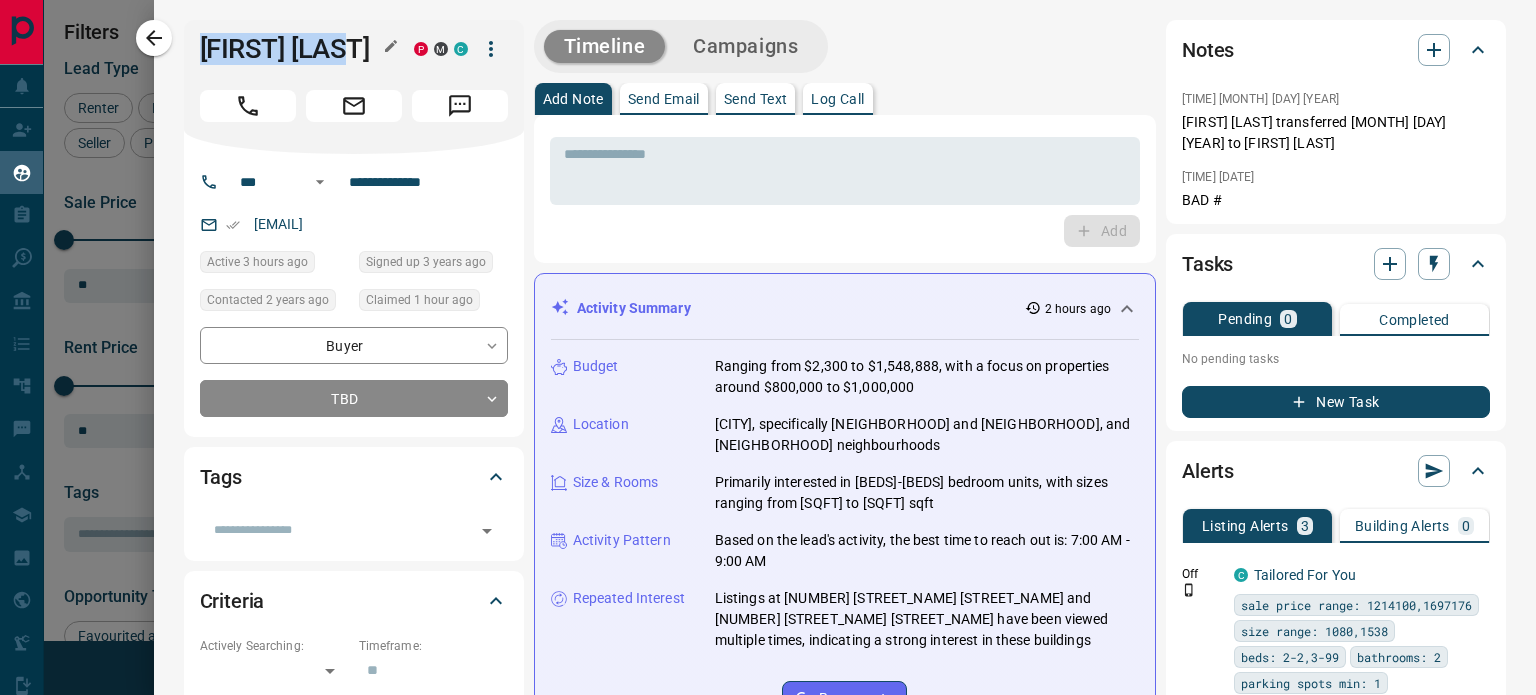 drag, startPoint x: 343, startPoint y: 42, endPoint x: 207, endPoint y: 44, distance: 136.01471 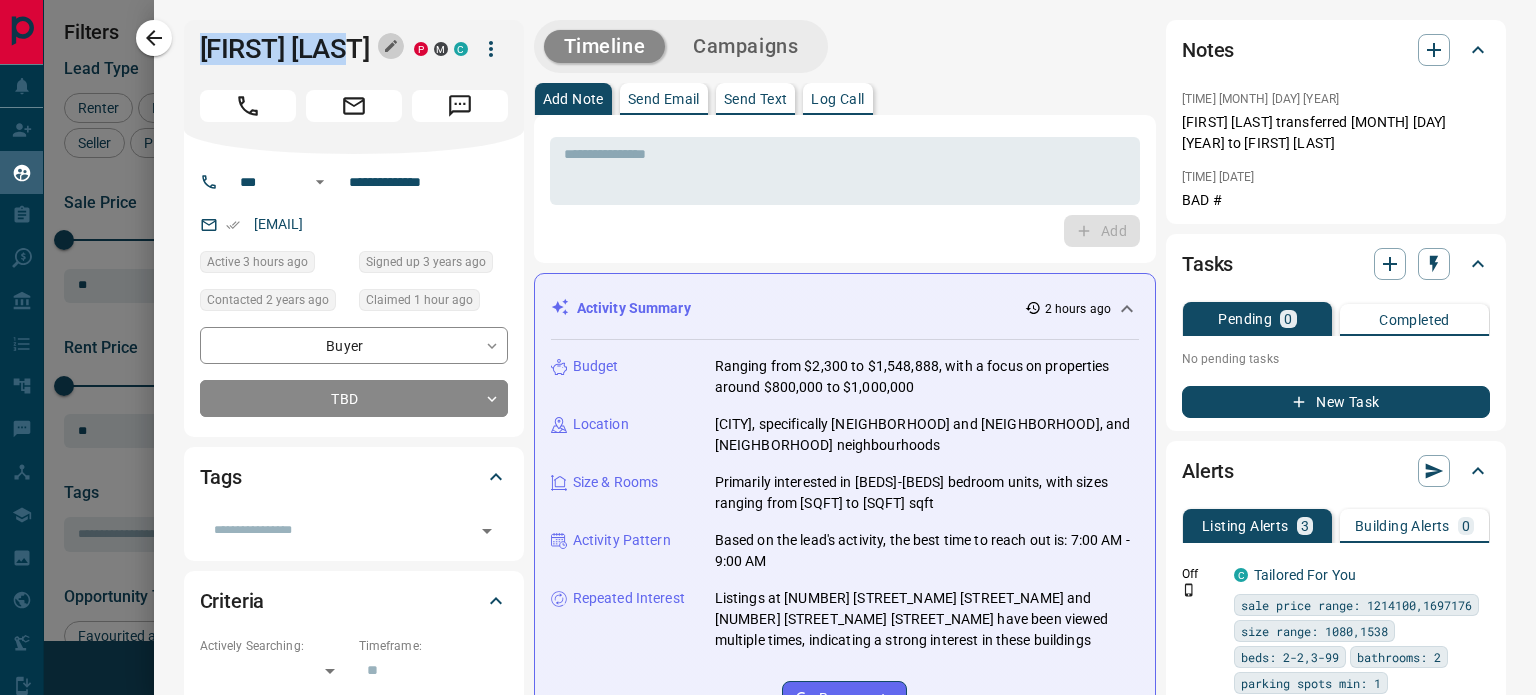 click at bounding box center [391, 46] 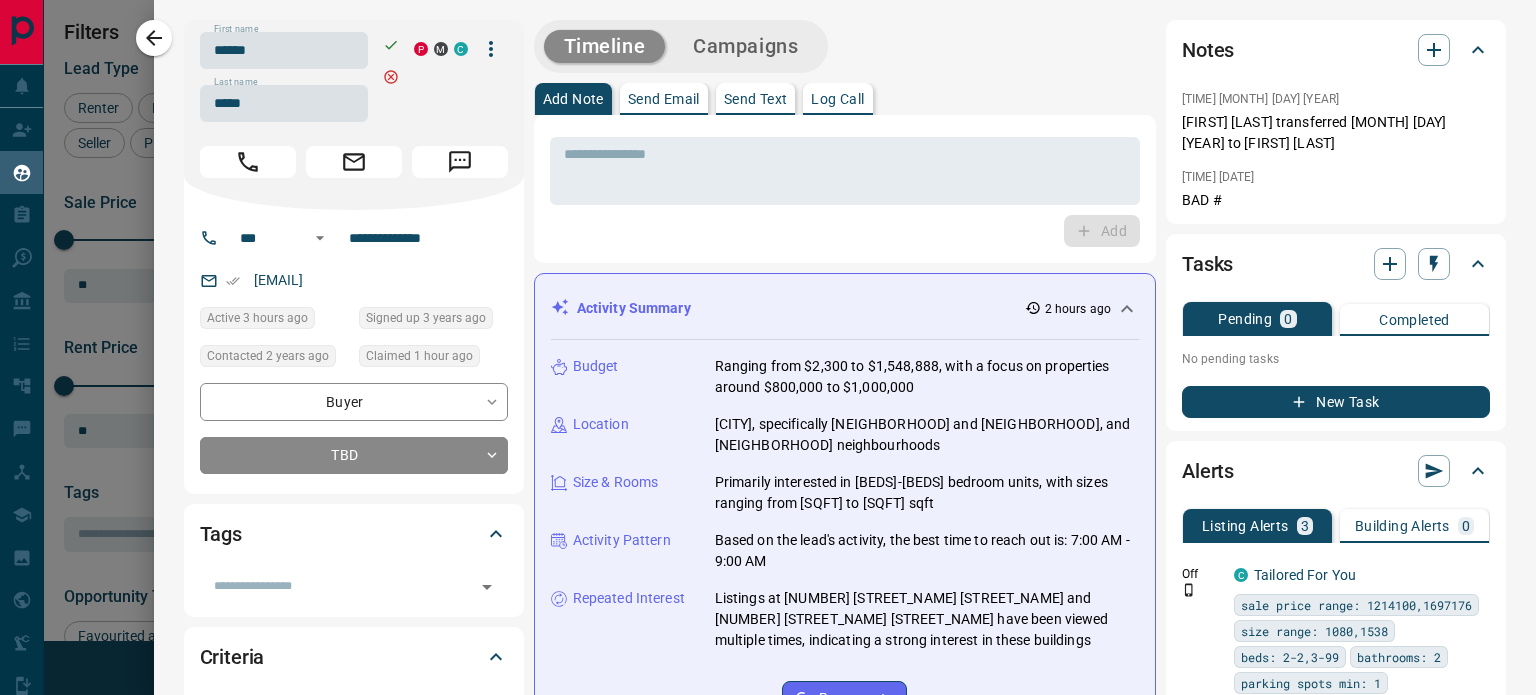 click on "**********" at bounding box center (845, 1266) 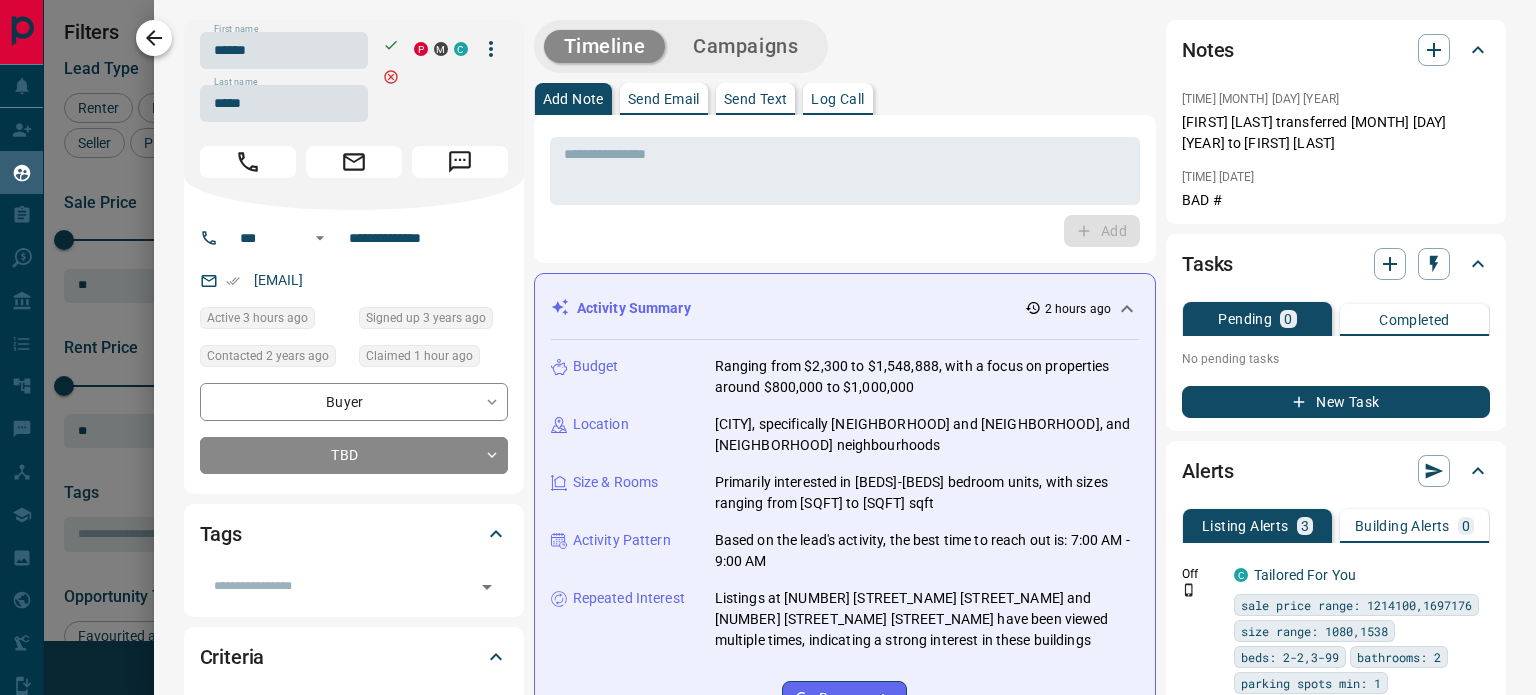 click 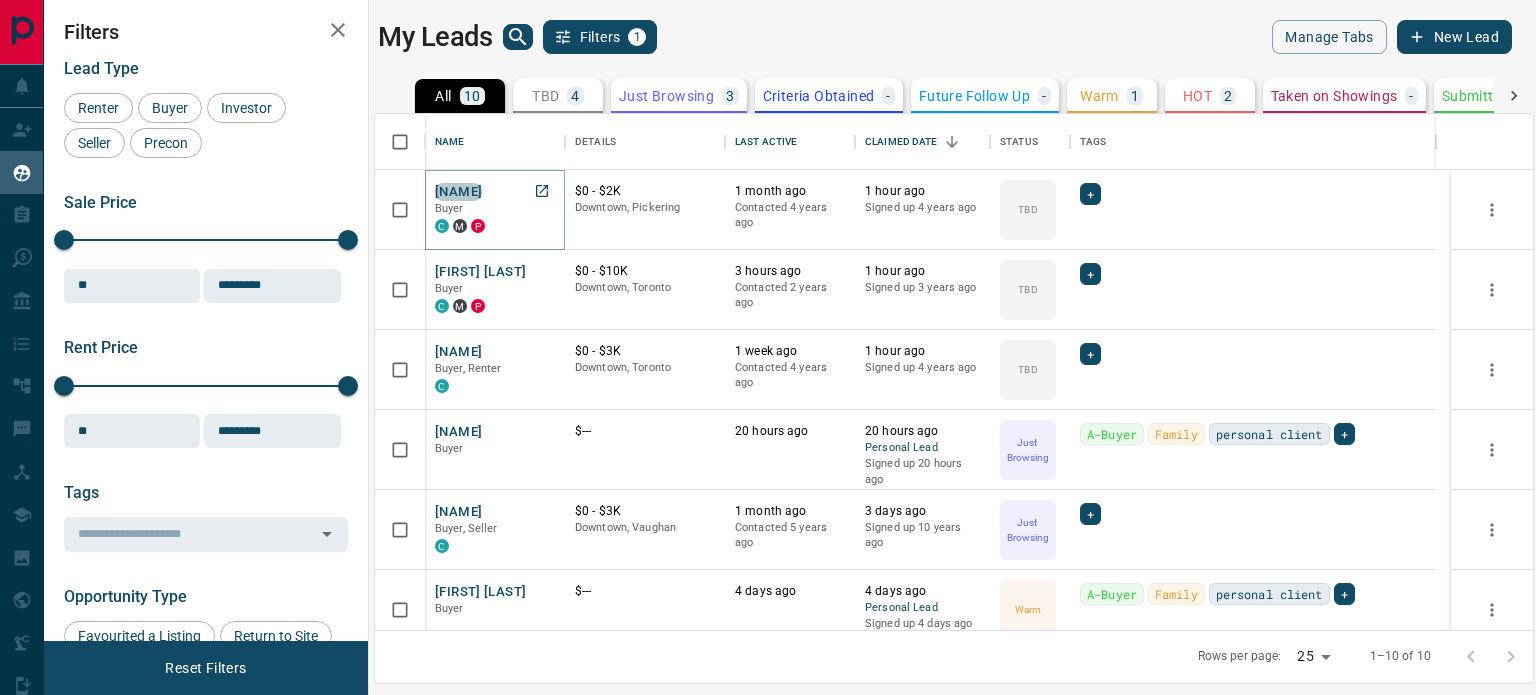 click on "[NAME]" at bounding box center (458, 192) 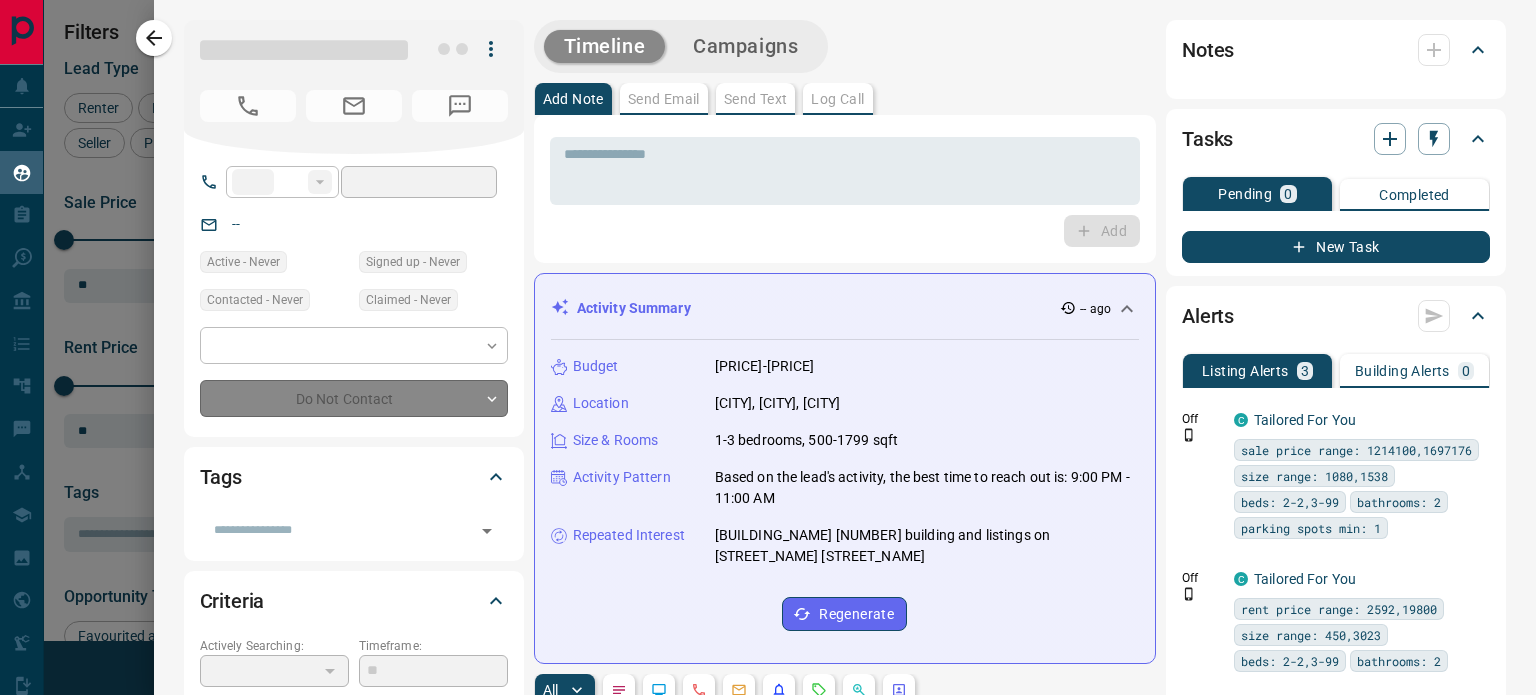 type on "**" 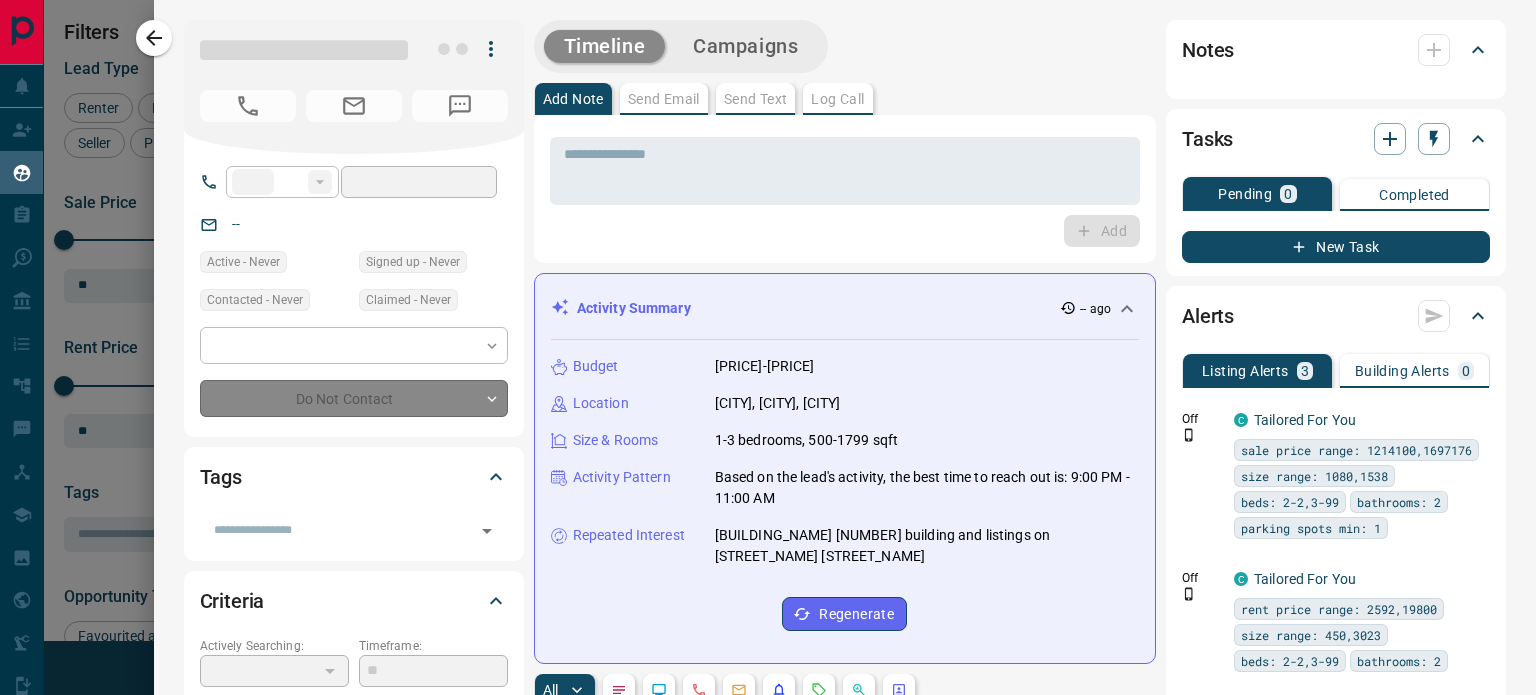 type on "**********" 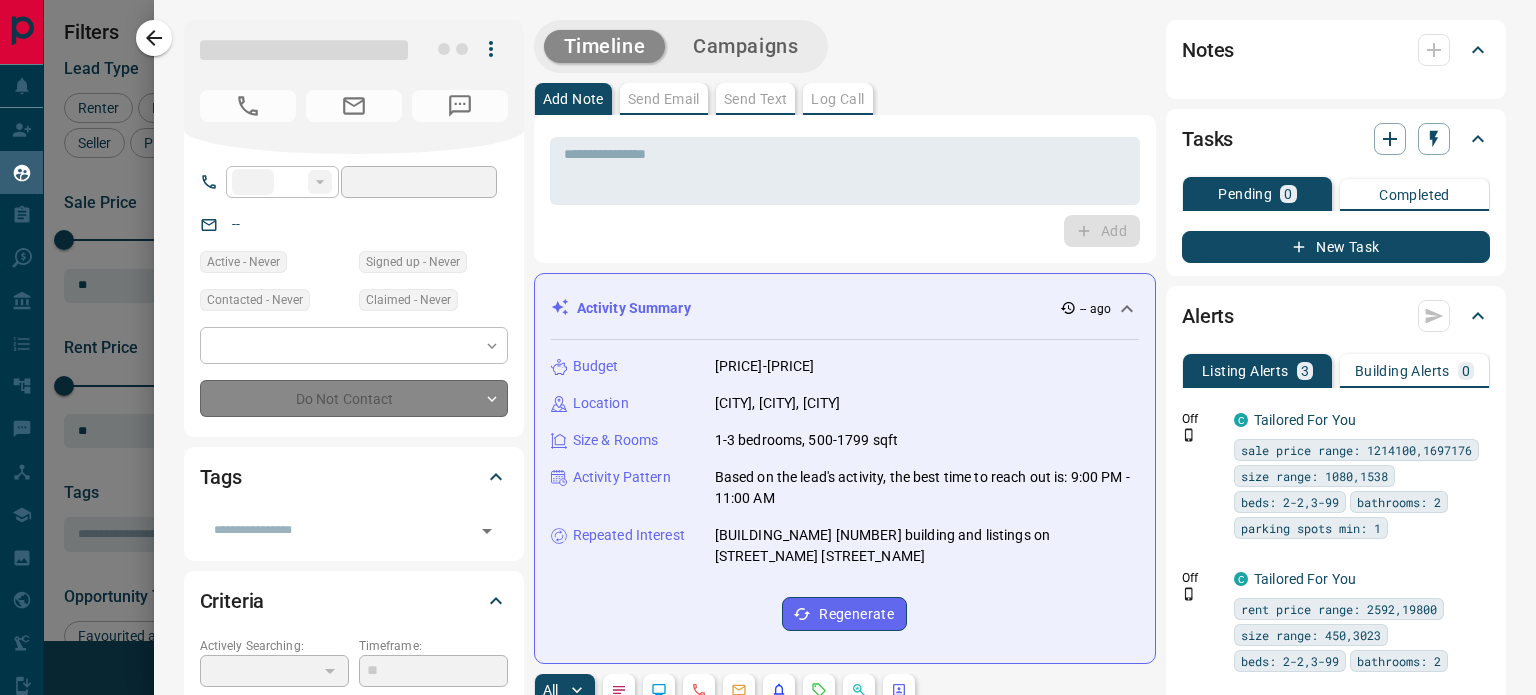 type on "**********" 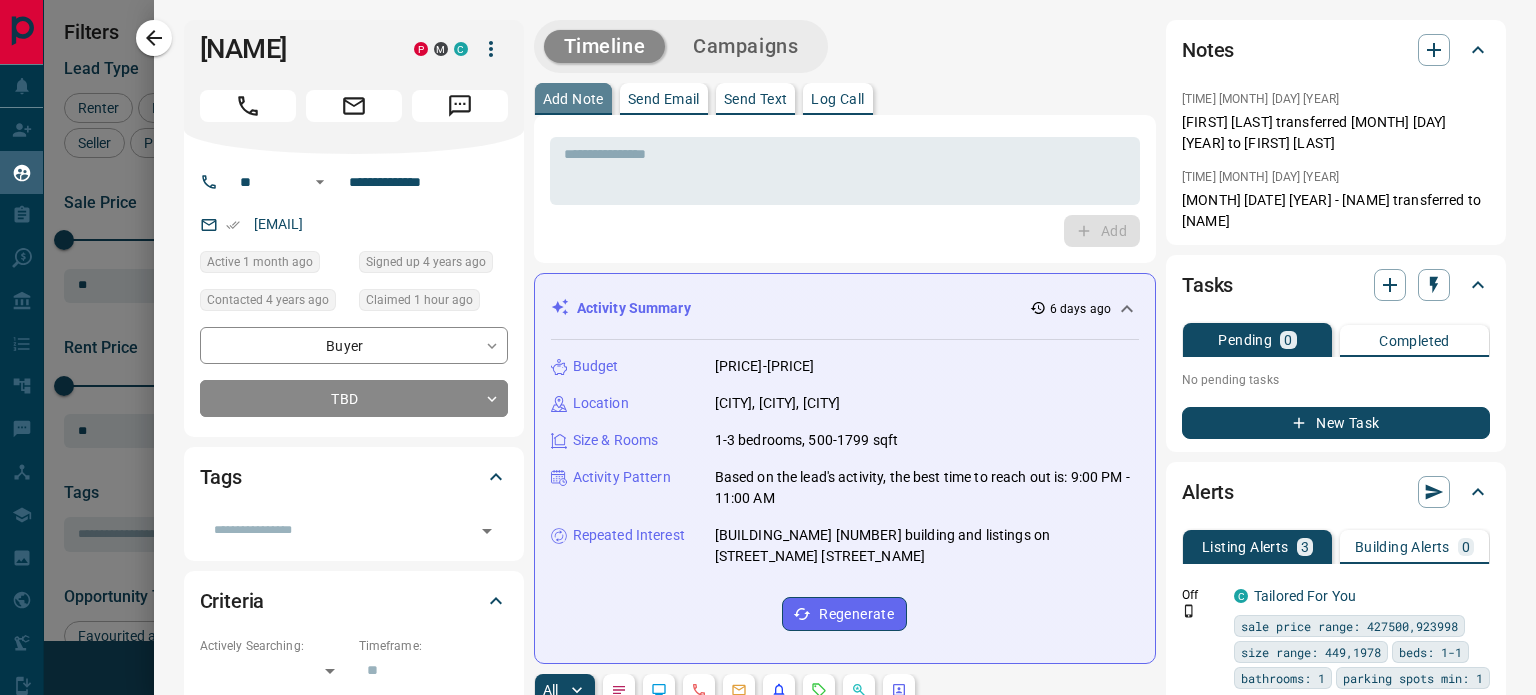 click on "Add Note" at bounding box center (573, 99) 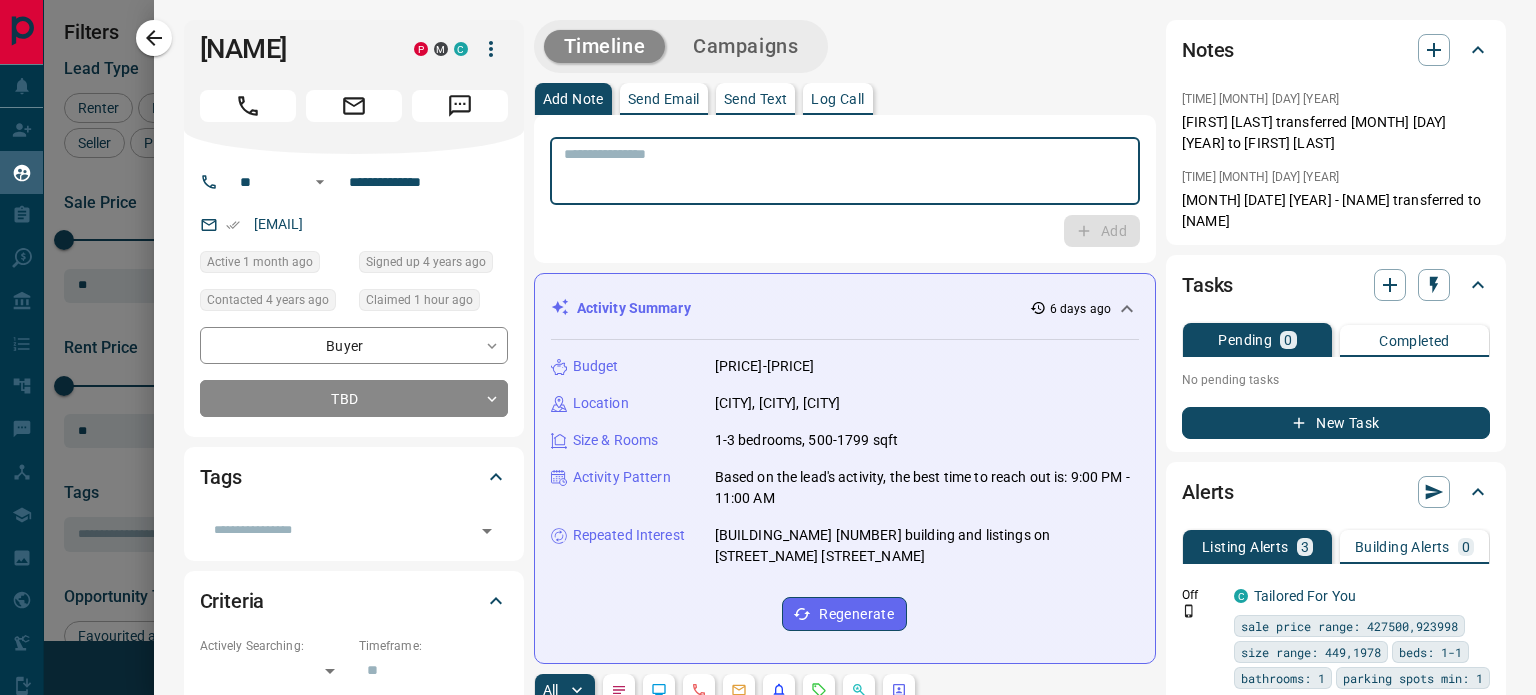 click at bounding box center [845, 171] 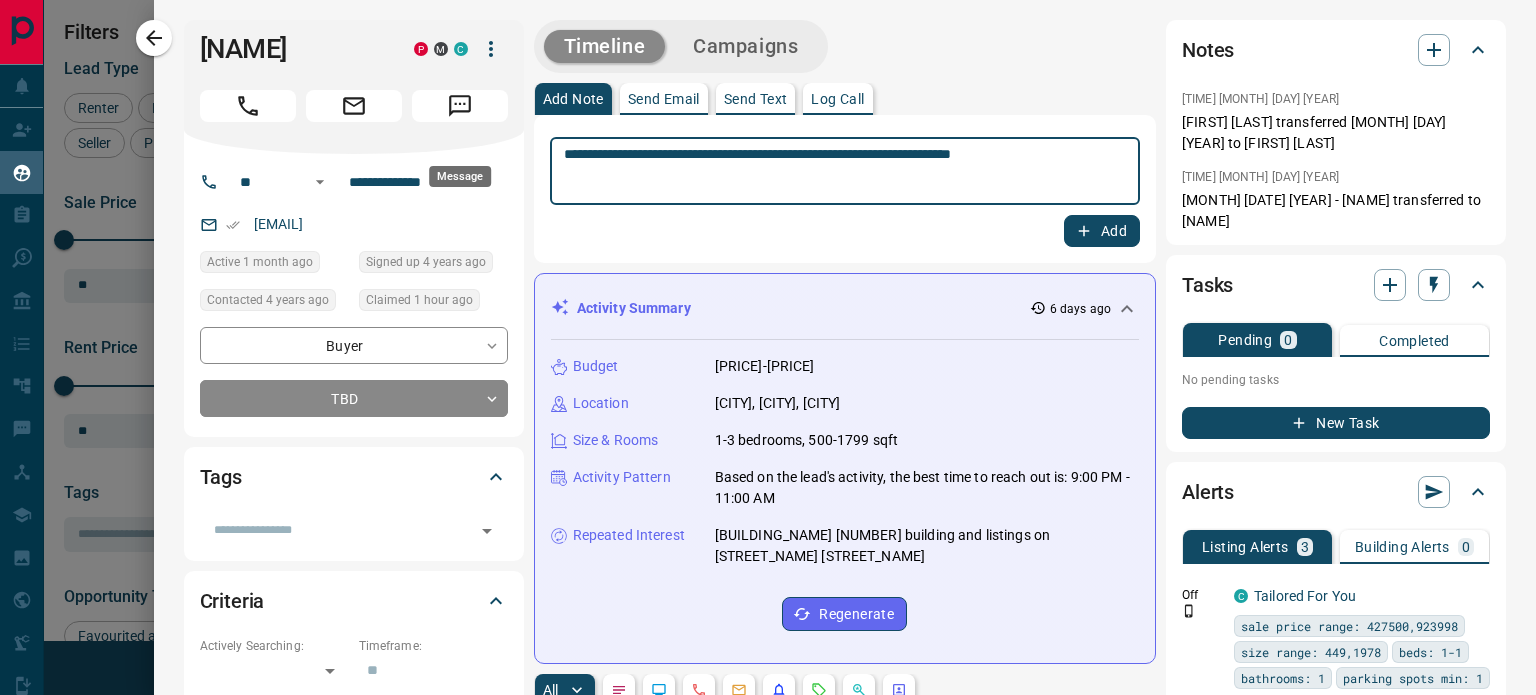 drag, startPoint x: 1086, startPoint y: 154, endPoint x: 496, endPoint y: 149, distance: 590.0212 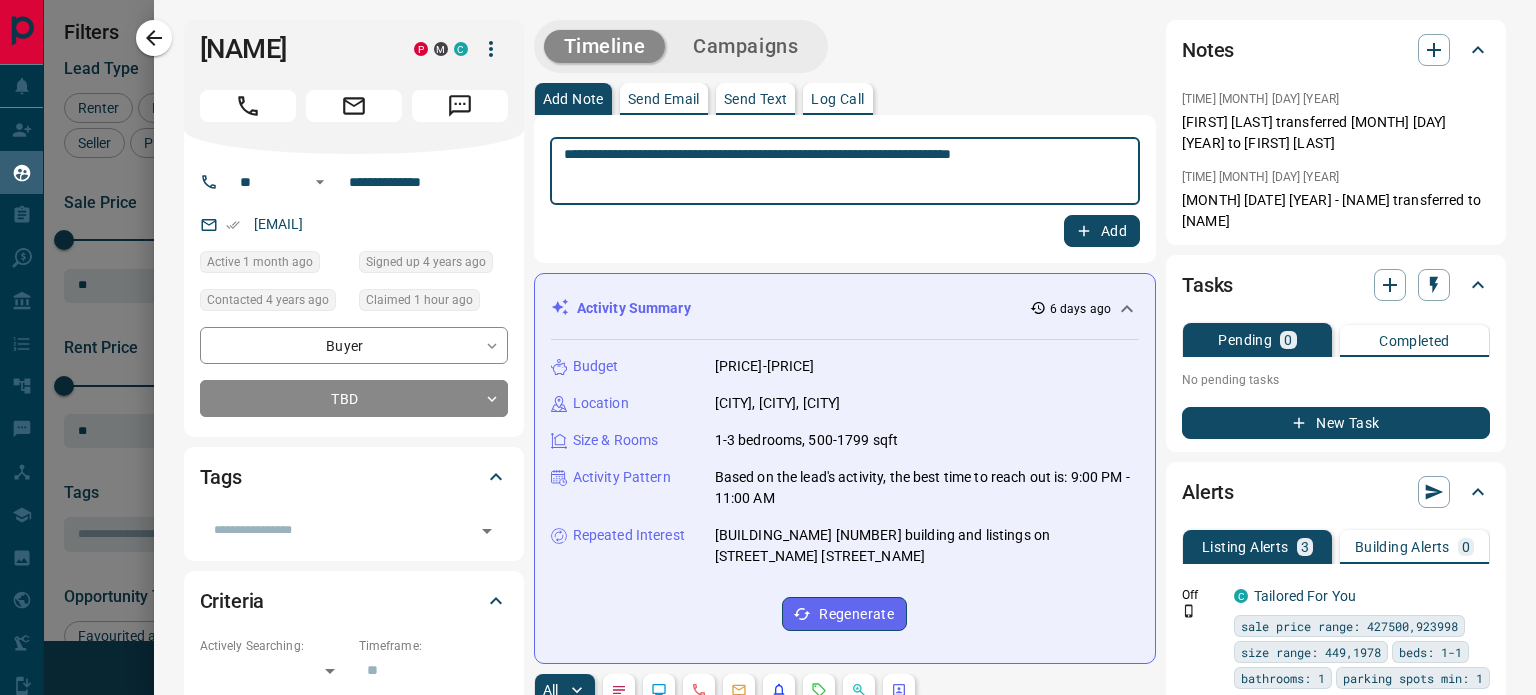 type on "**********" 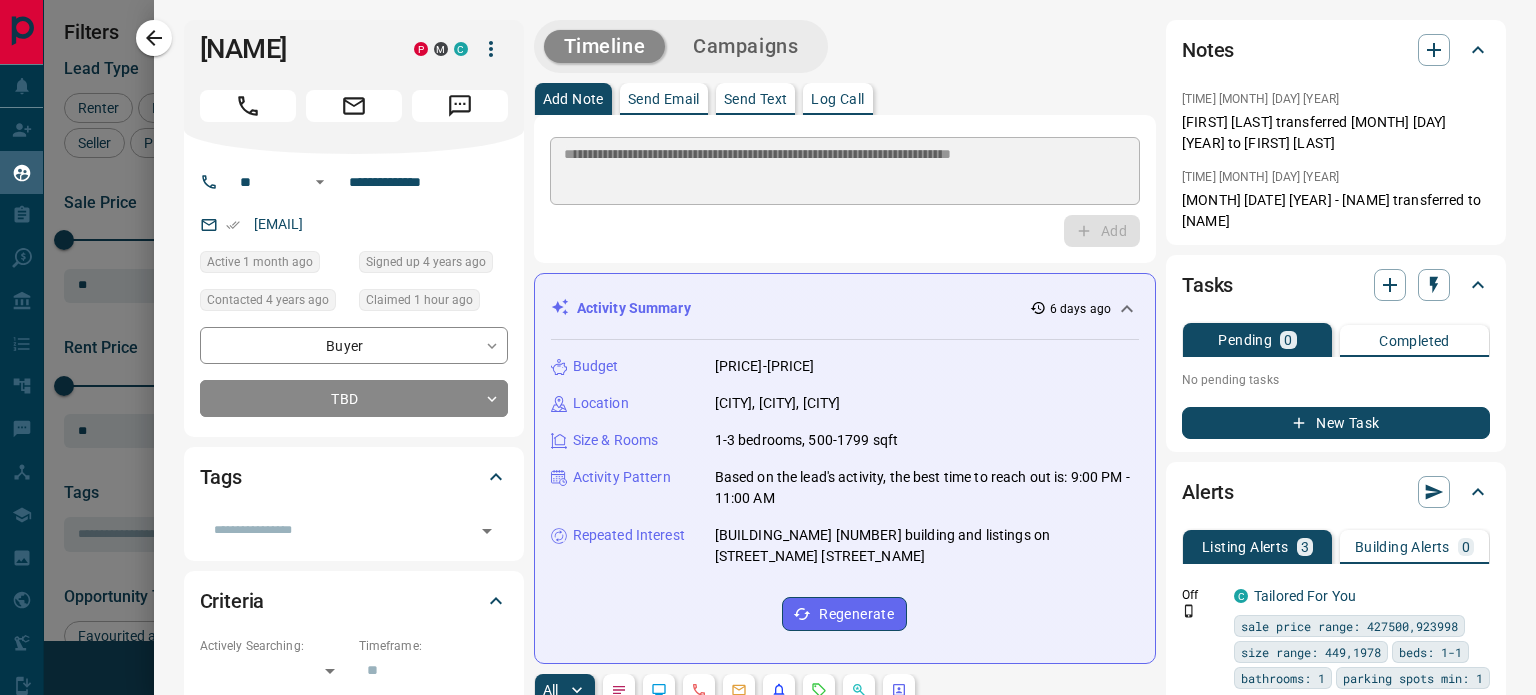 type 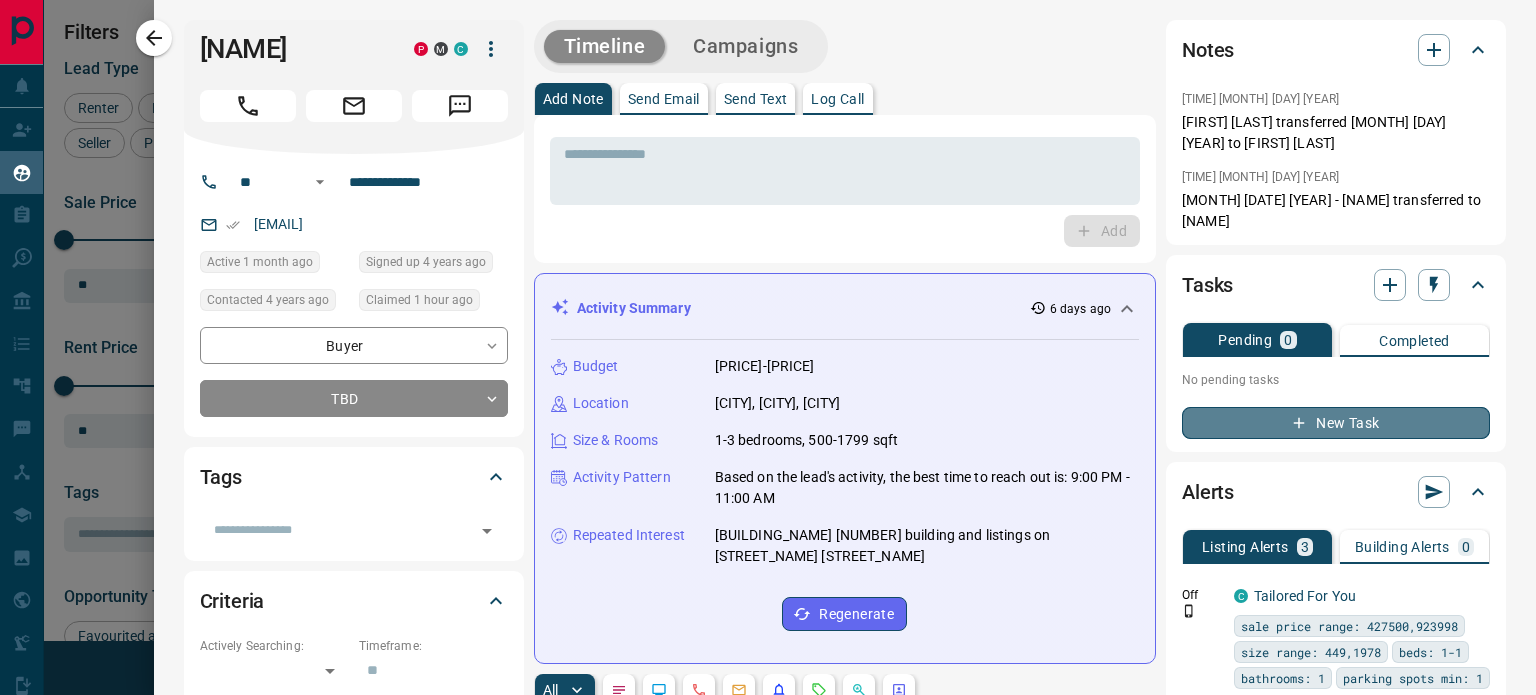 click 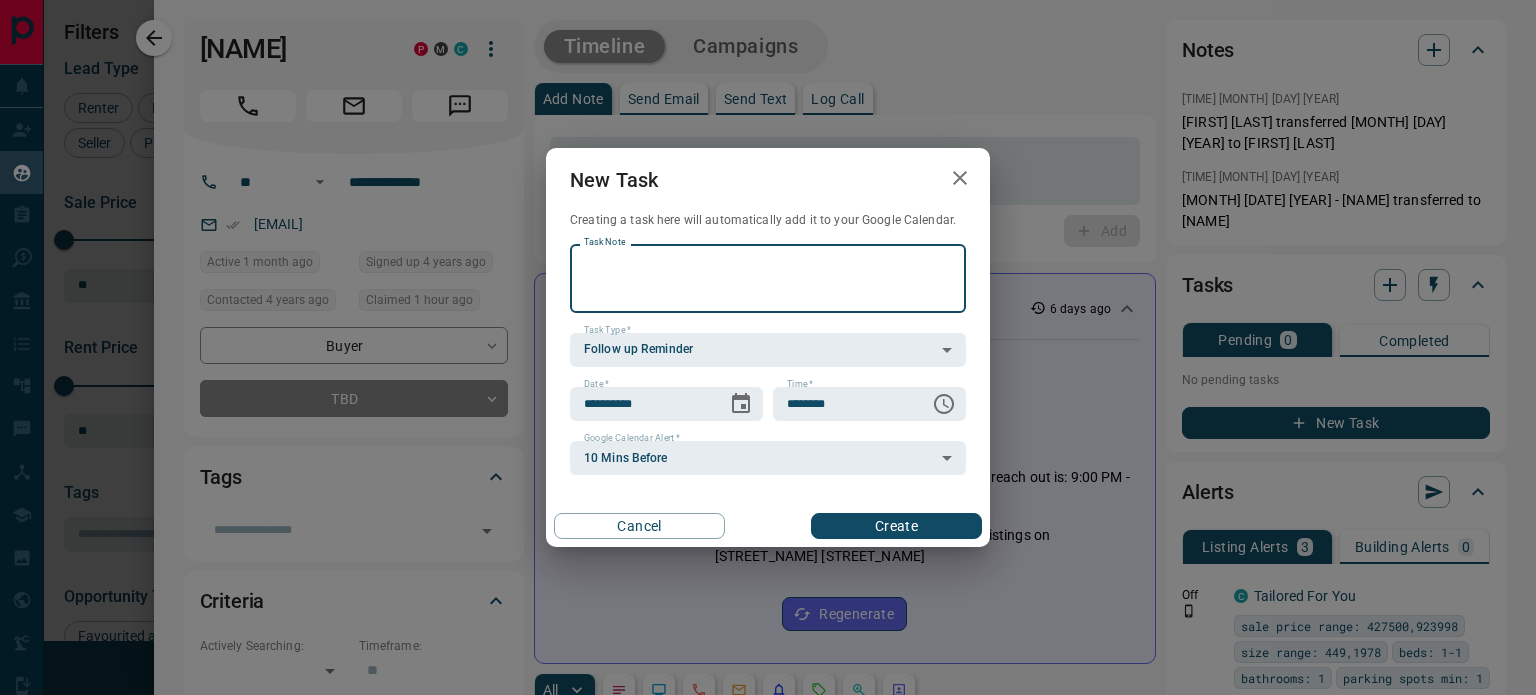 click on "Task Note" at bounding box center (768, 278) 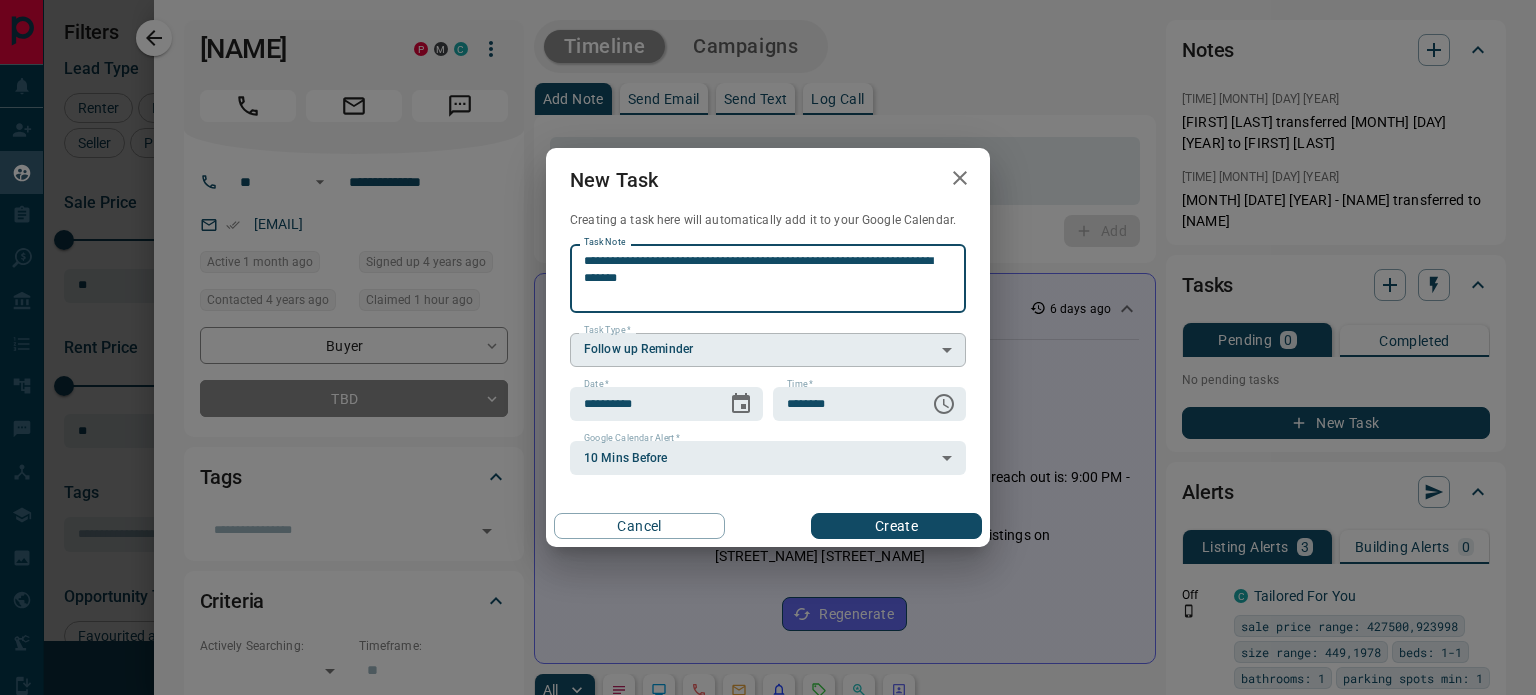 type on "**********" 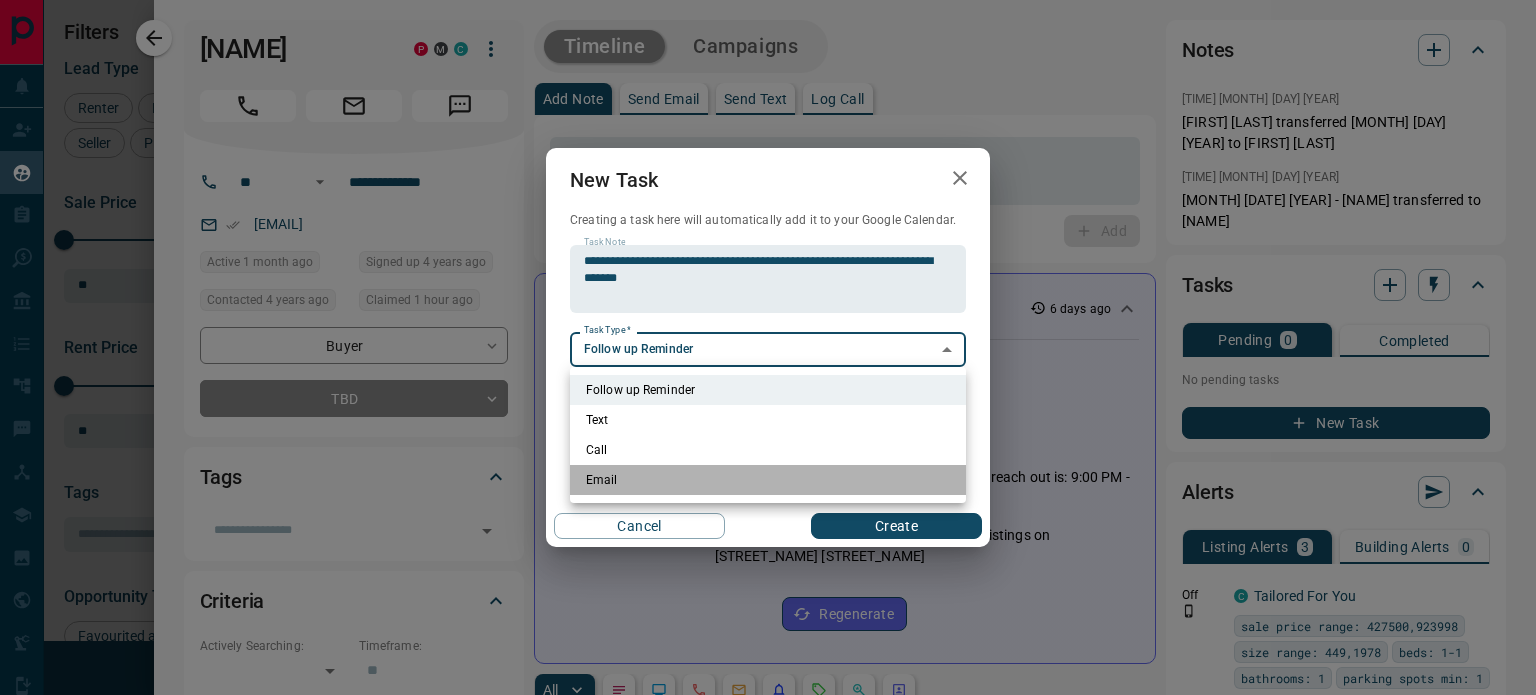 click on "Email" at bounding box center (768, 480) 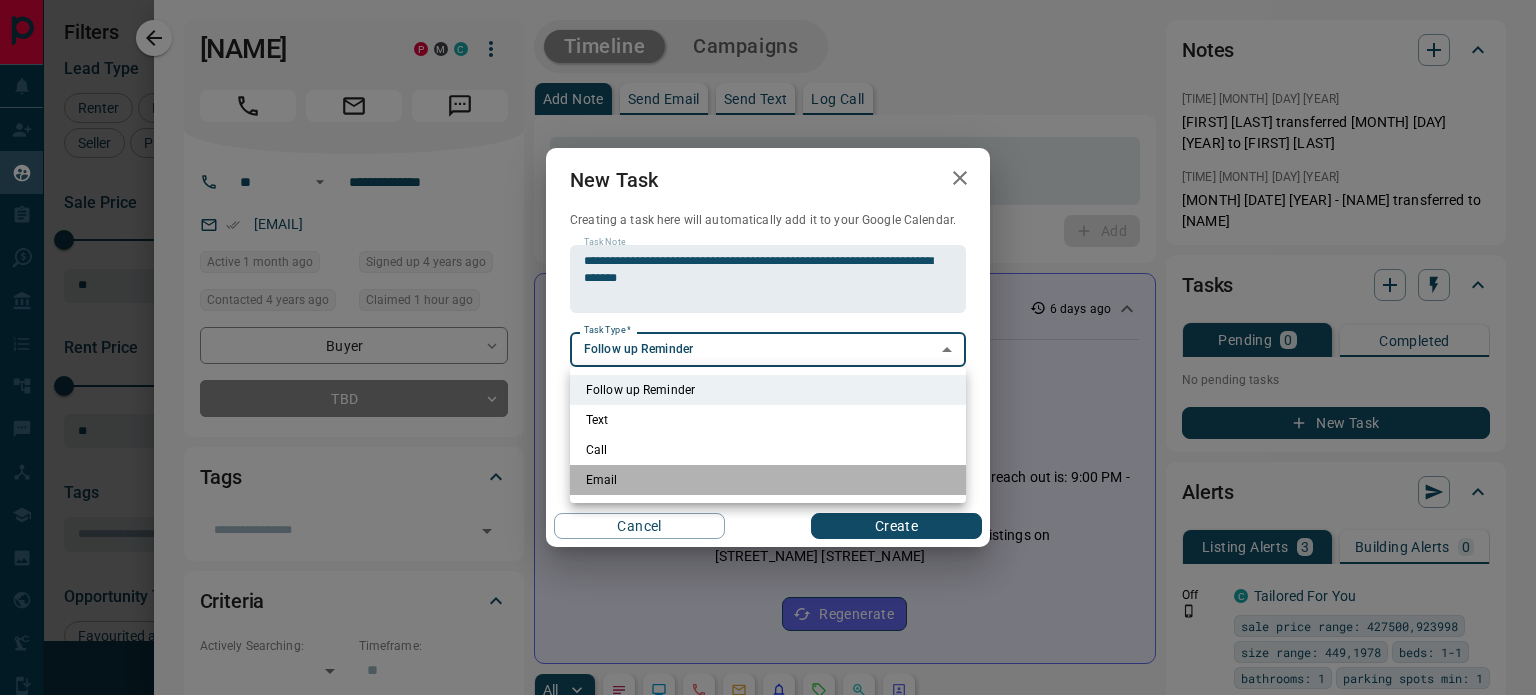 type on "**********" 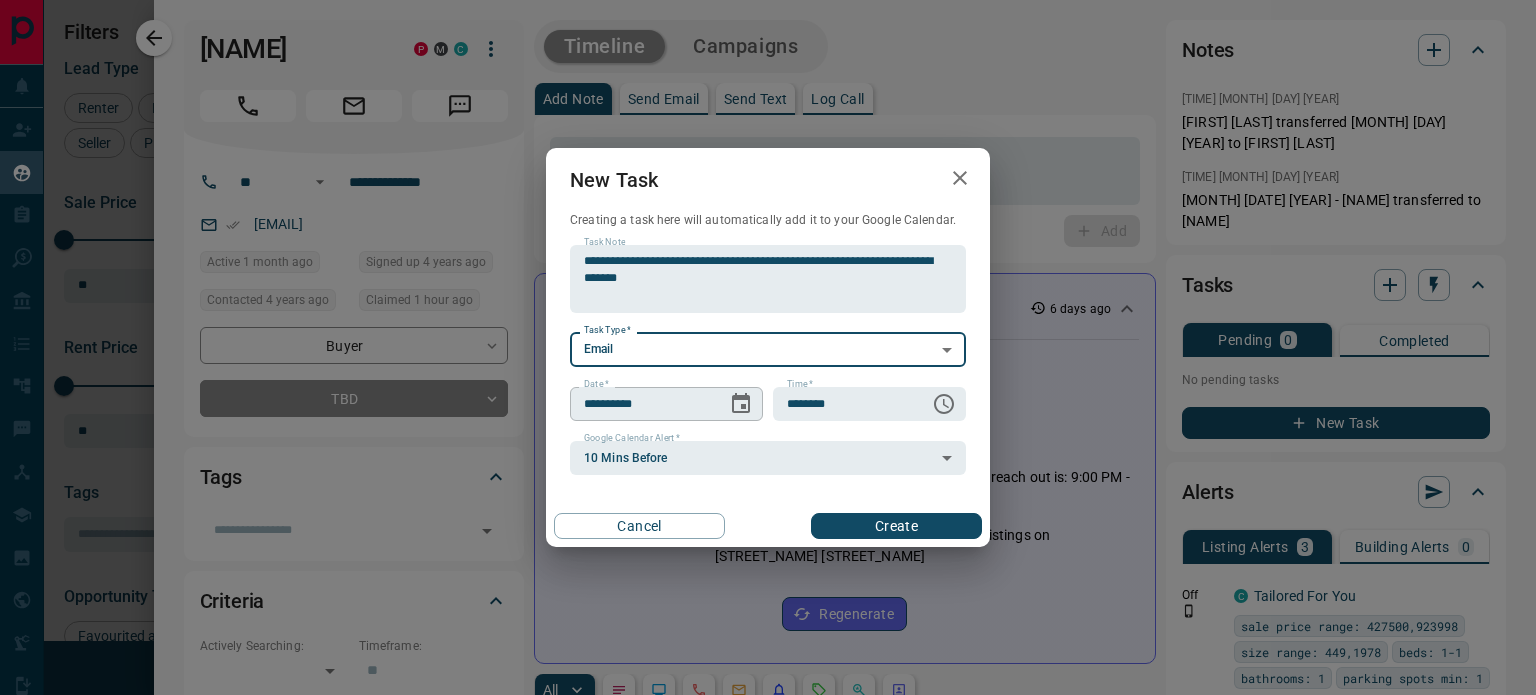 click on "**********" at bounding box center (641, 404) 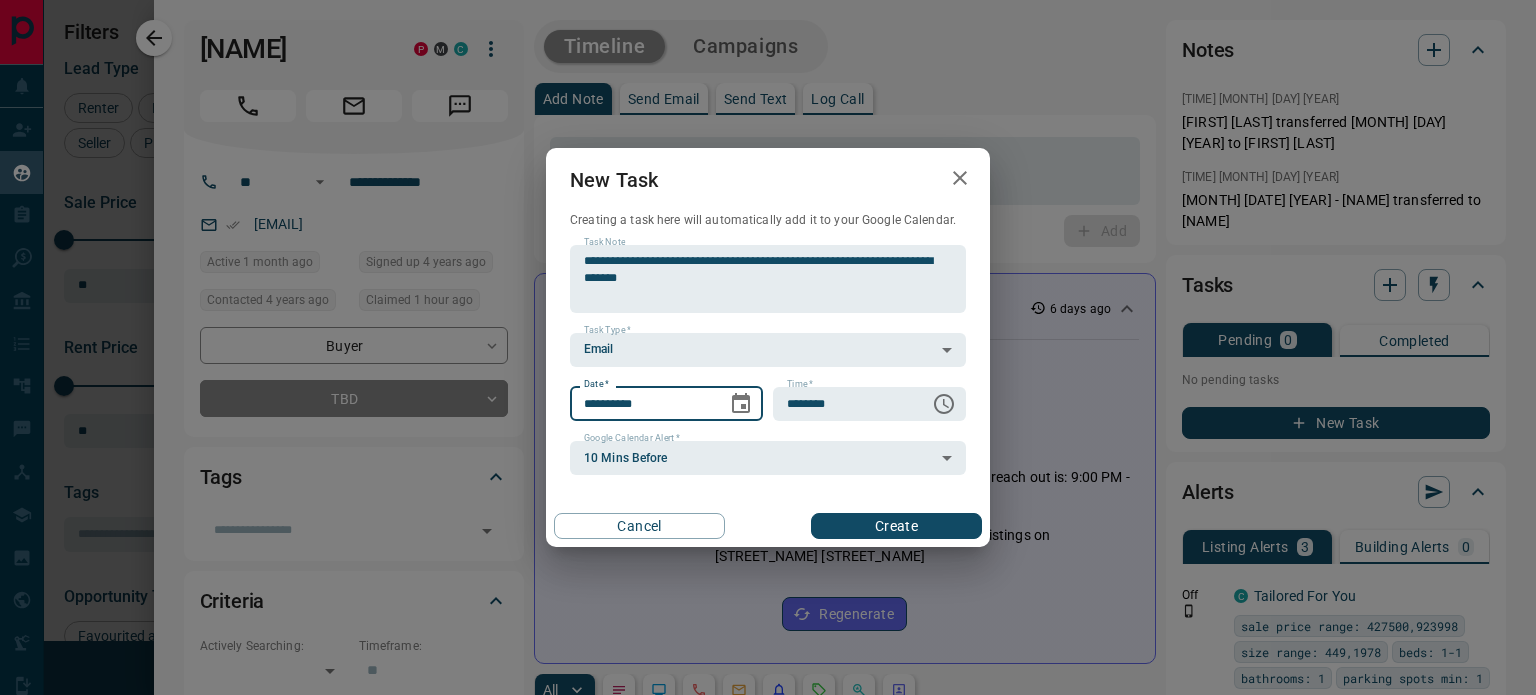 click 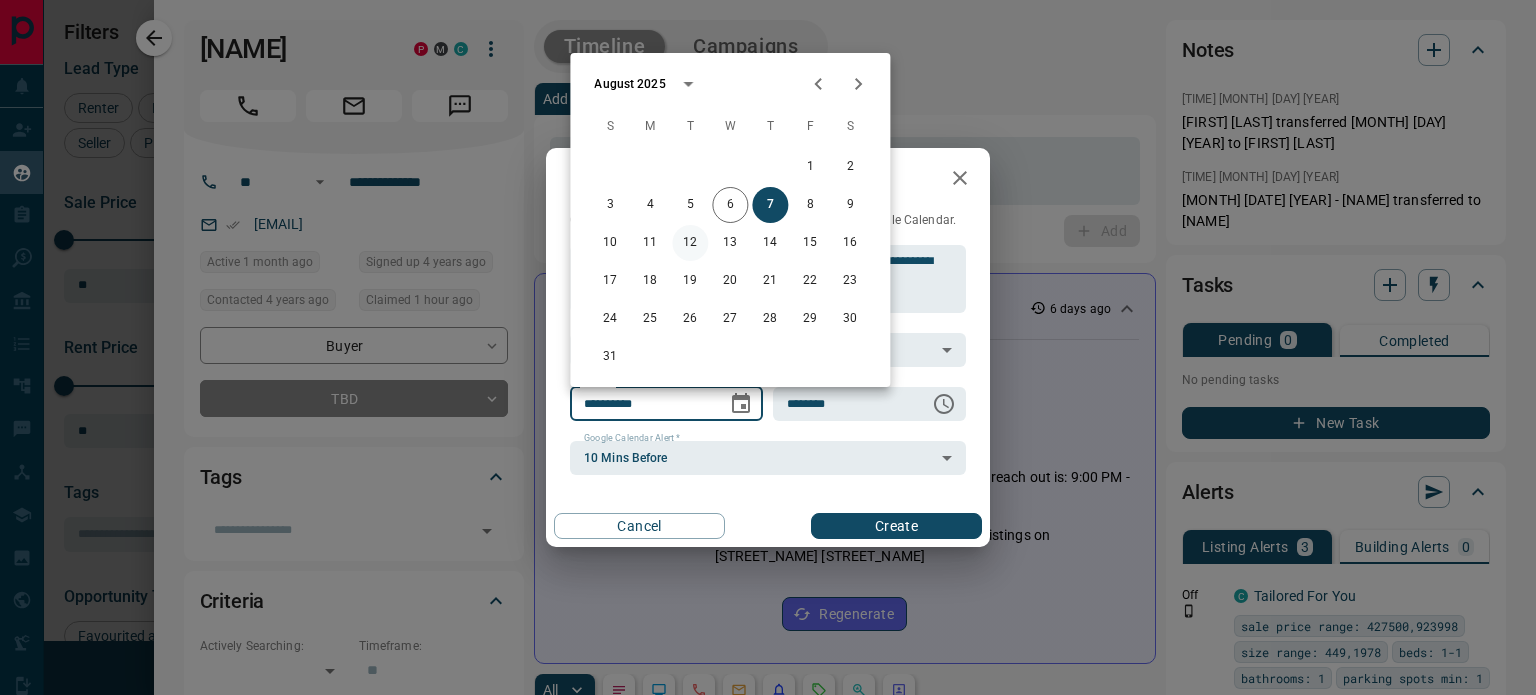 click on "12" at bounding box center (690, 243) 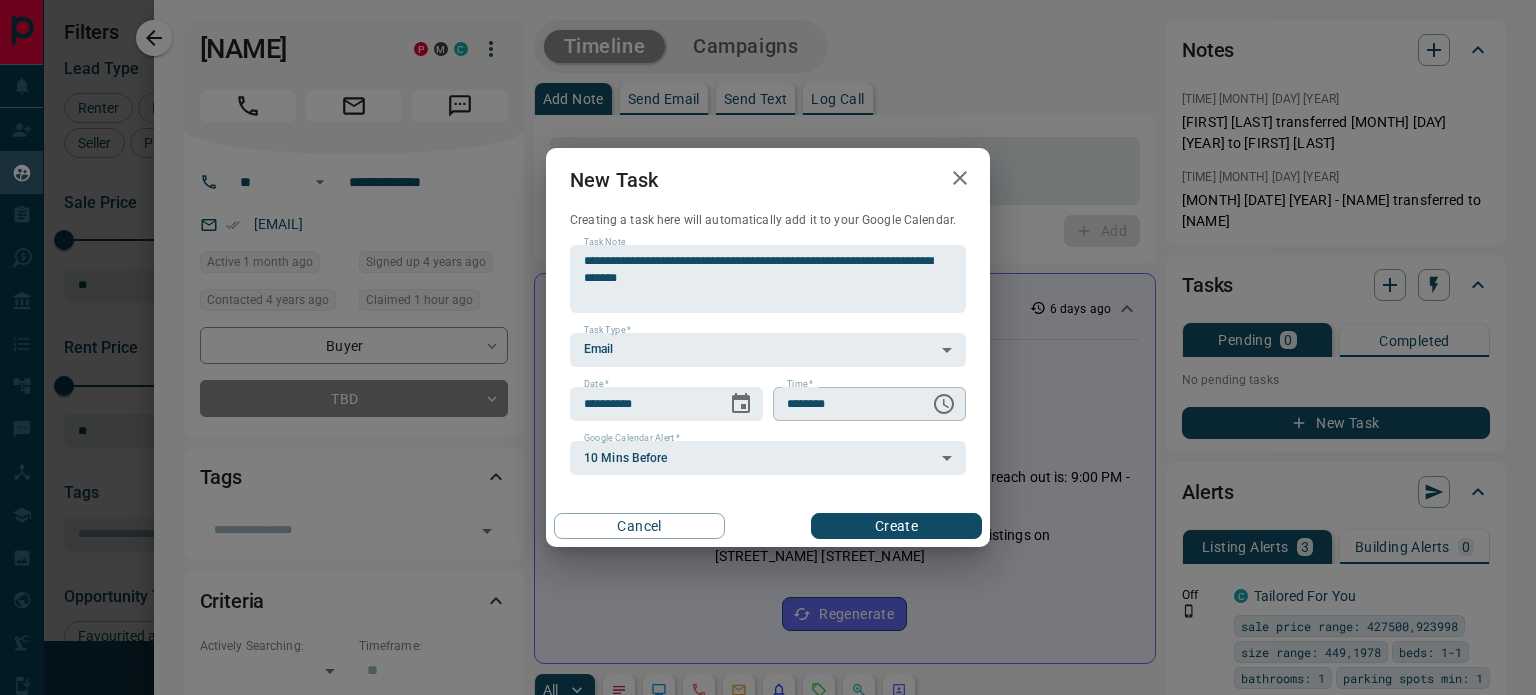 click on "********" at bounding box center [844, 404] 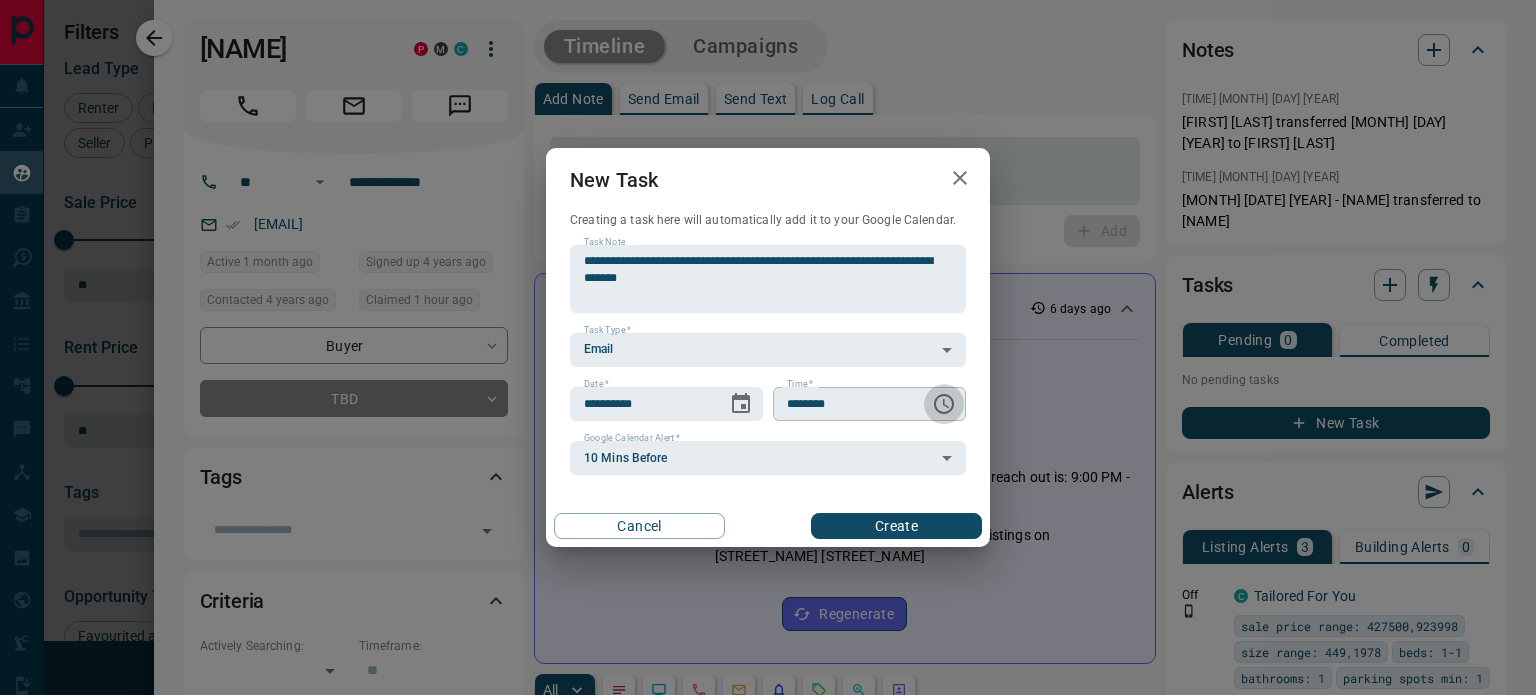 click 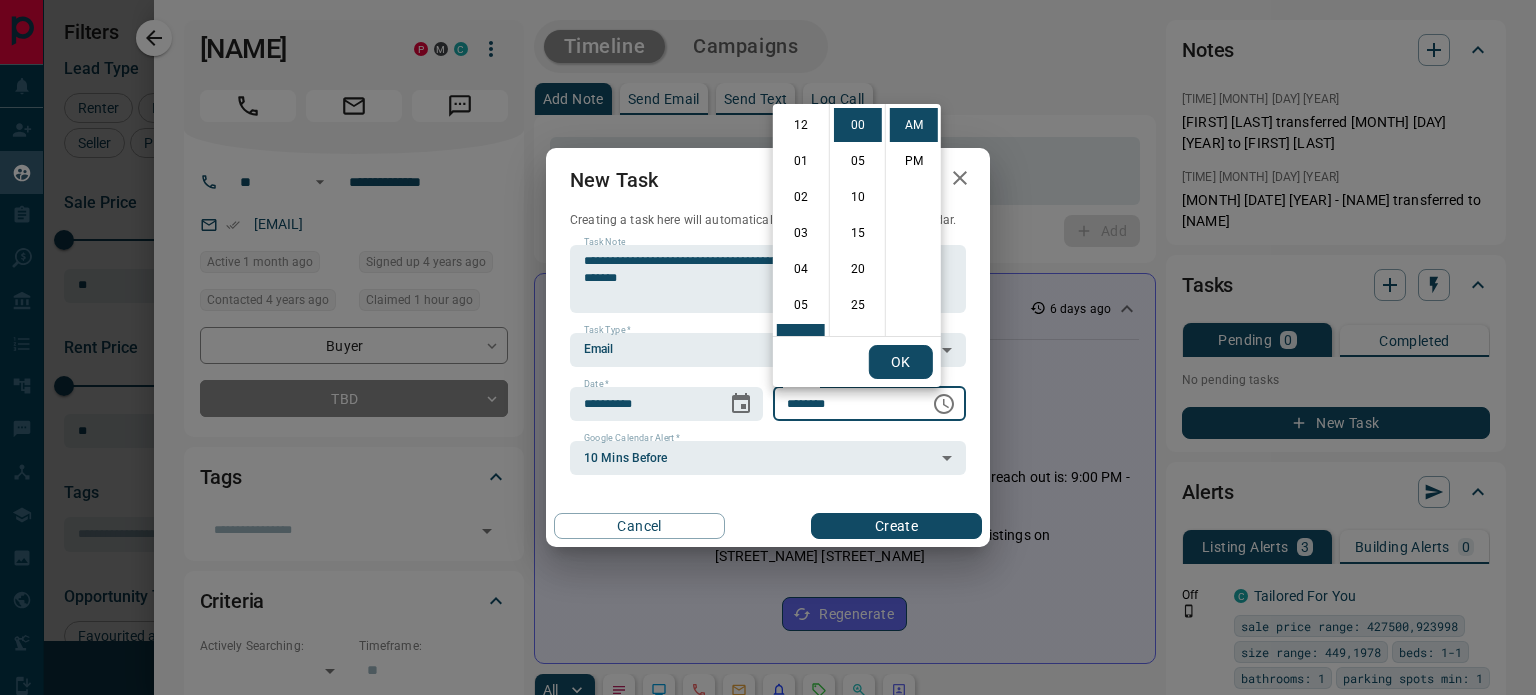 scroll, scrollTop: 216, scrollLeft: 0, axis: vertical 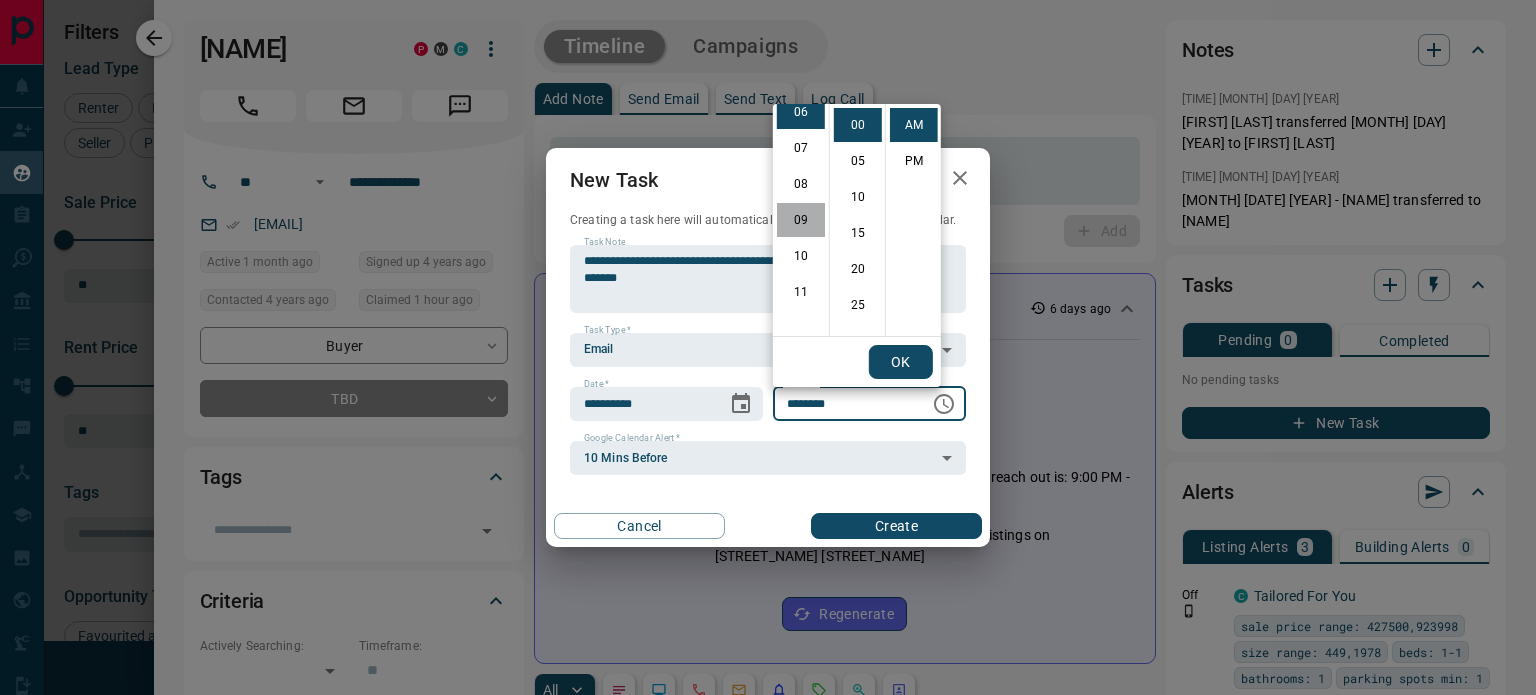 click on "09" at bounding box center [801, 220] 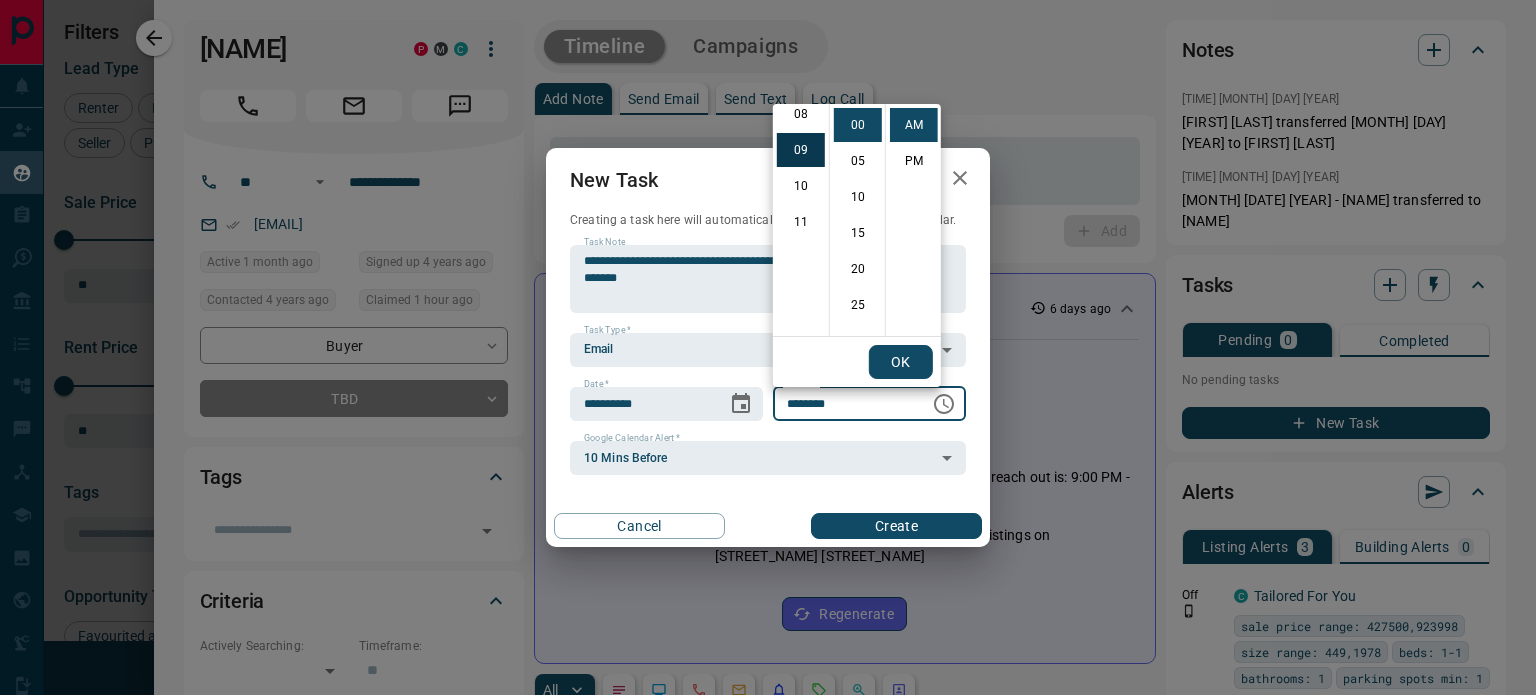 scroll, scrollTop: 324, scrollLeft: 0, axis: vertical 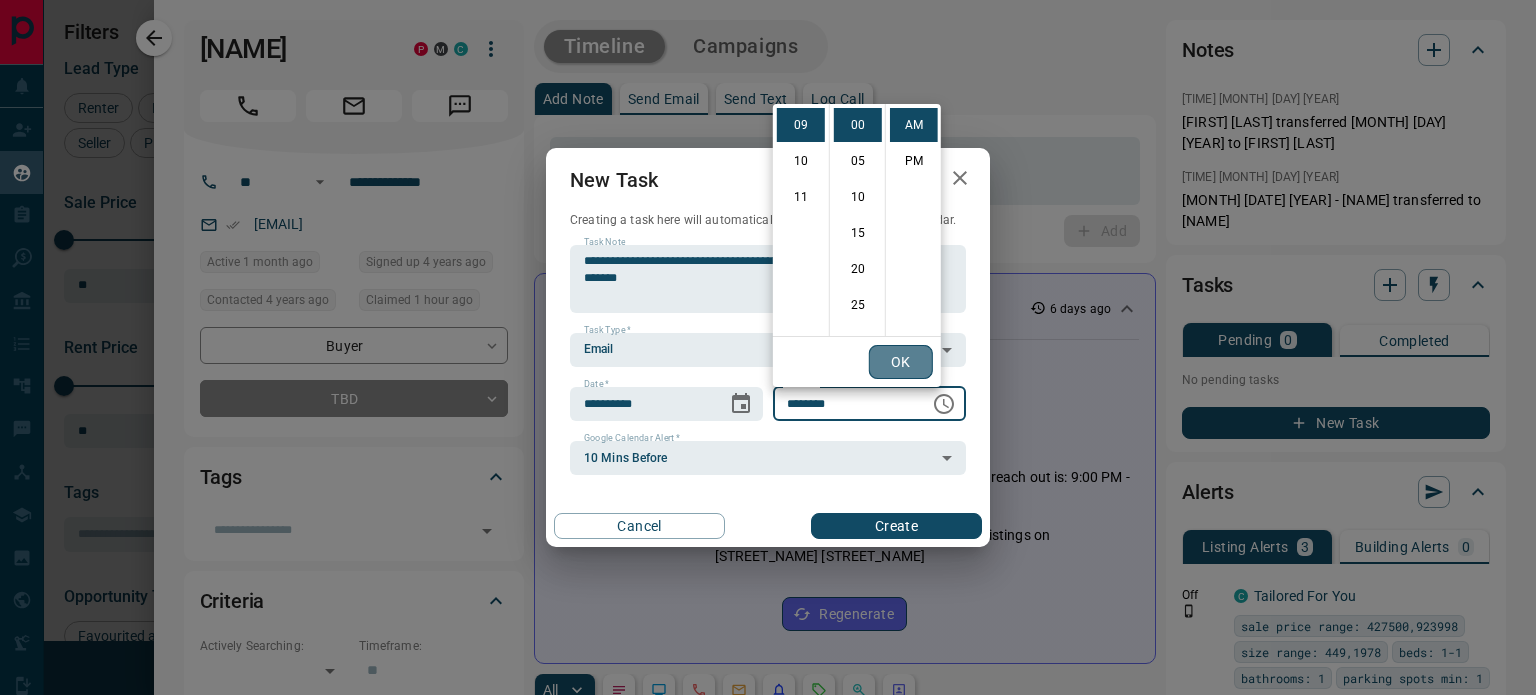 click on "OK" at bounding box center (901, 362) 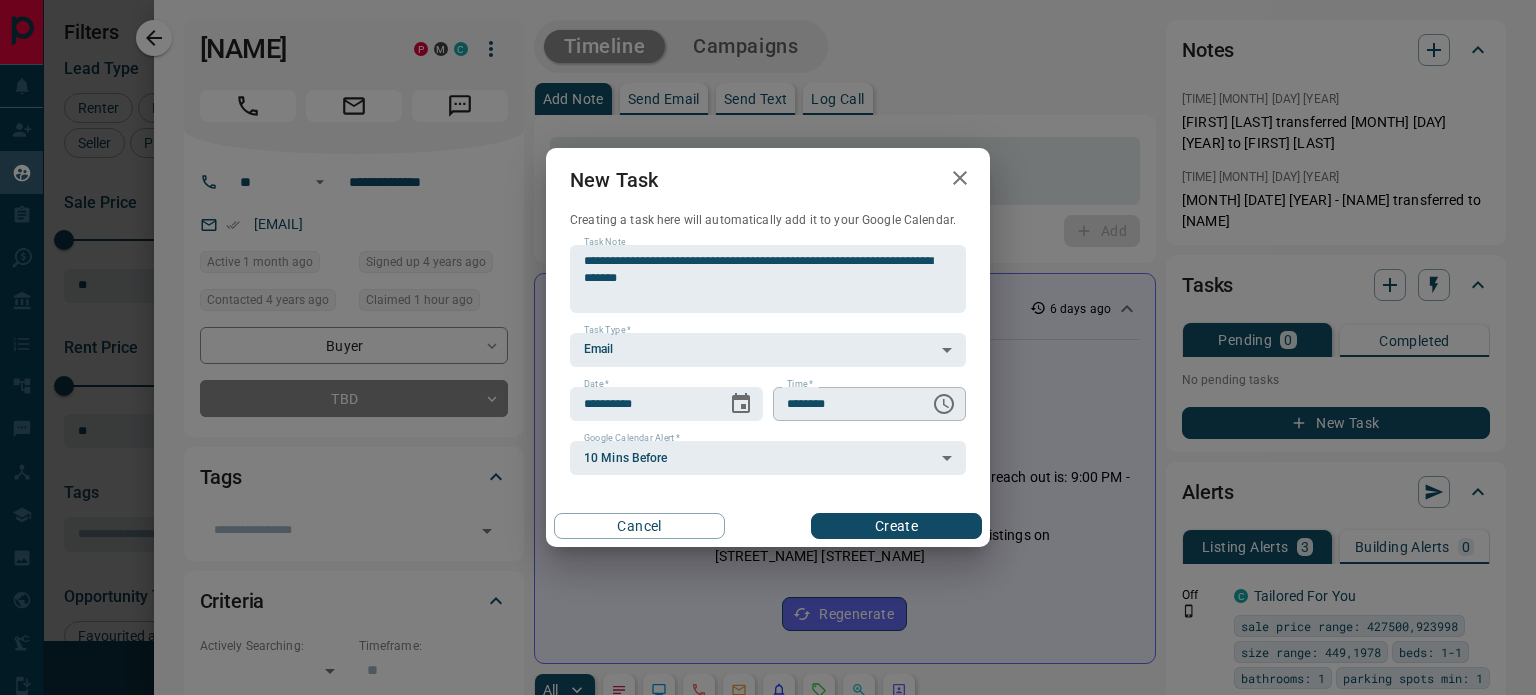 click 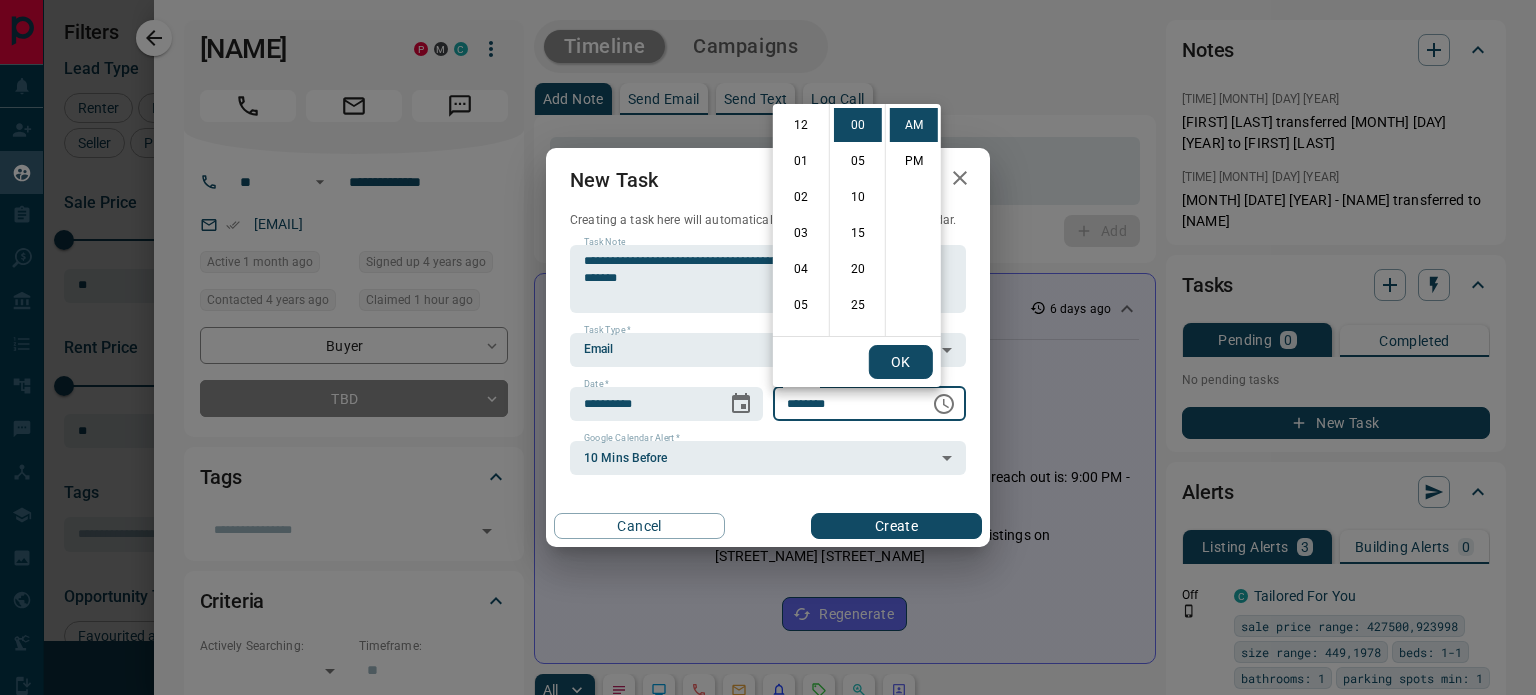 scroll, scrollTop: 324, scrollLeft: 0, axis: vertical 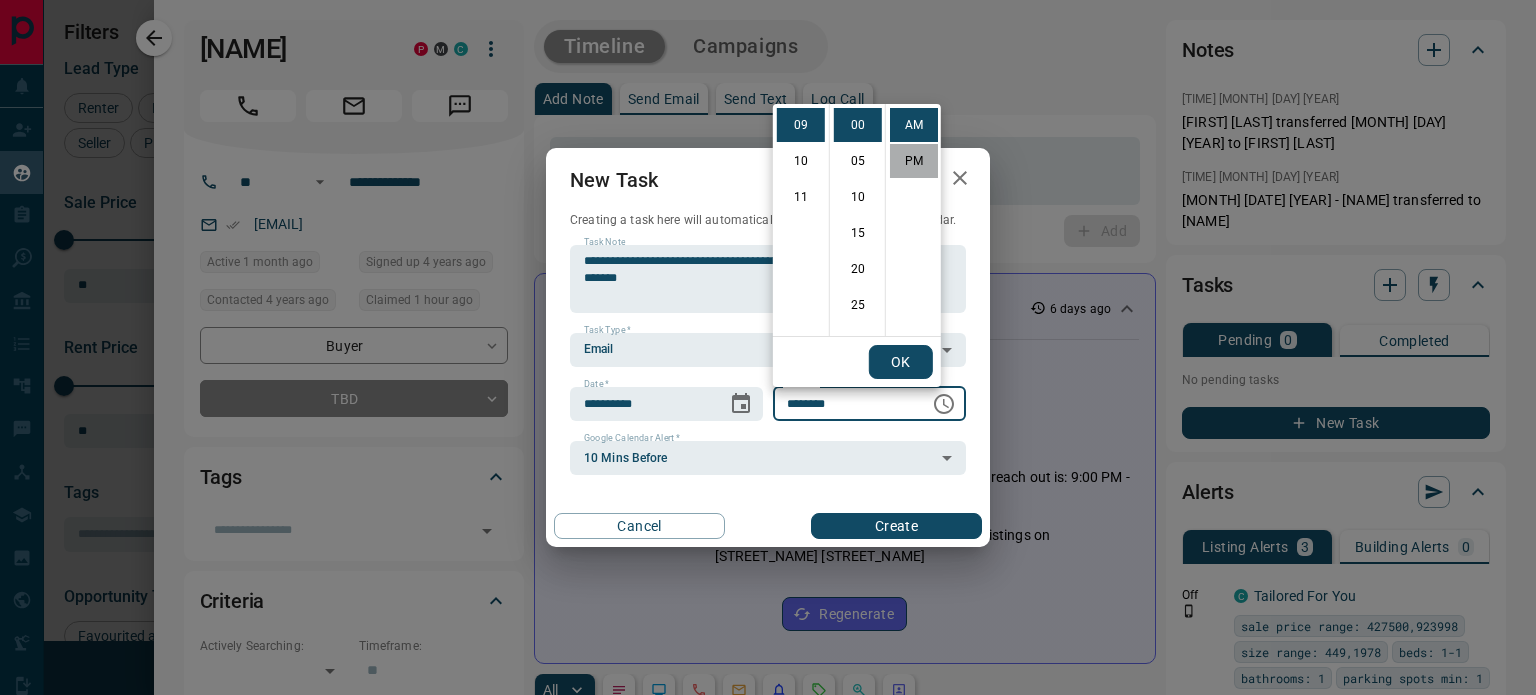 click on "PM" at bounding box center (914, 161) 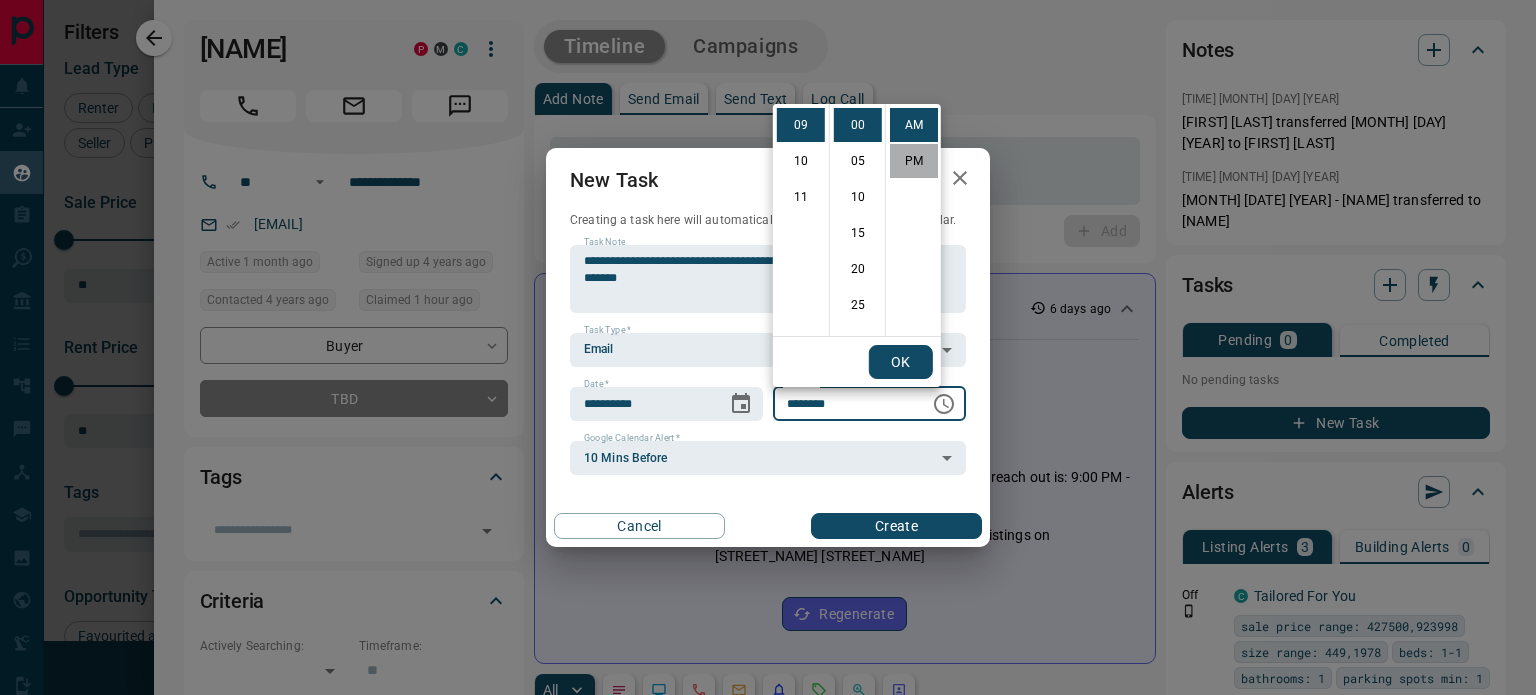 scroll, scrollTop: 30, scrollLeft: 0, axis: vertical 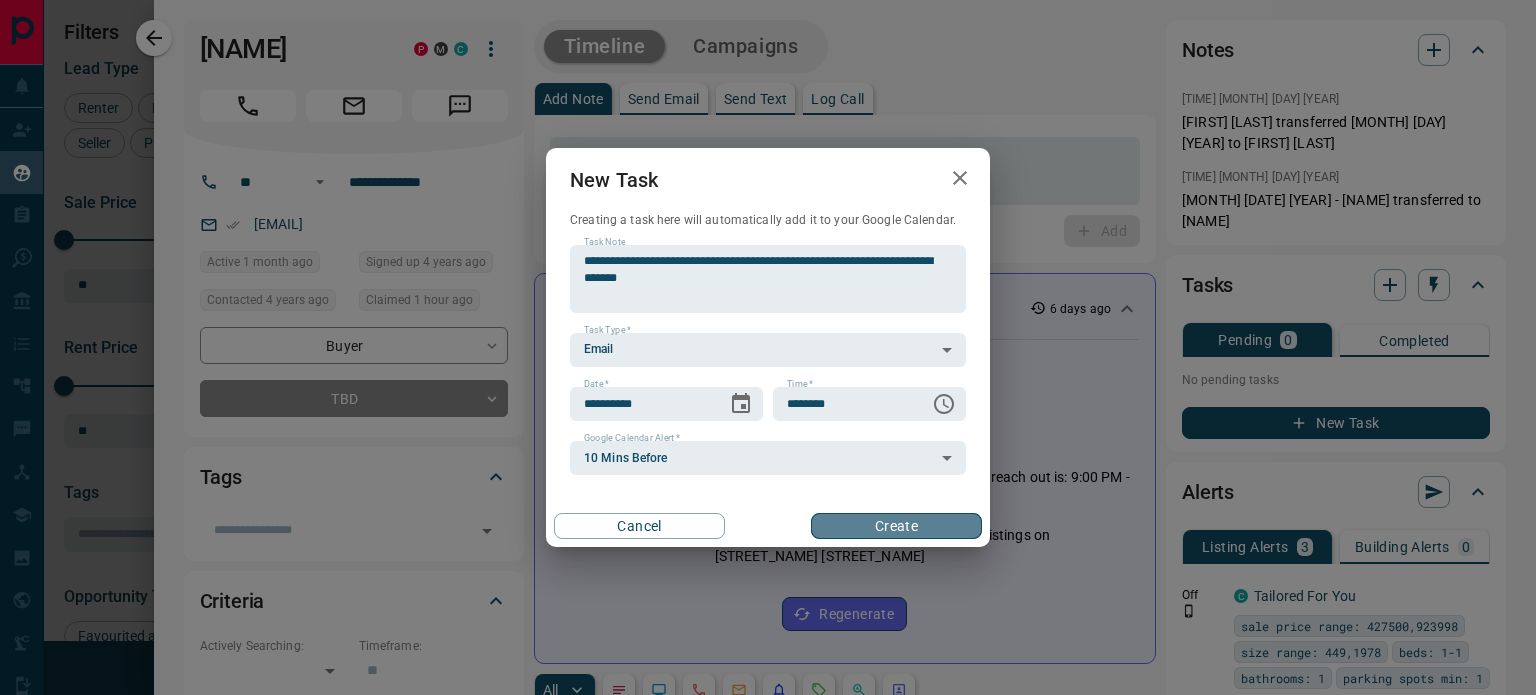 click on "Create" at bounding box center [896, 526] 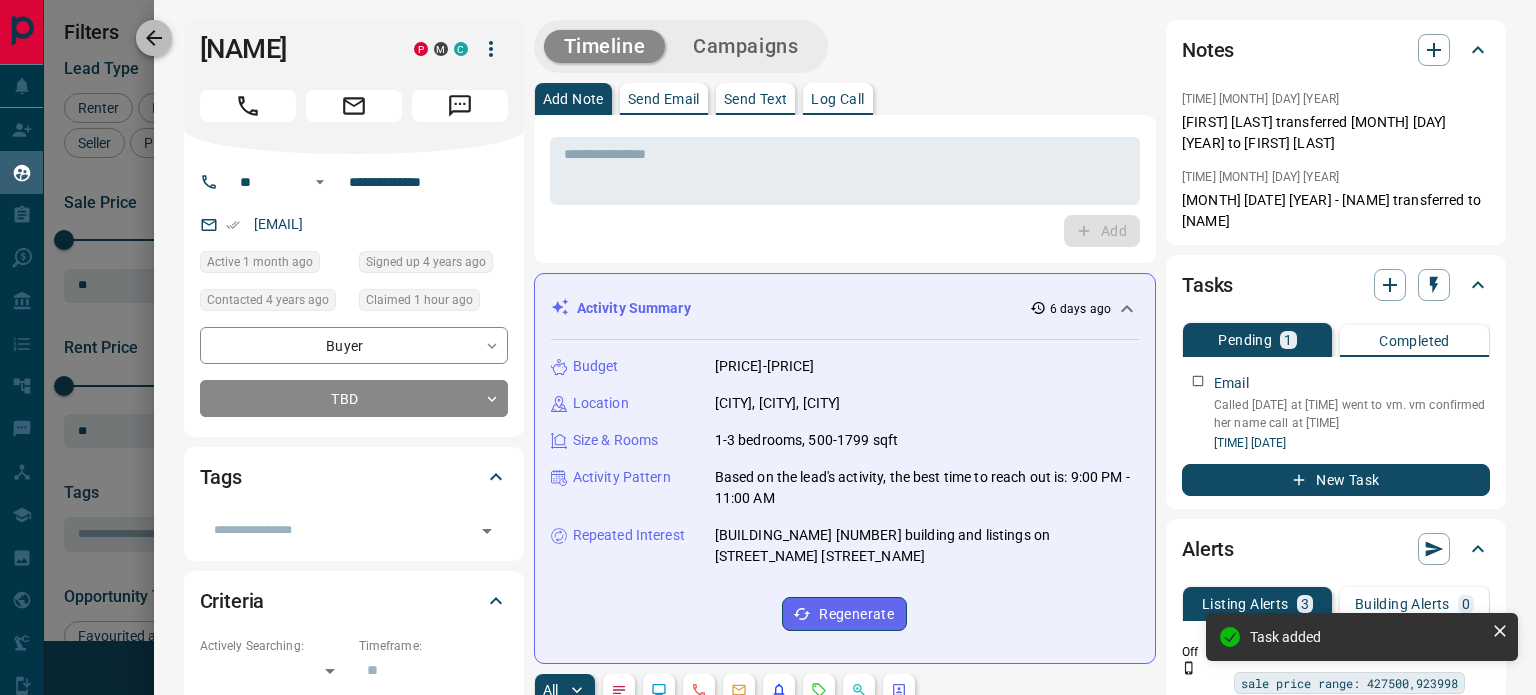 click 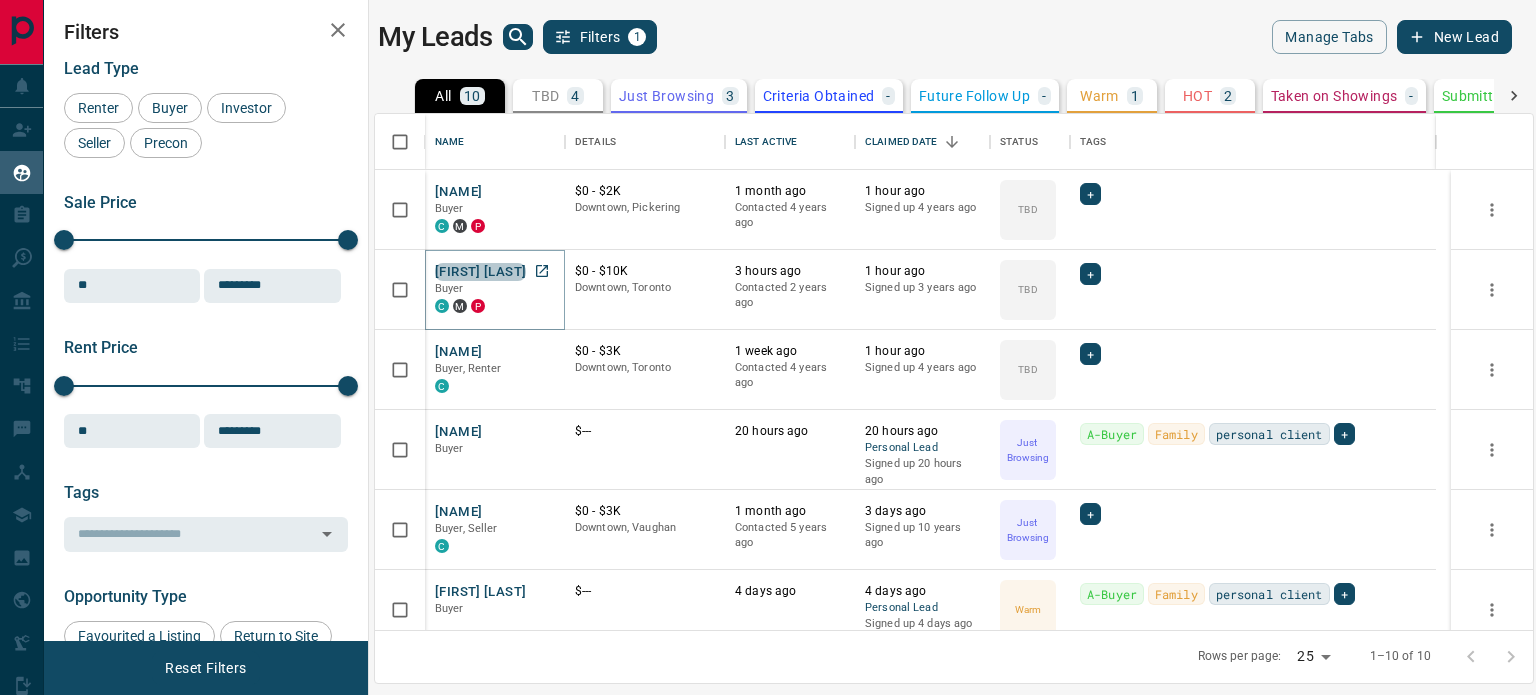 click on "[FIRST] [LAST]" at bounding box center [480, 272] 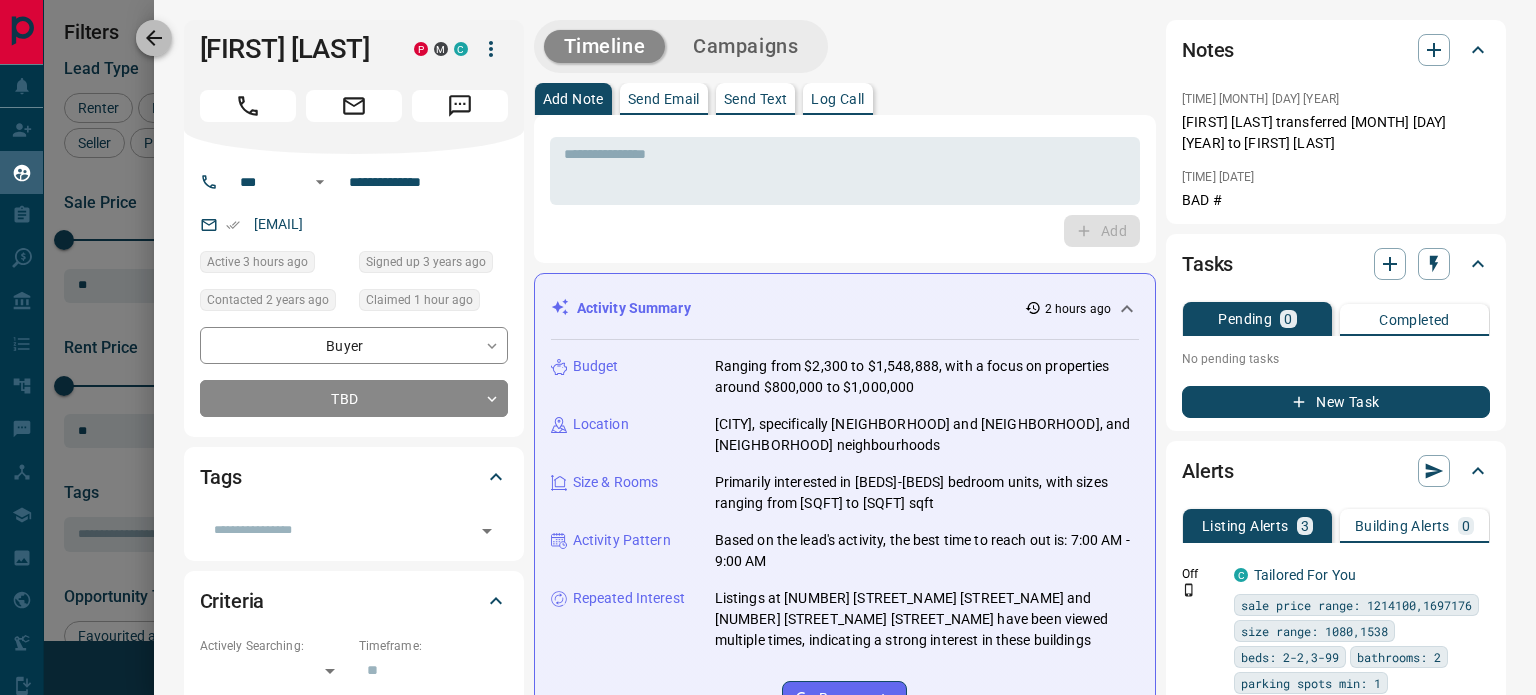 click 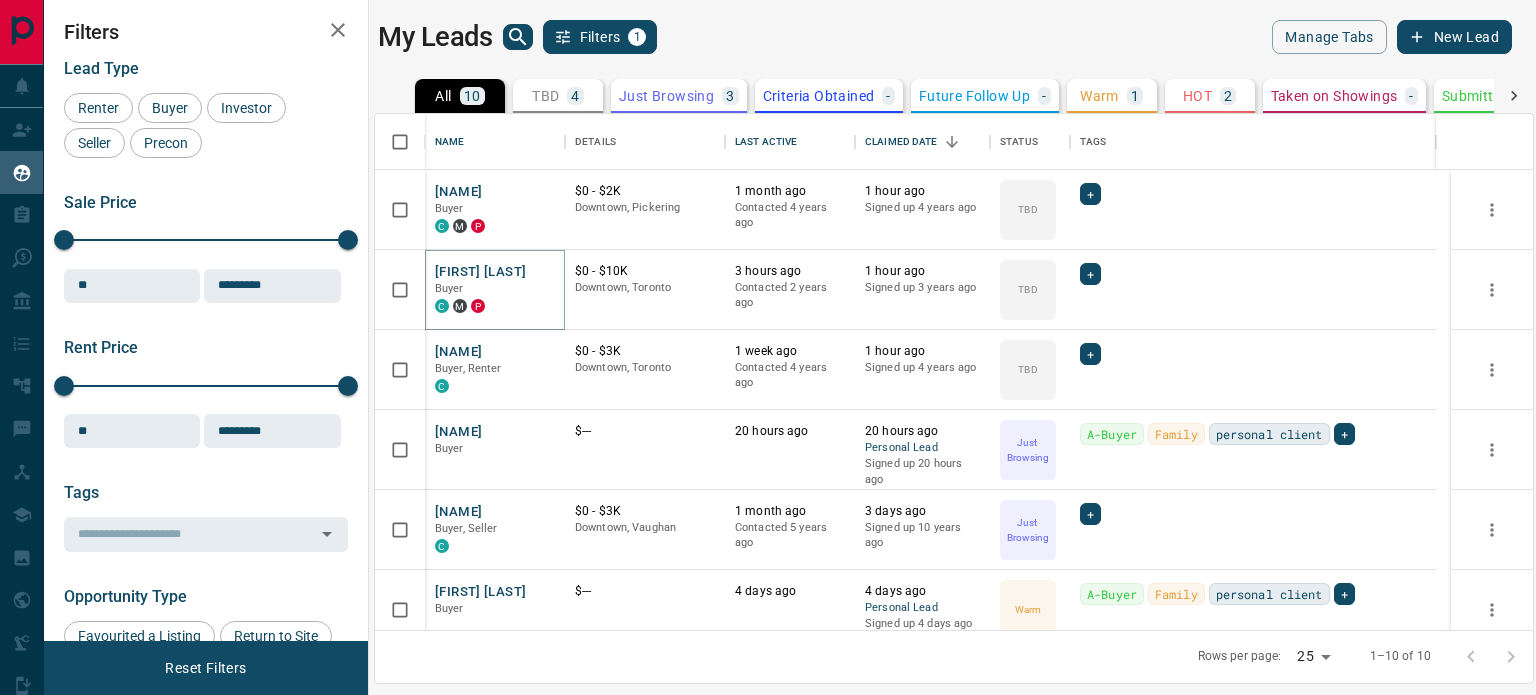 type 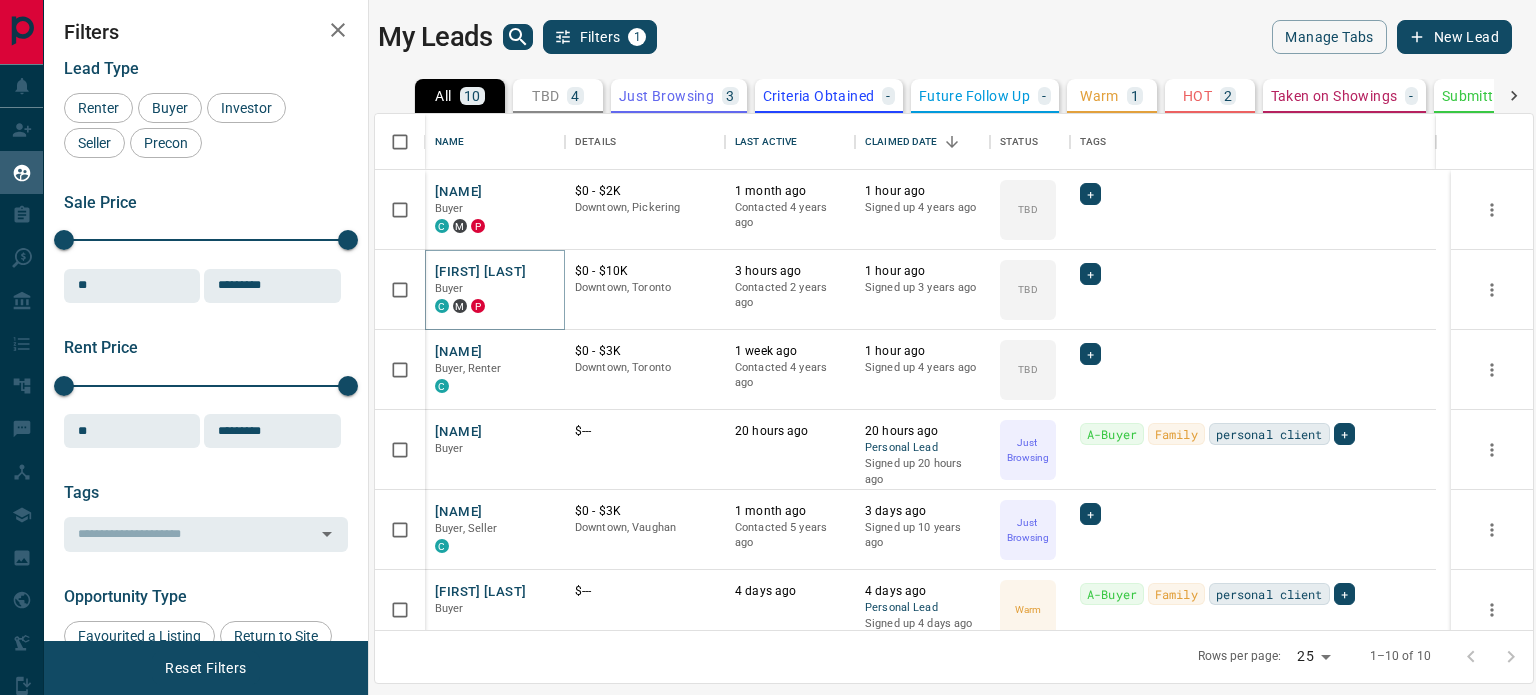 click on "[FIRST] [LAST]" at bounding box center (480, 272) 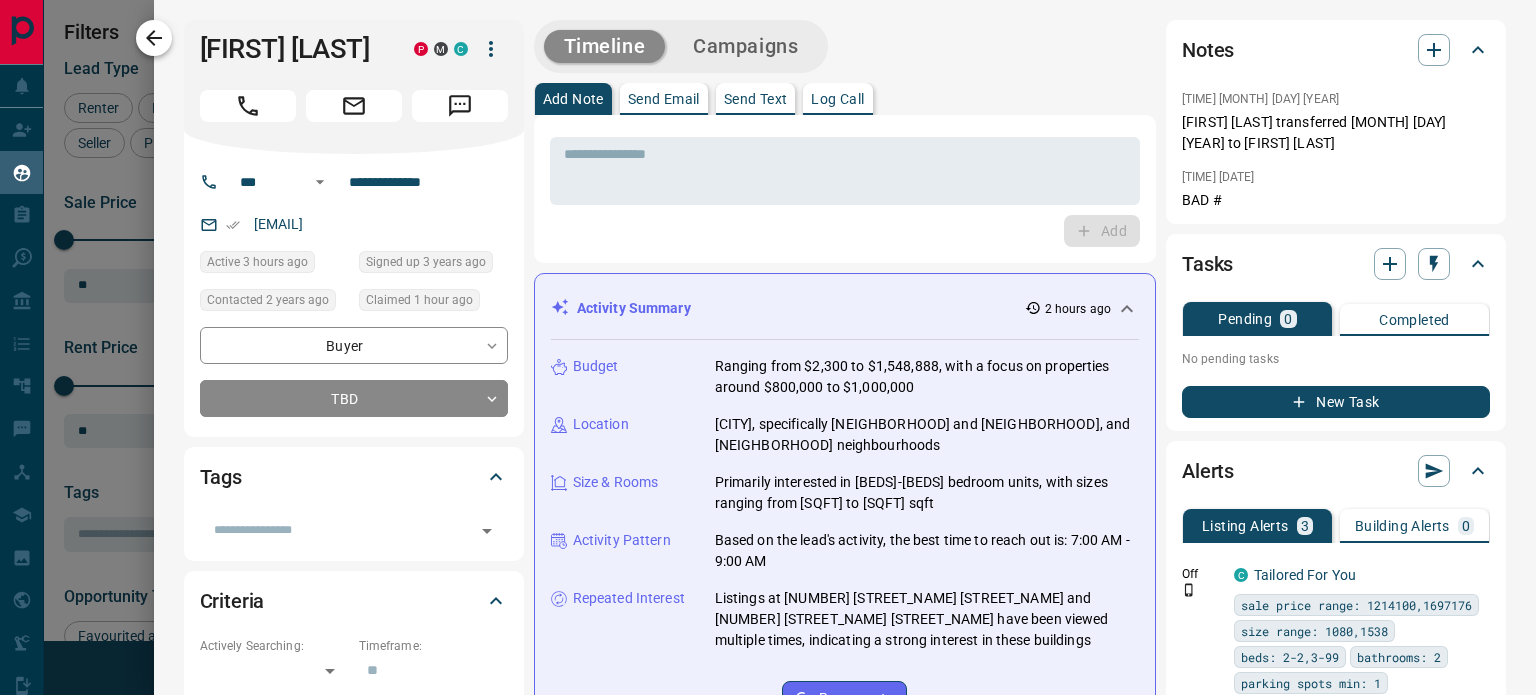 click 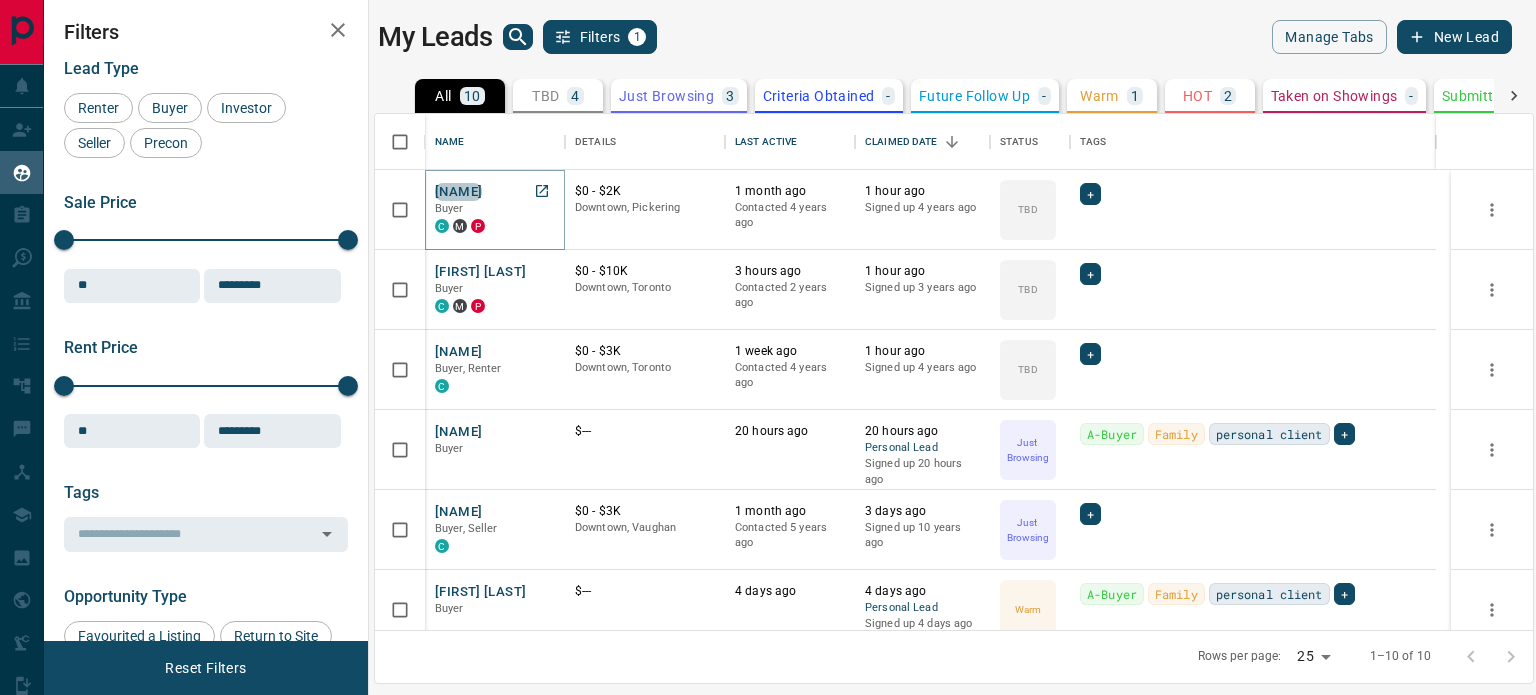 click on "[NAME]" at bounding box center (458, 192) 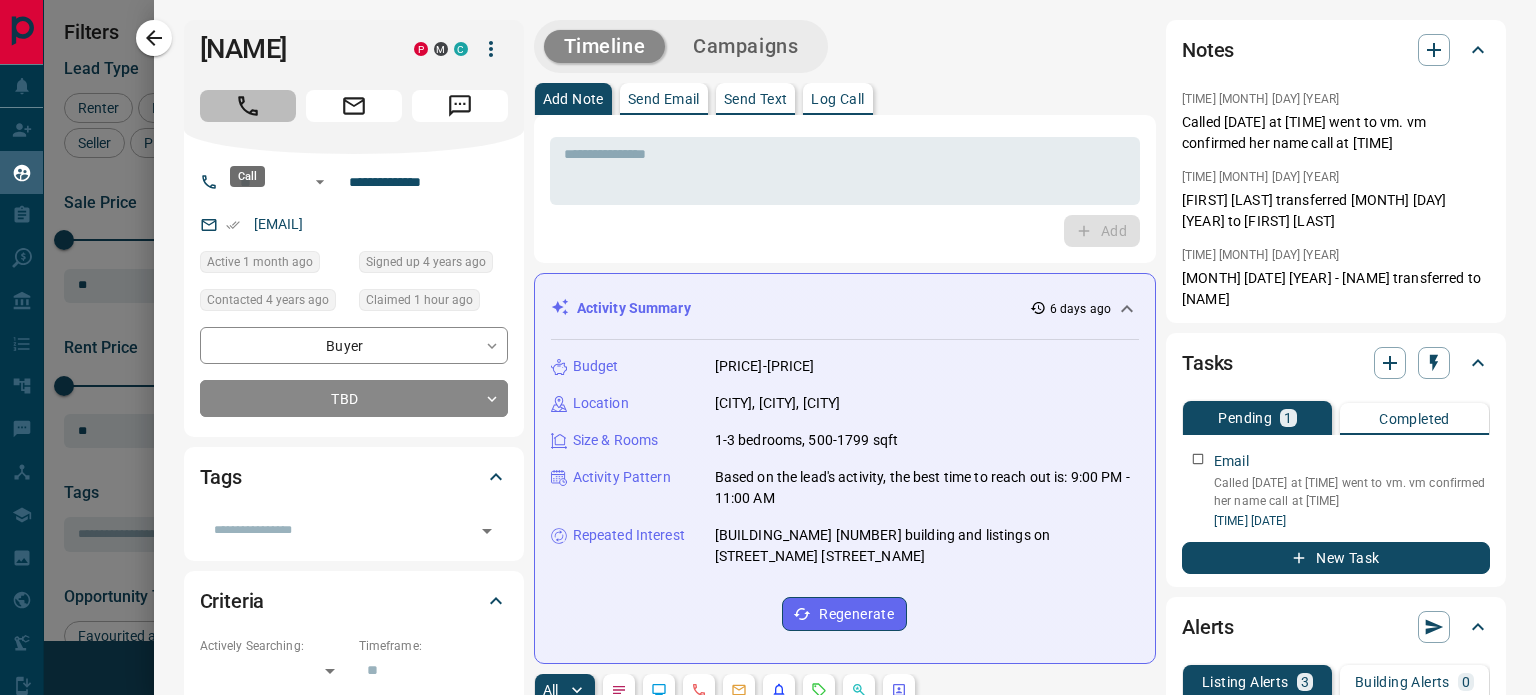 click 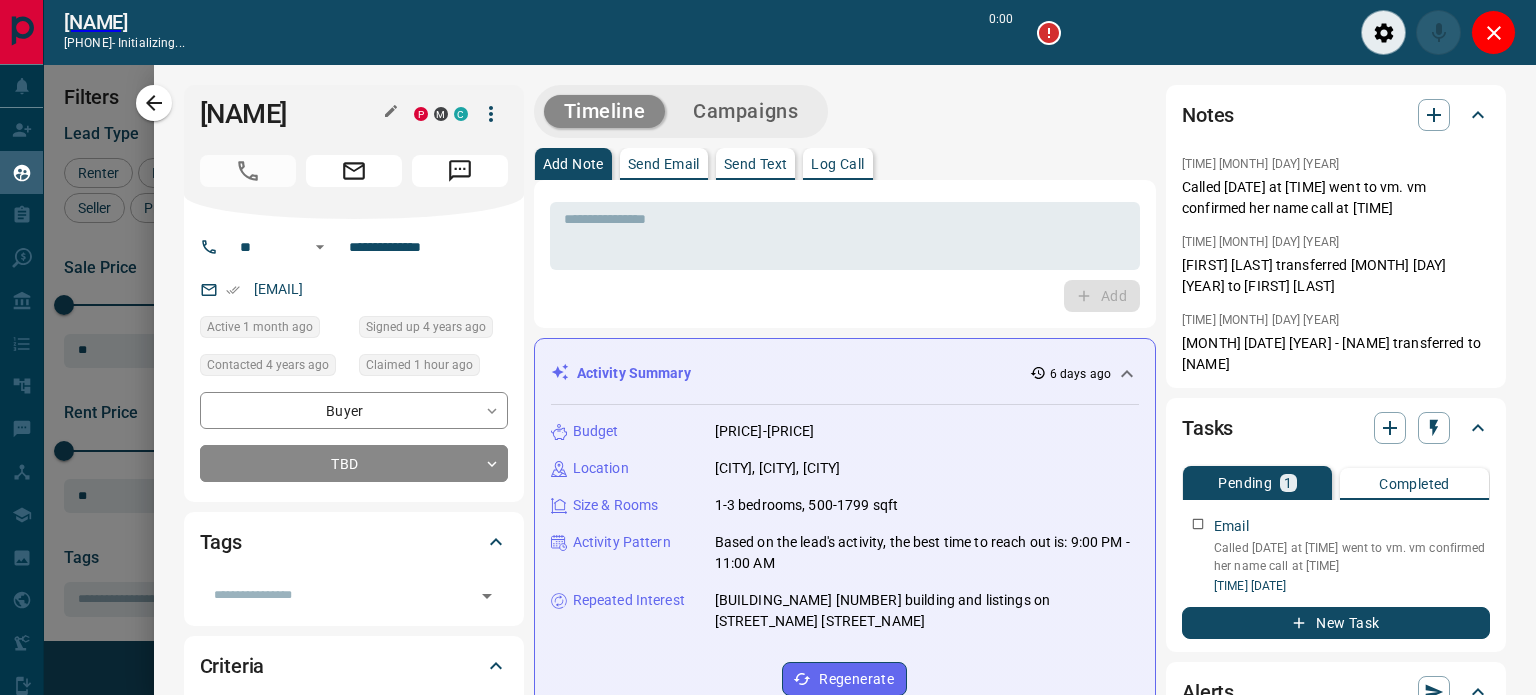 scroll, scrollTop: 439, scrollLeft: 1143, axis: both 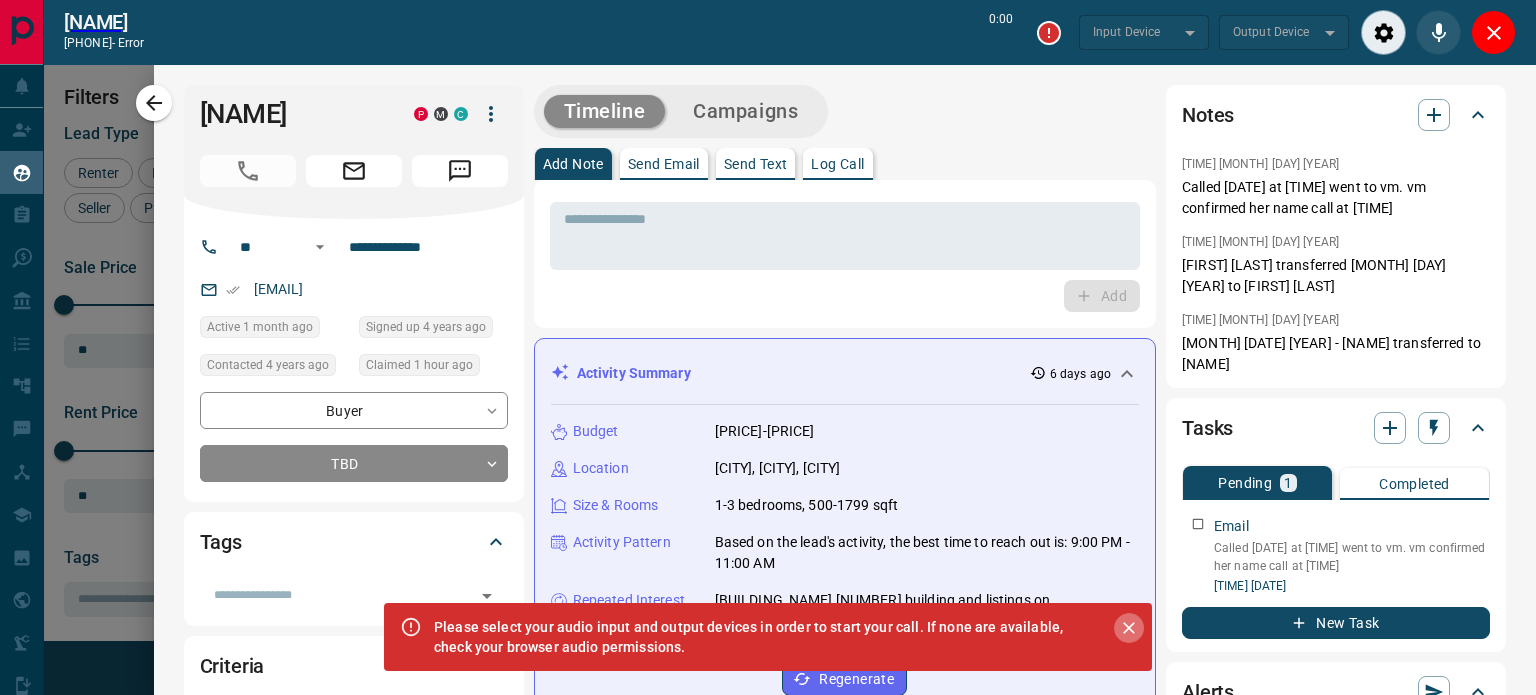 click 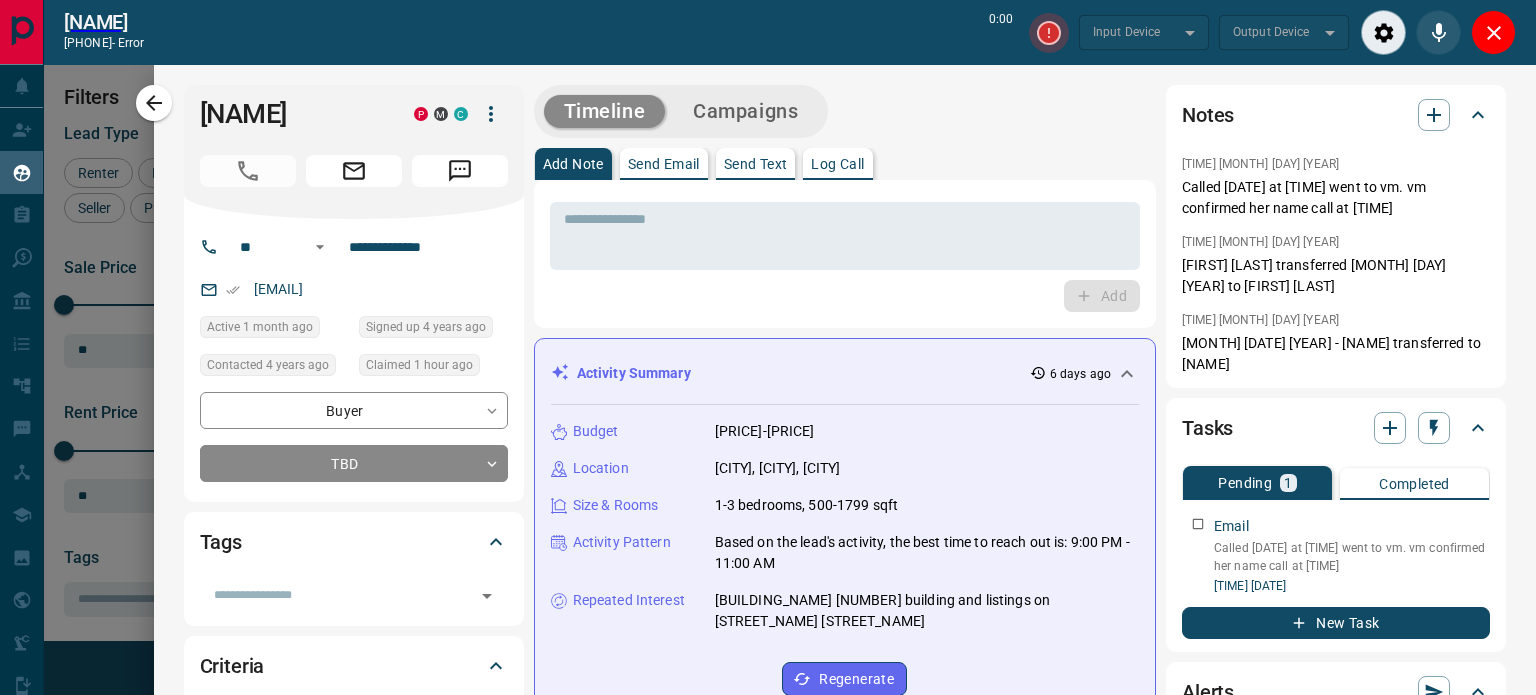 click 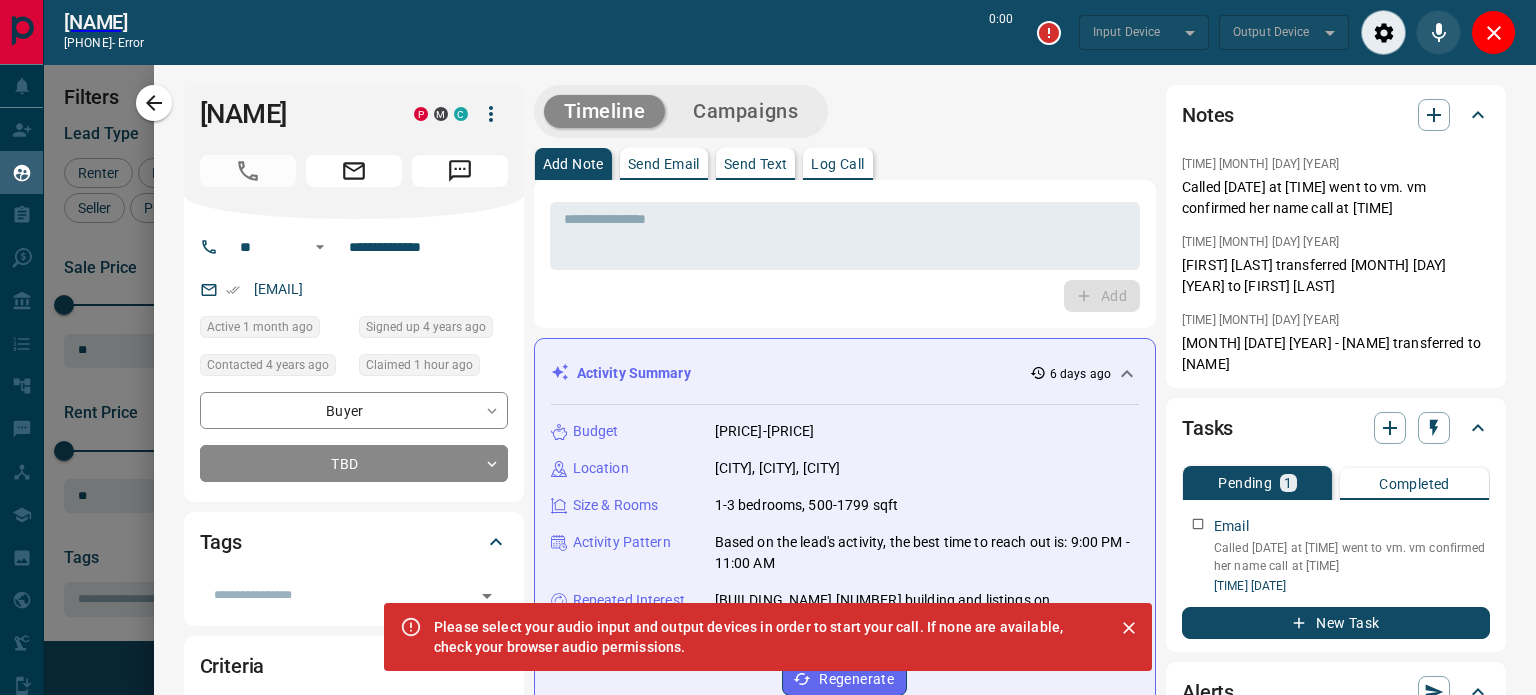 click on "[NAME] [PHONE] - Error 0:00" at bounding box center (538, 32) 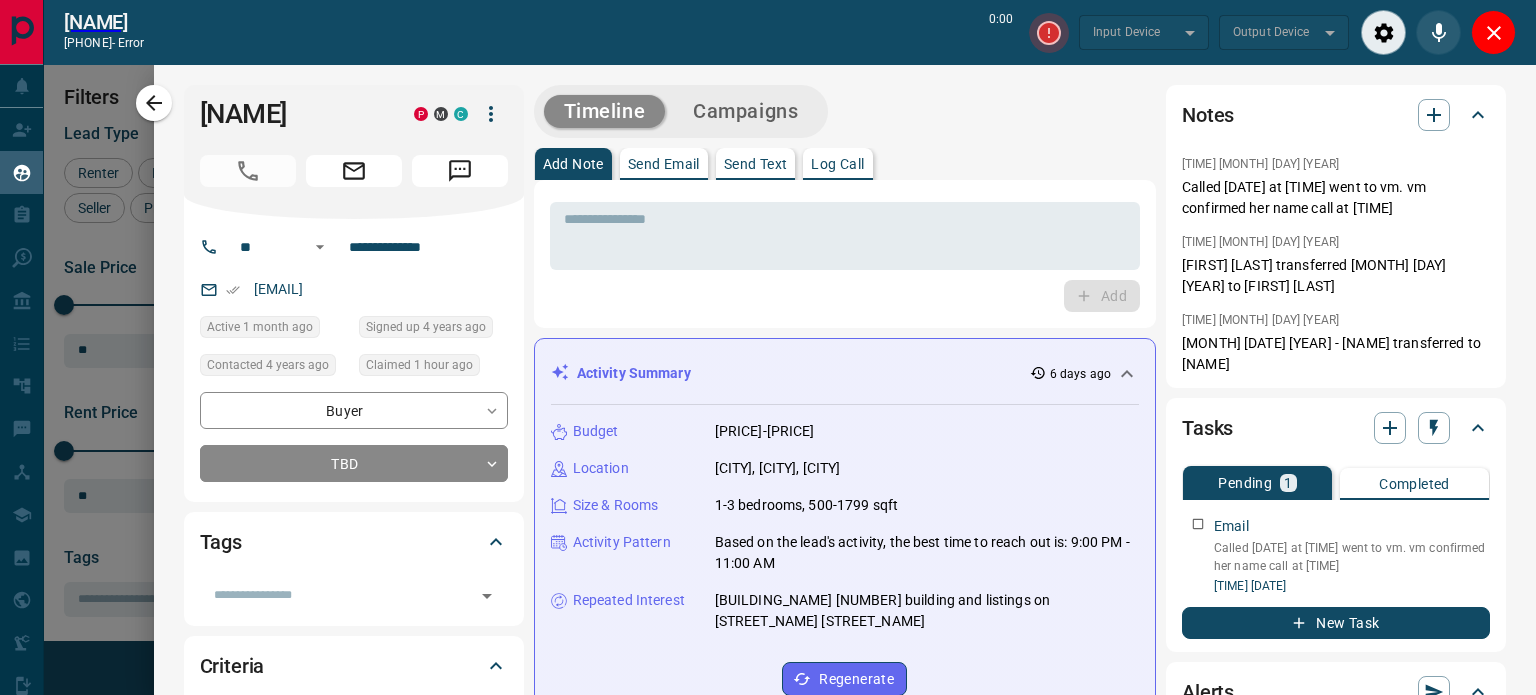 click 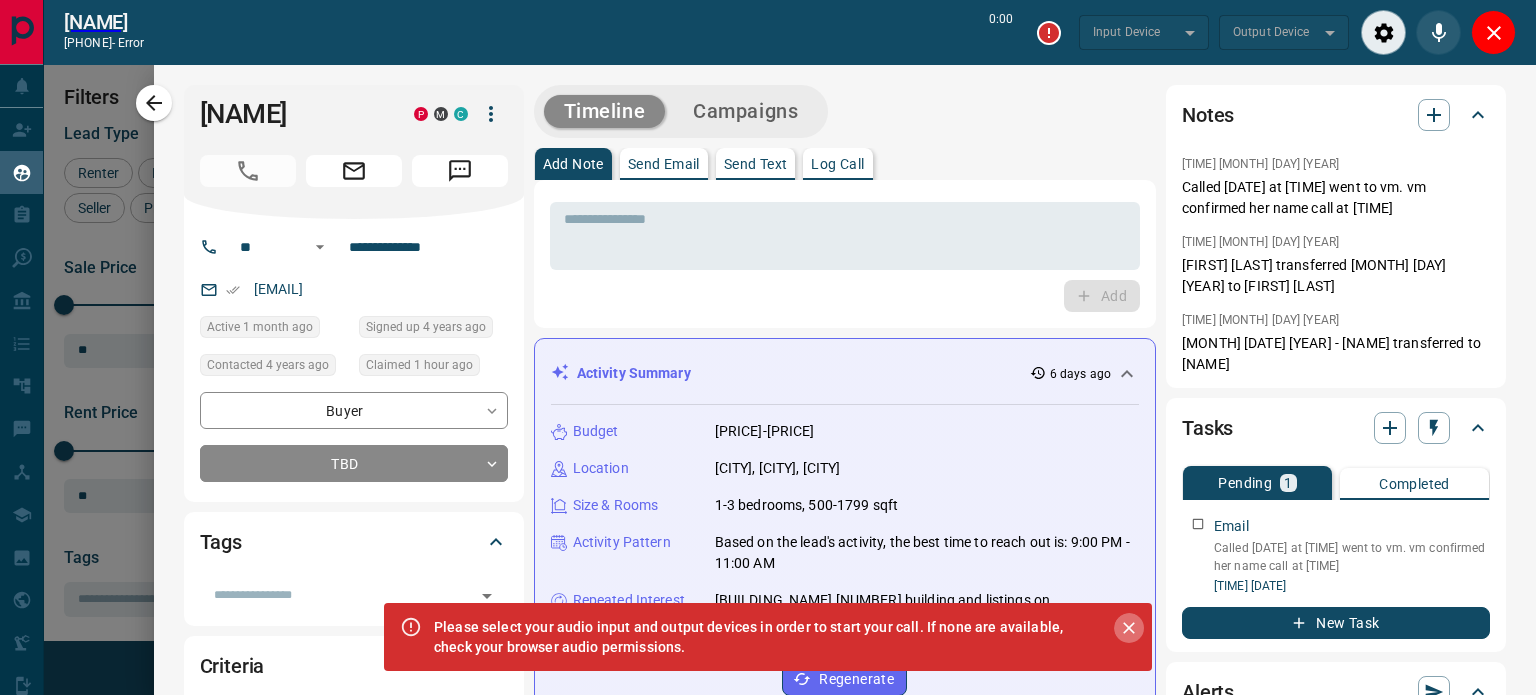 click 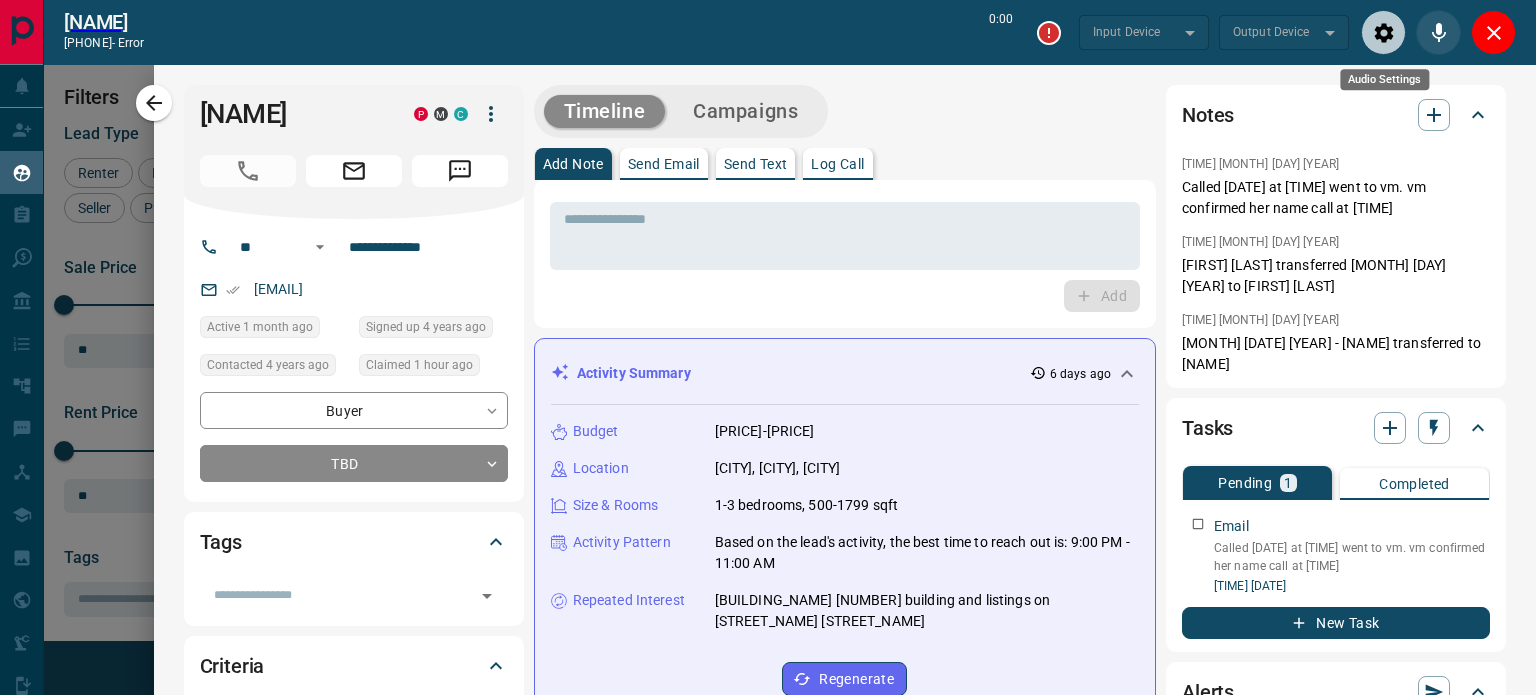 click 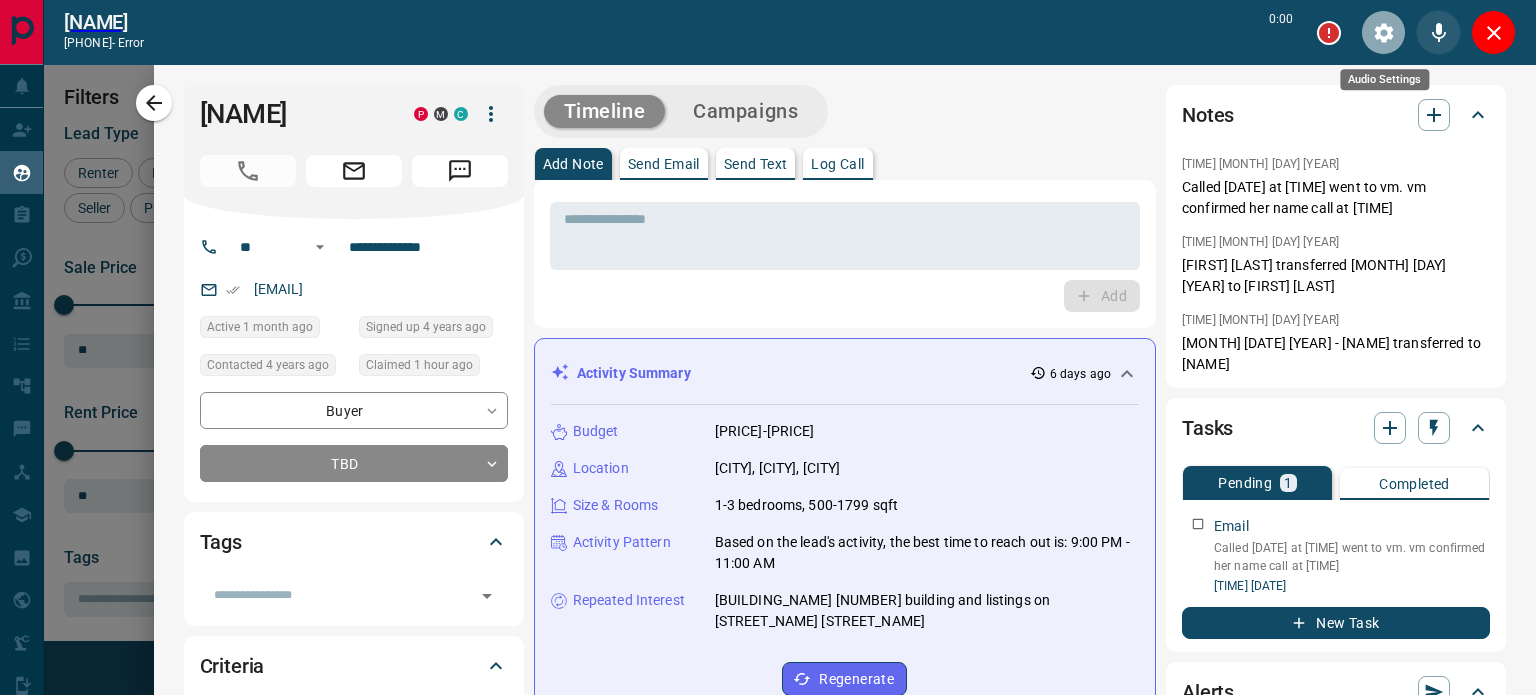 click 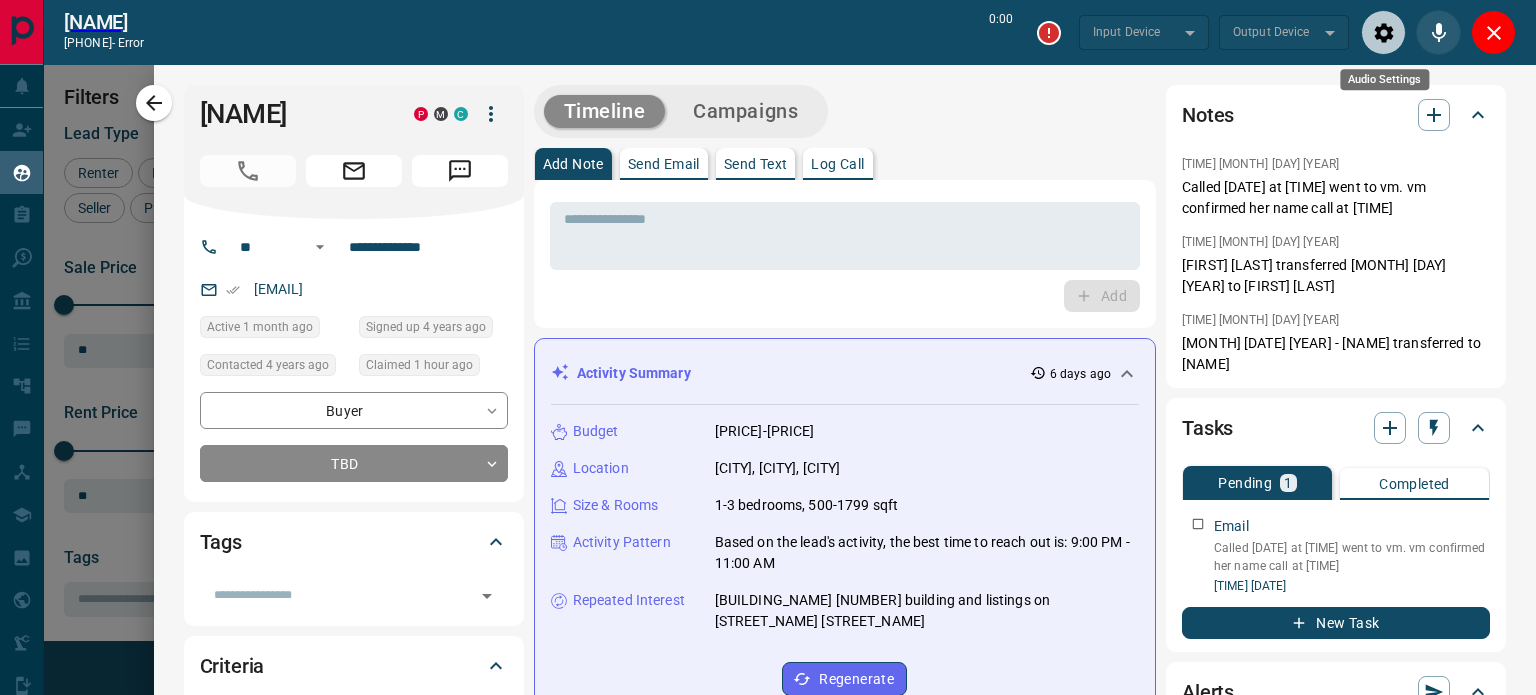 click 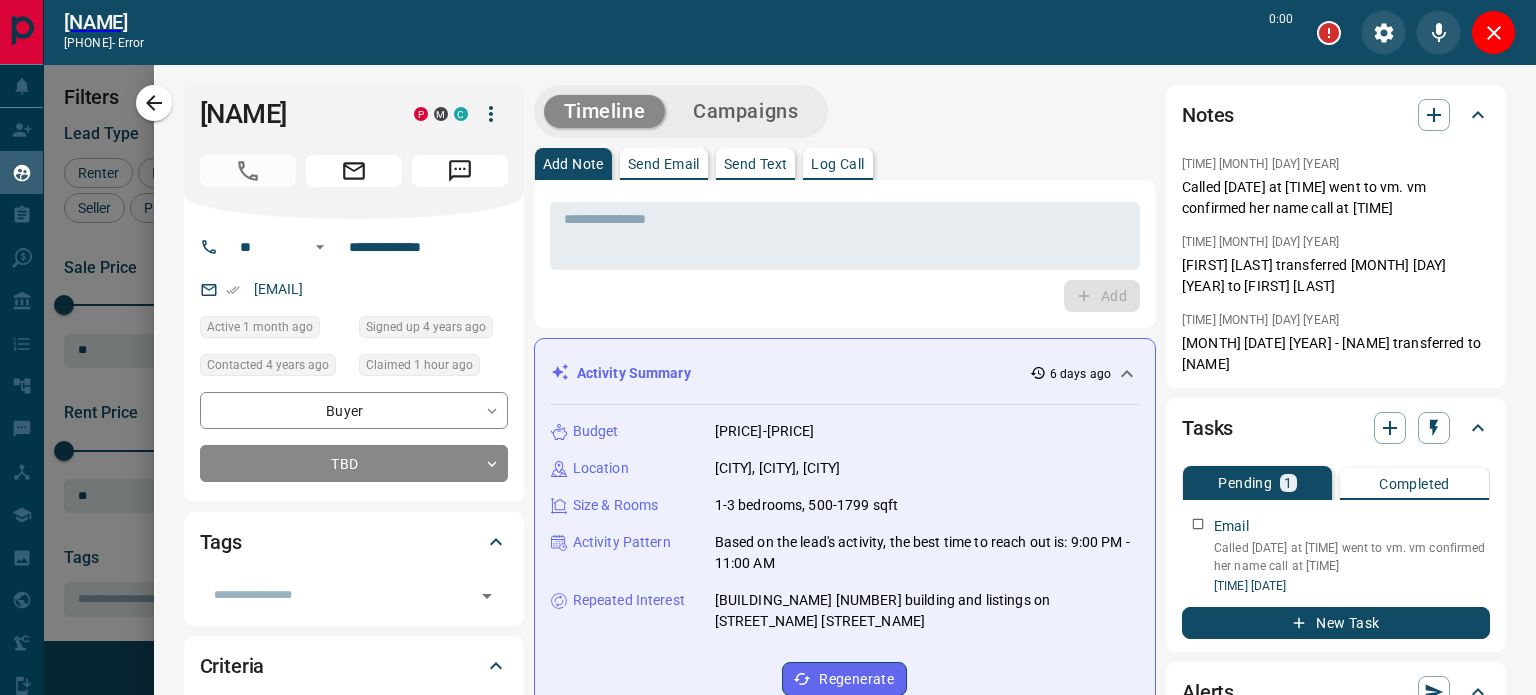 click 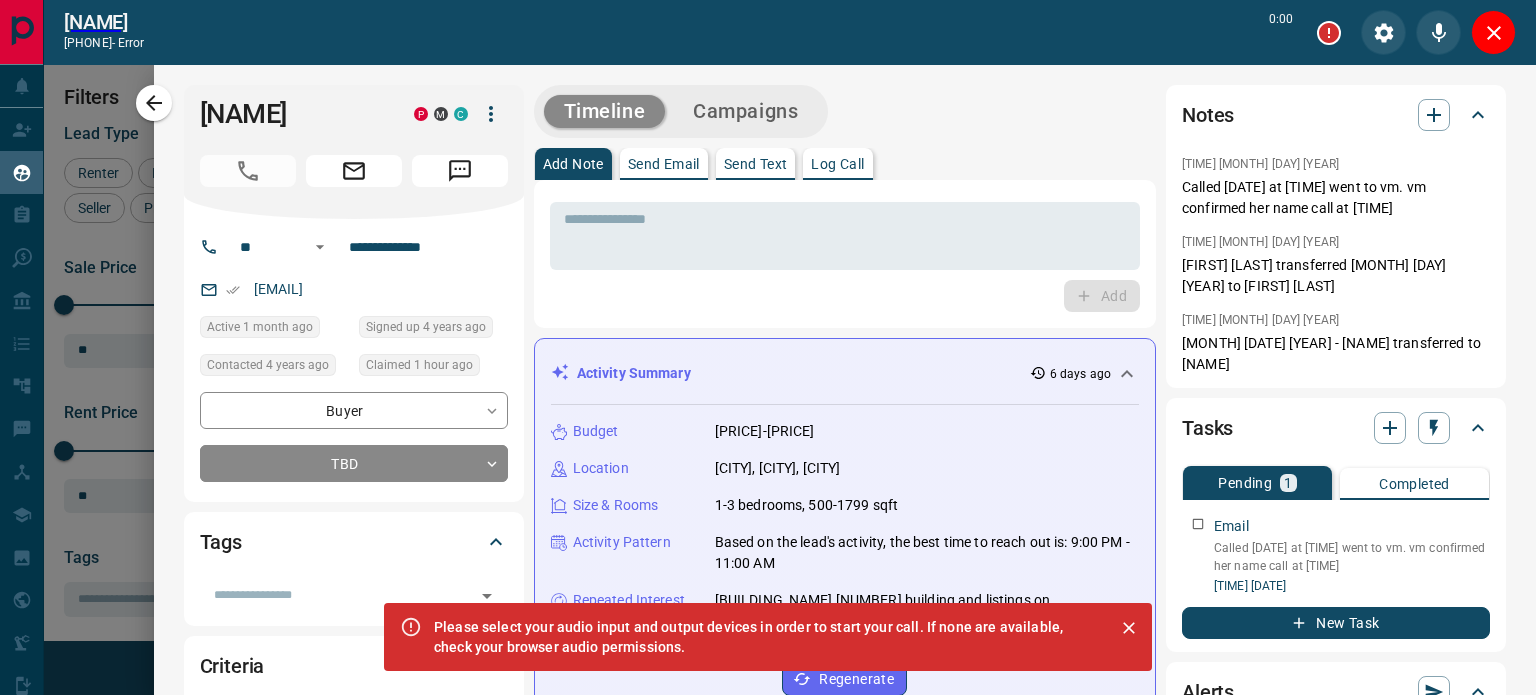 click on "Timeline Campaigns" at bounding box center (845, 111) 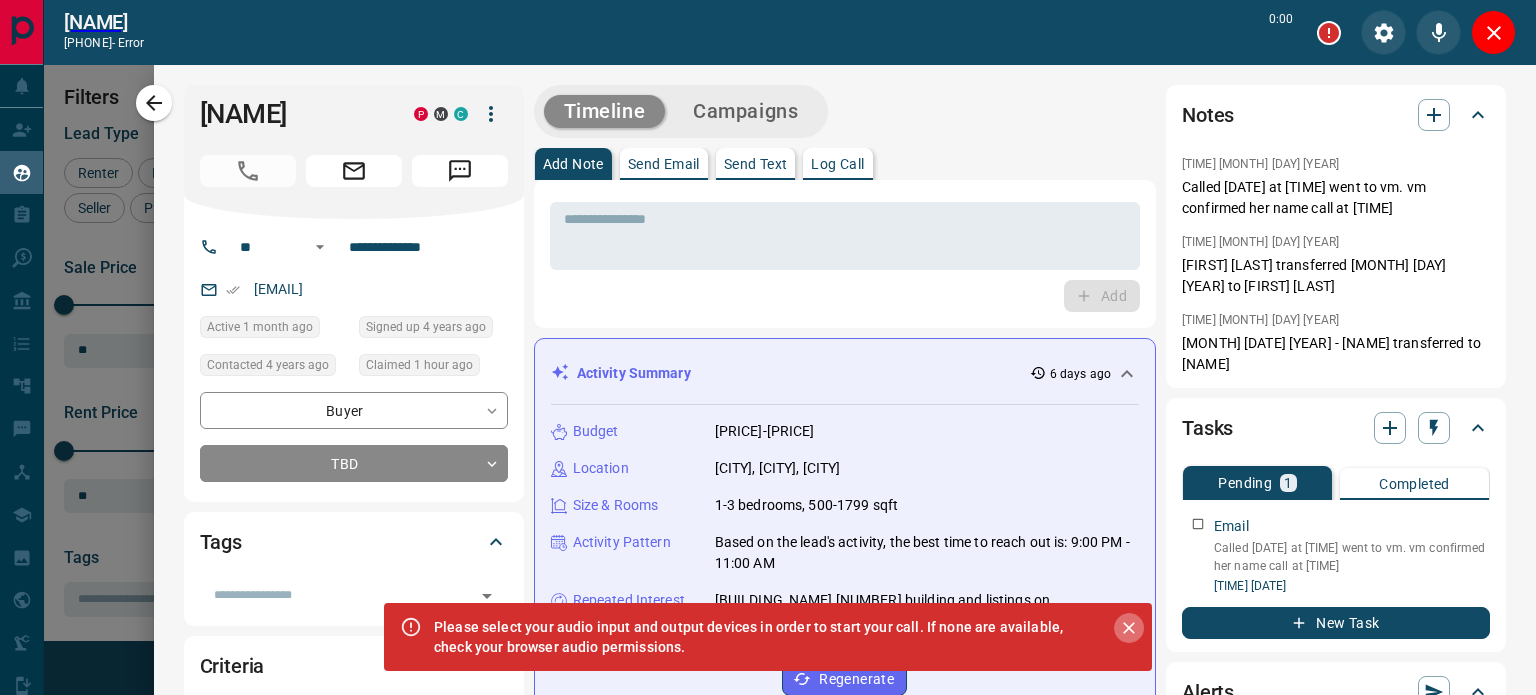 click 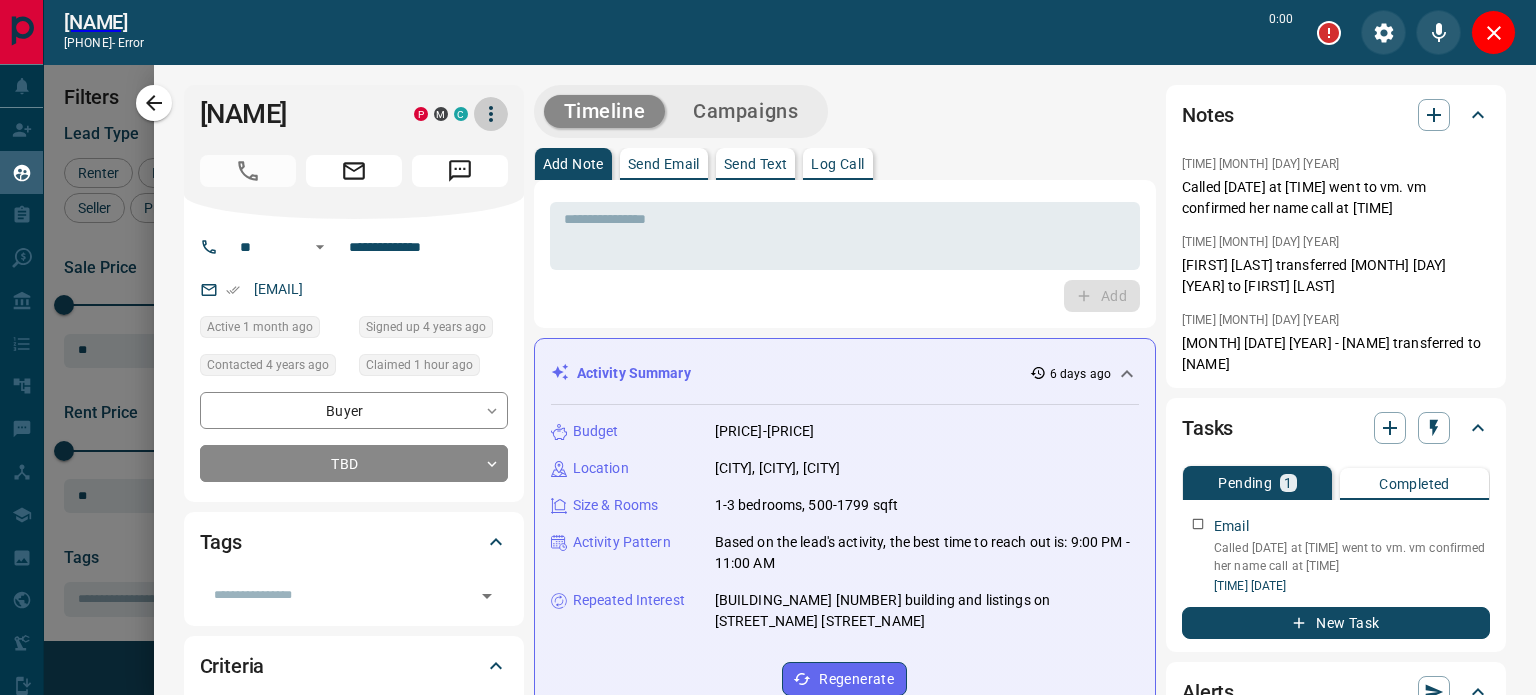 click 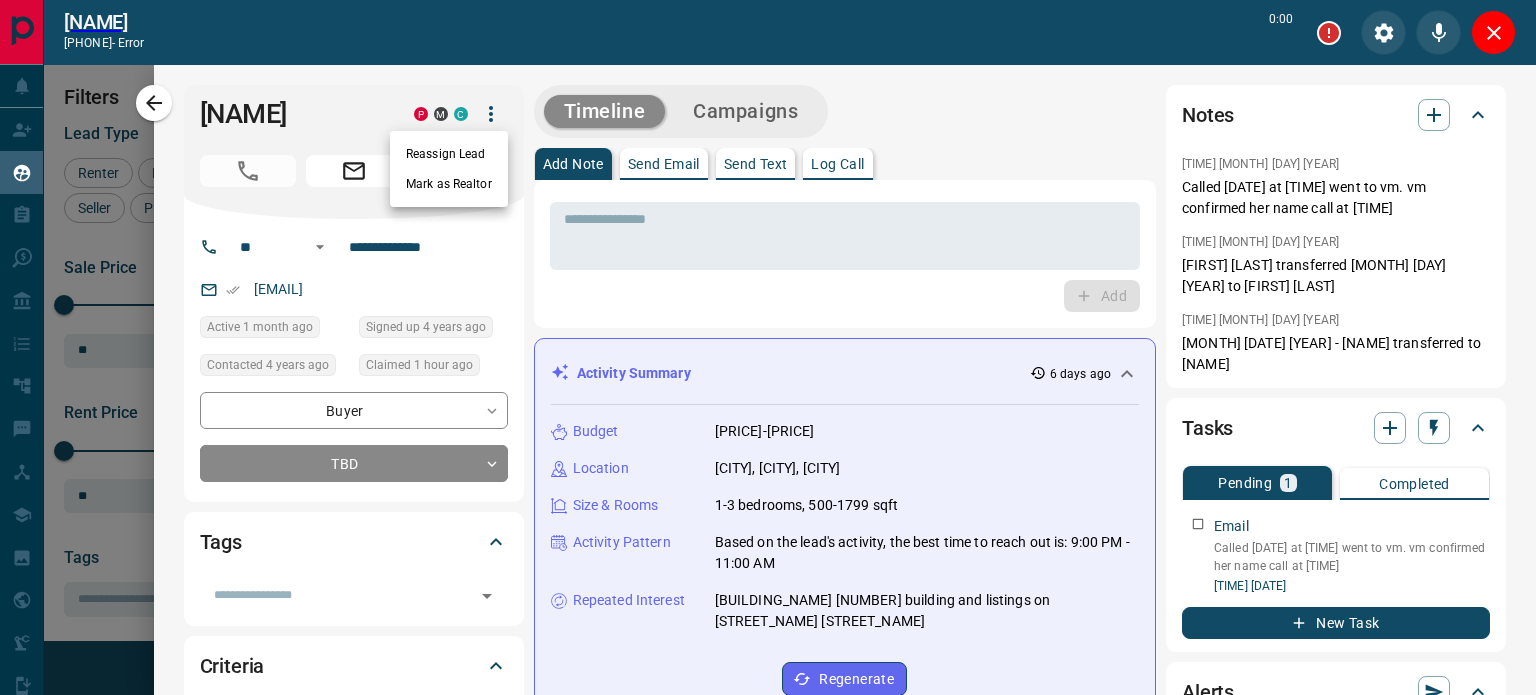 click at bounding box center (768, 347) 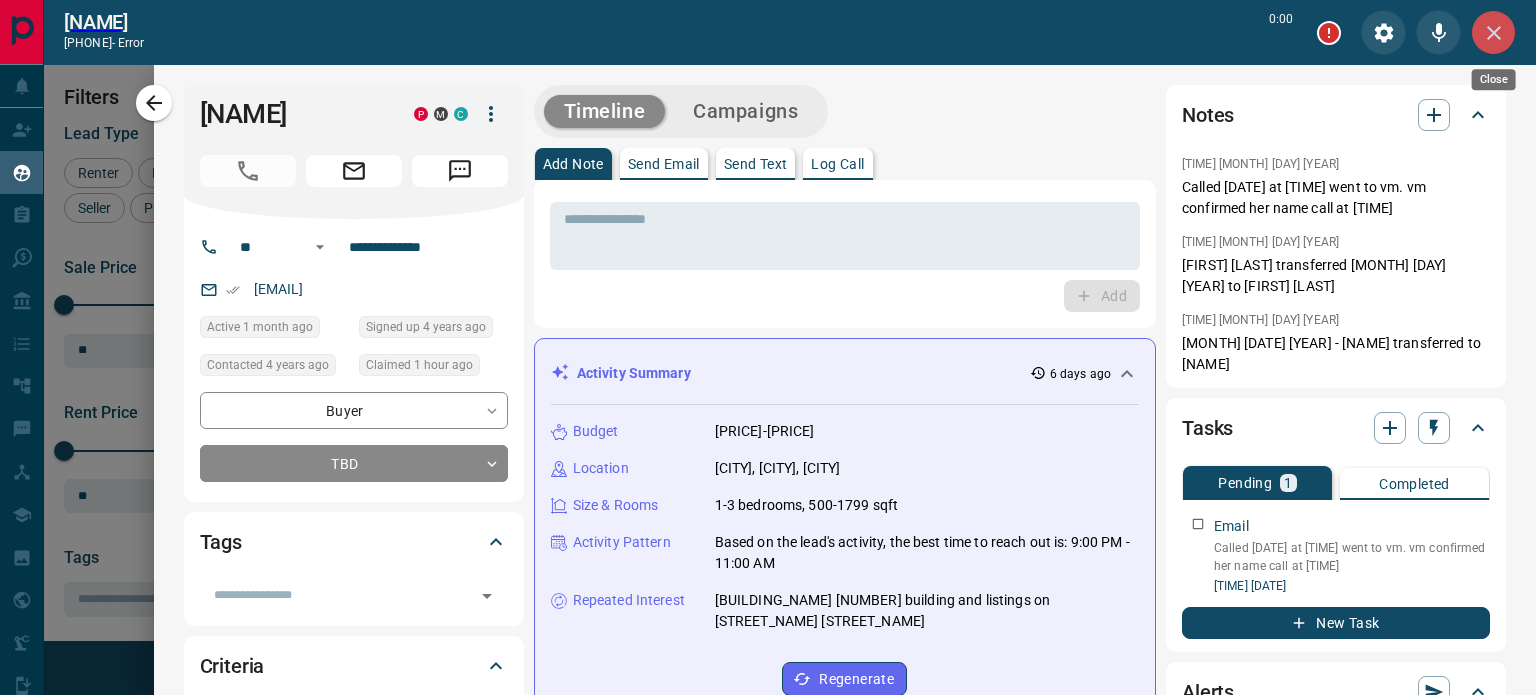 click 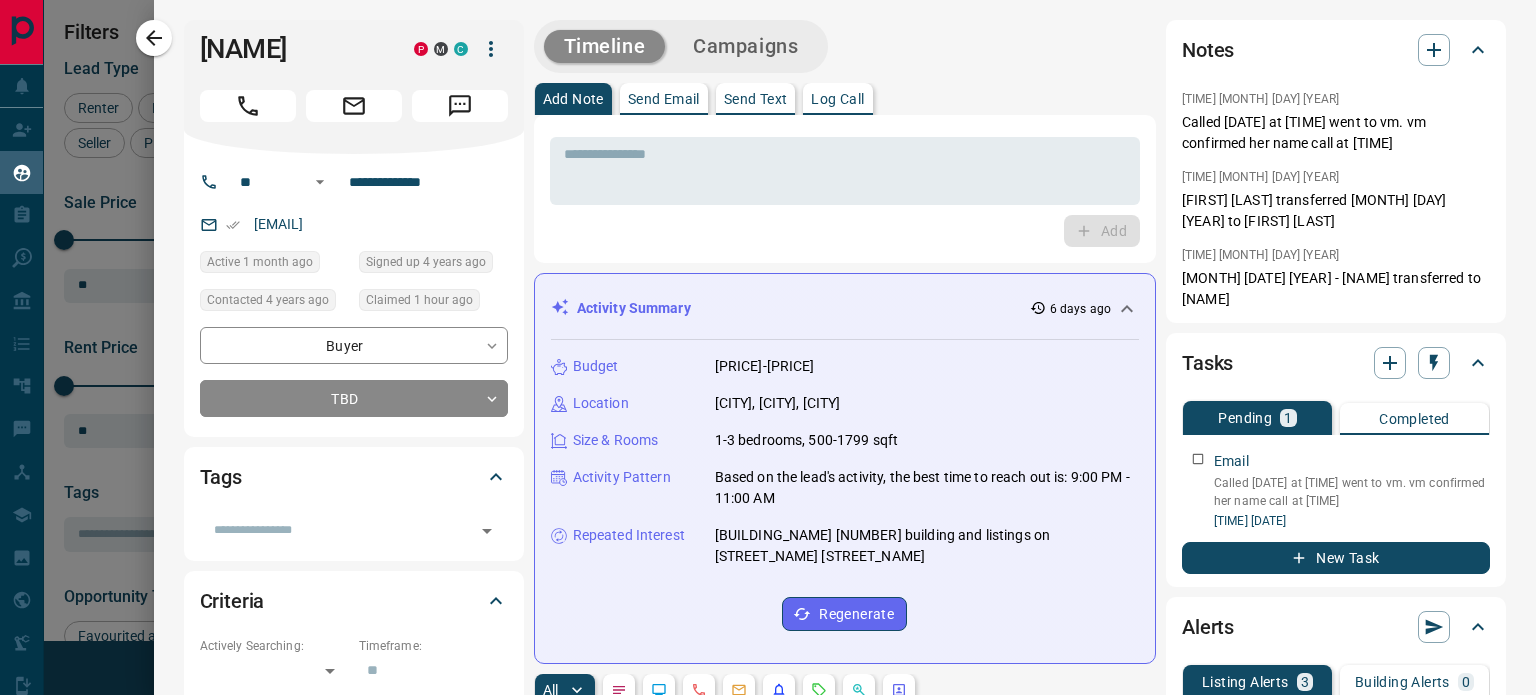 scroll, scrollTop: 16, scrollLeft: 16, axis: both 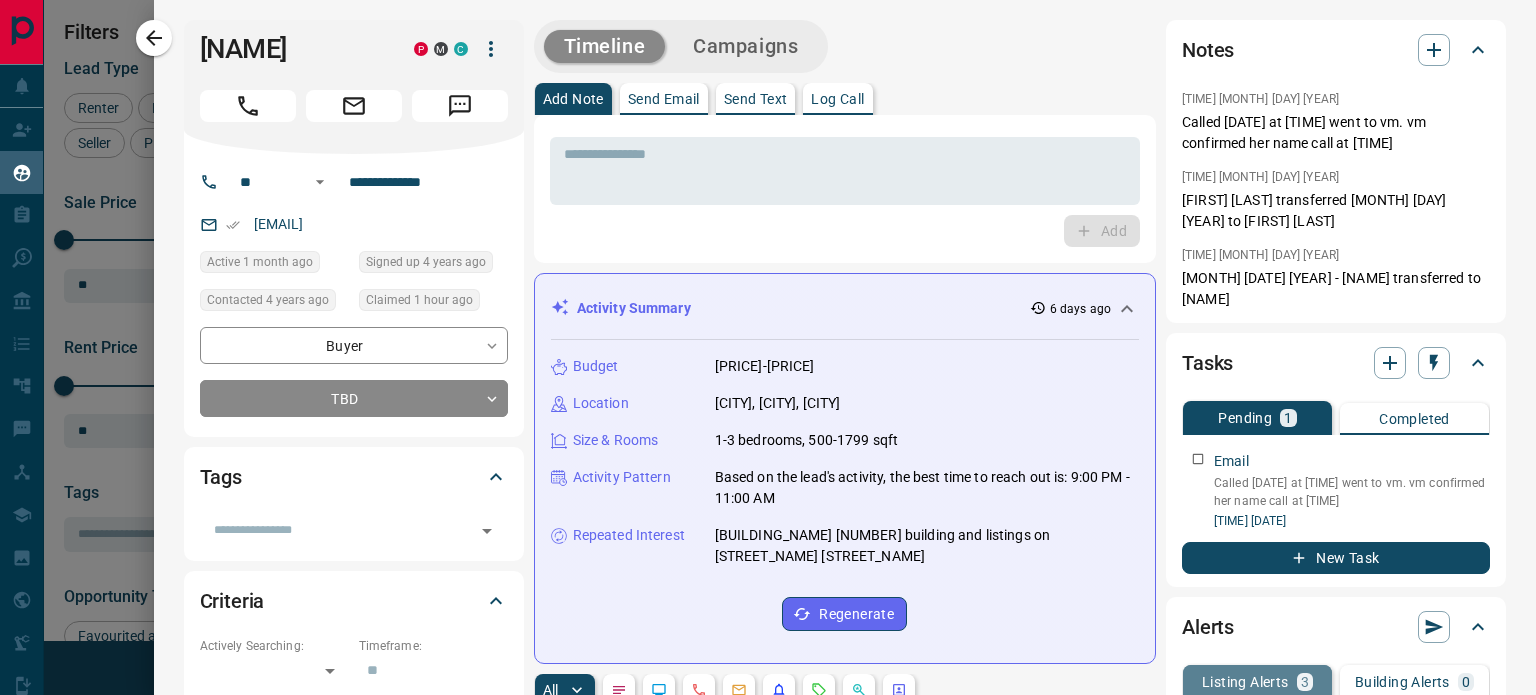 click on "Listing Alerts 3" at bounding box center (1257, 682) 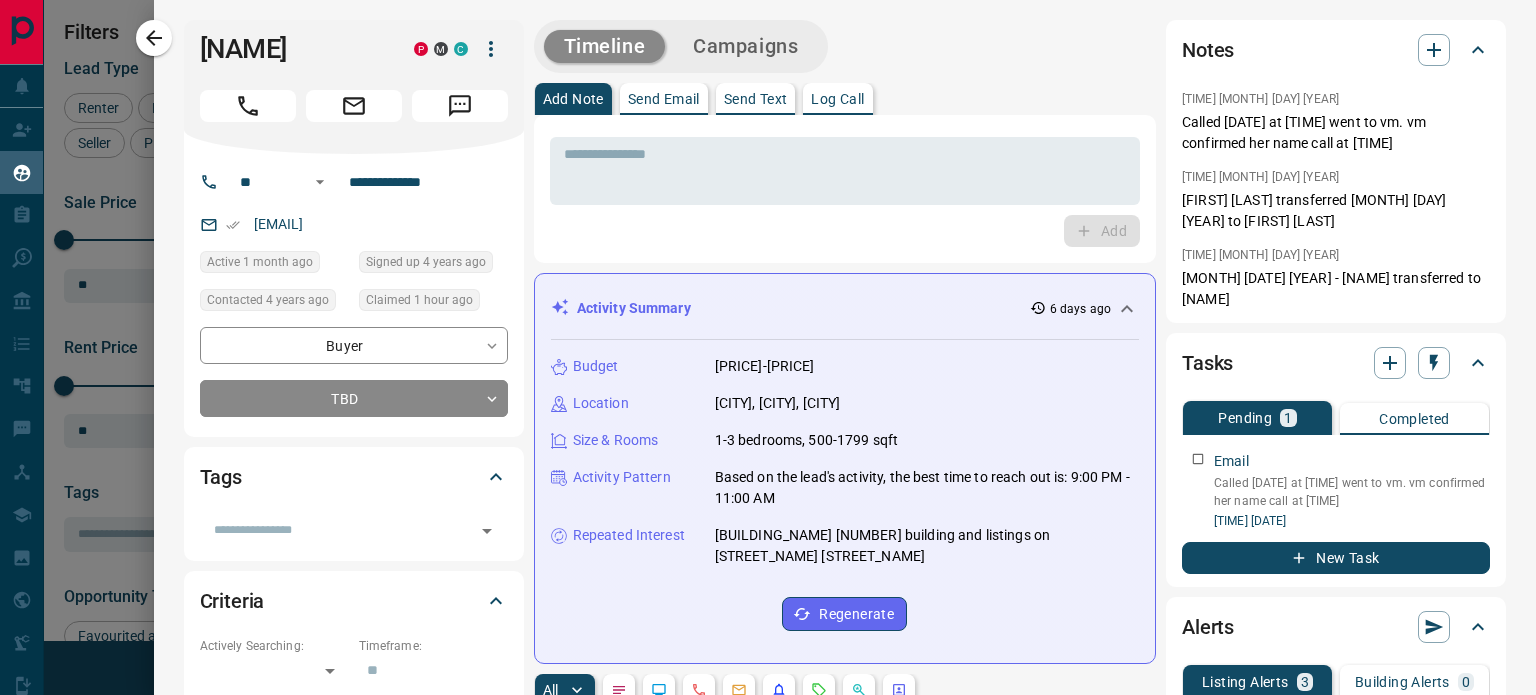 click on "Listing Alerts" at bounding box center [1245, 682] 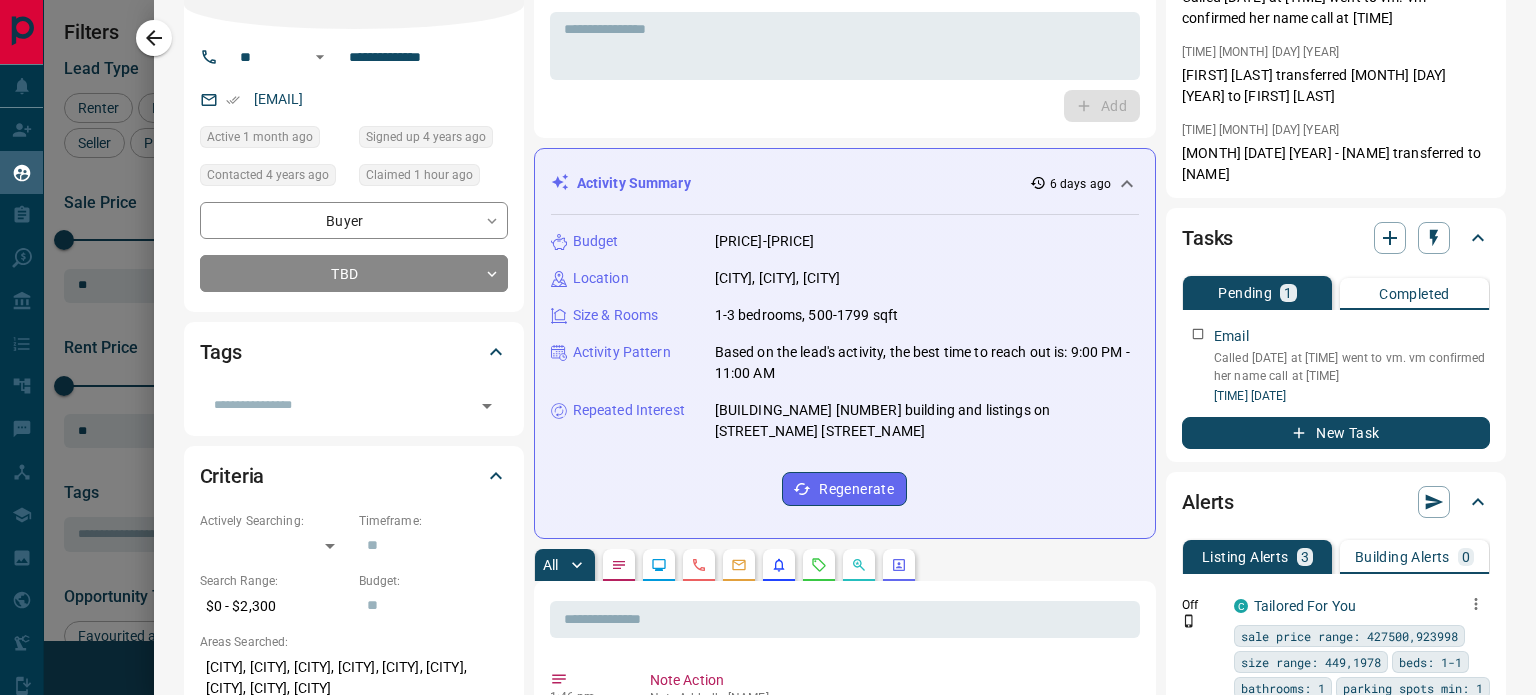 scroll, scrollTop: 300, scrollLeft: 0, axis: vertical 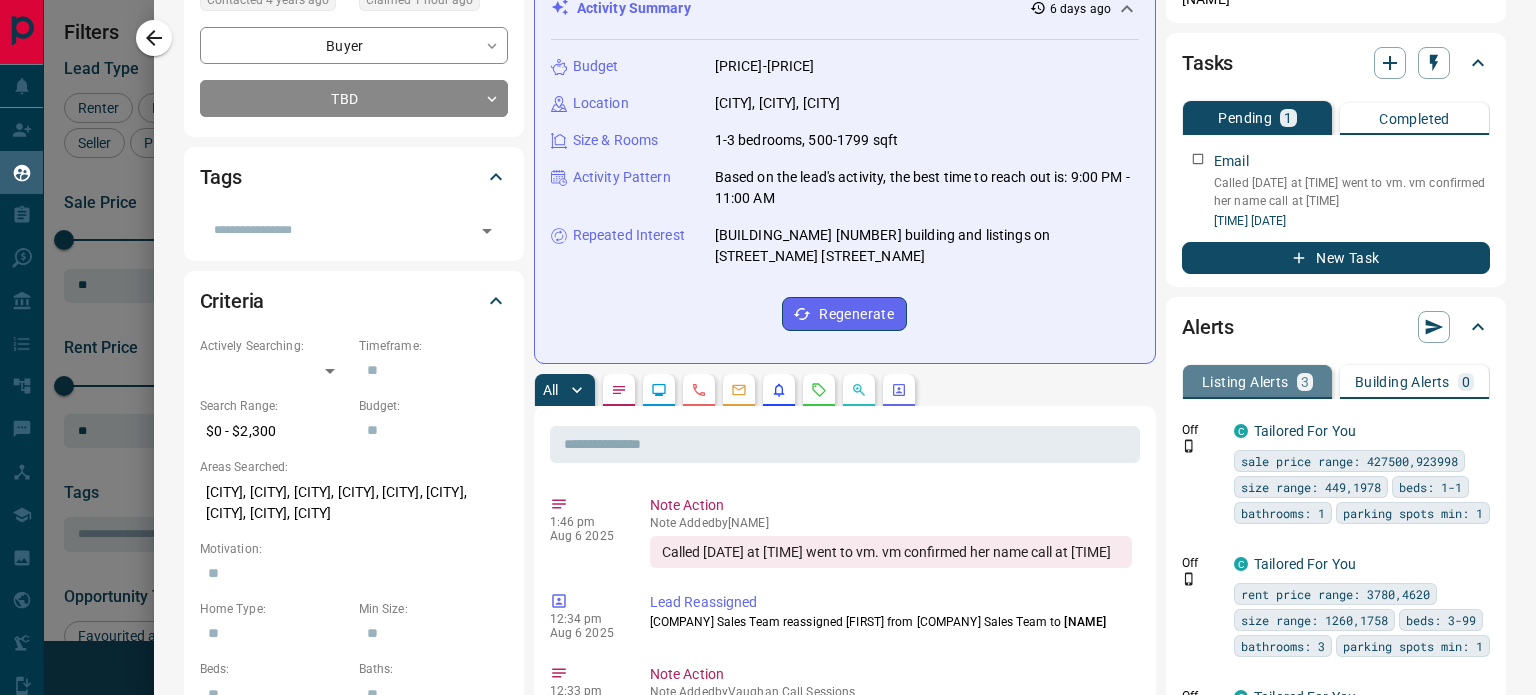 click on "Listing Alerts" at bounding box center (1245, 382) 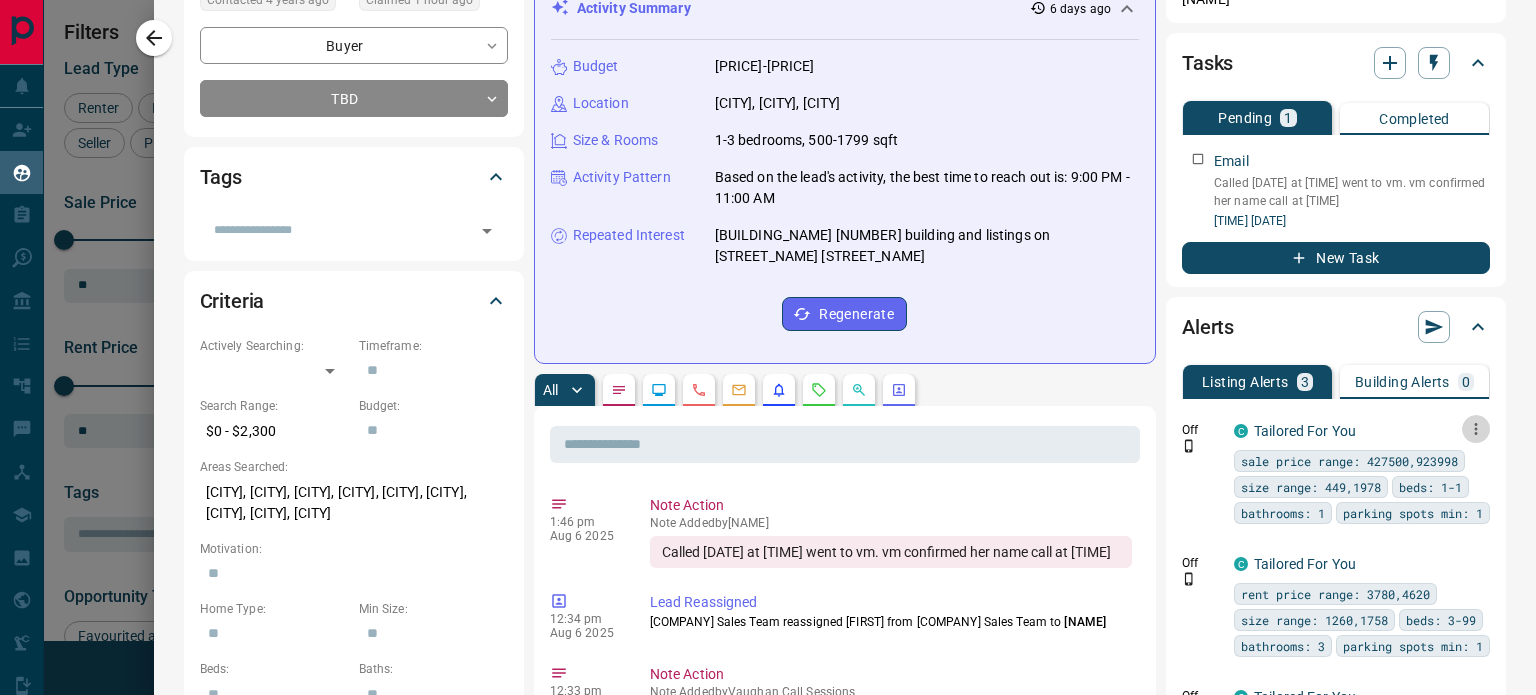 click 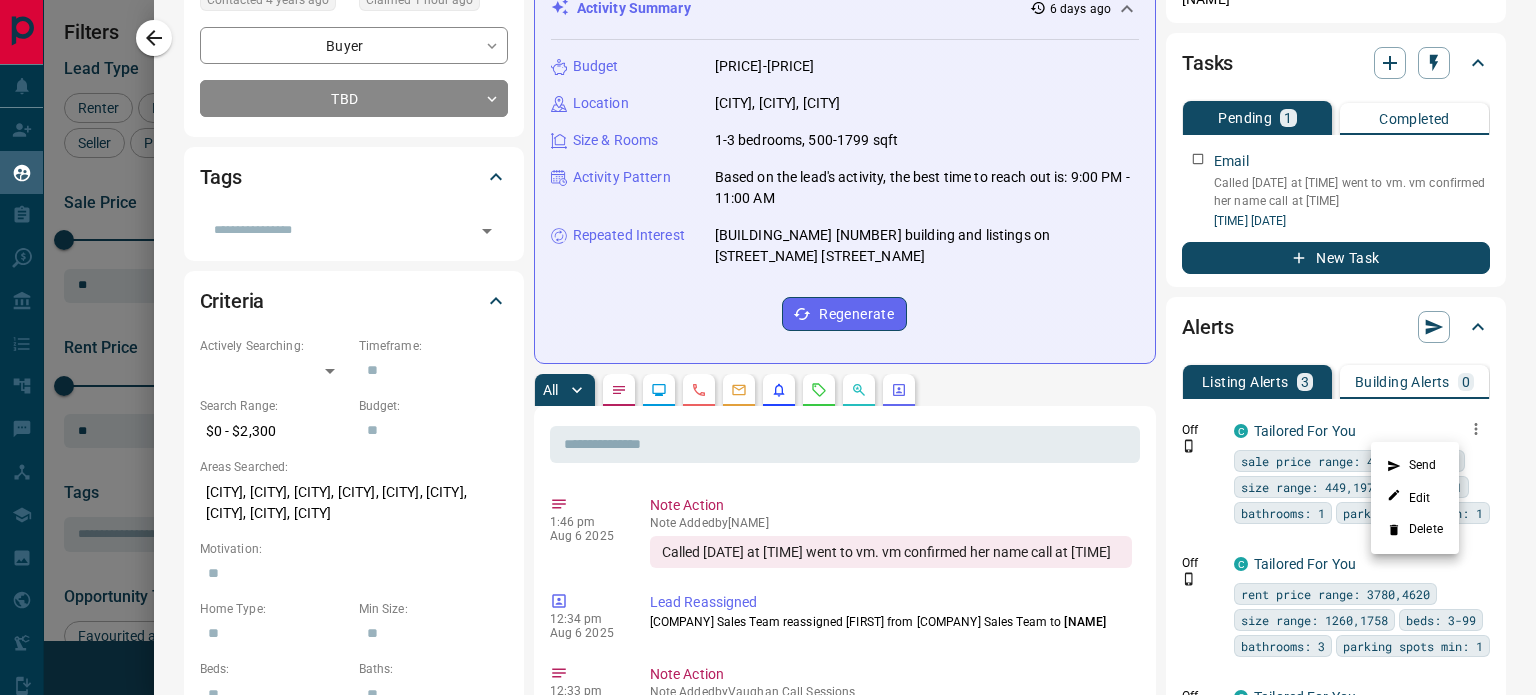 click at bounding box center (768, 347) 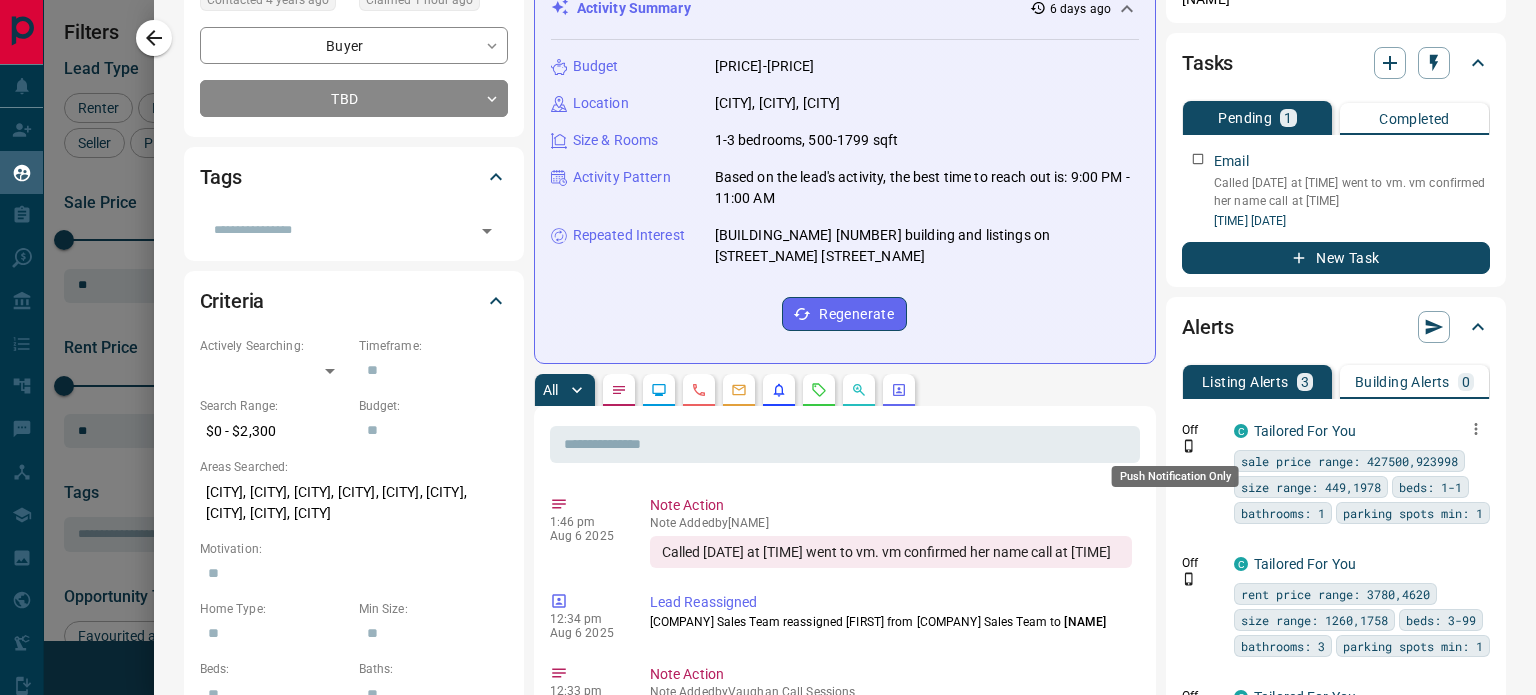 click 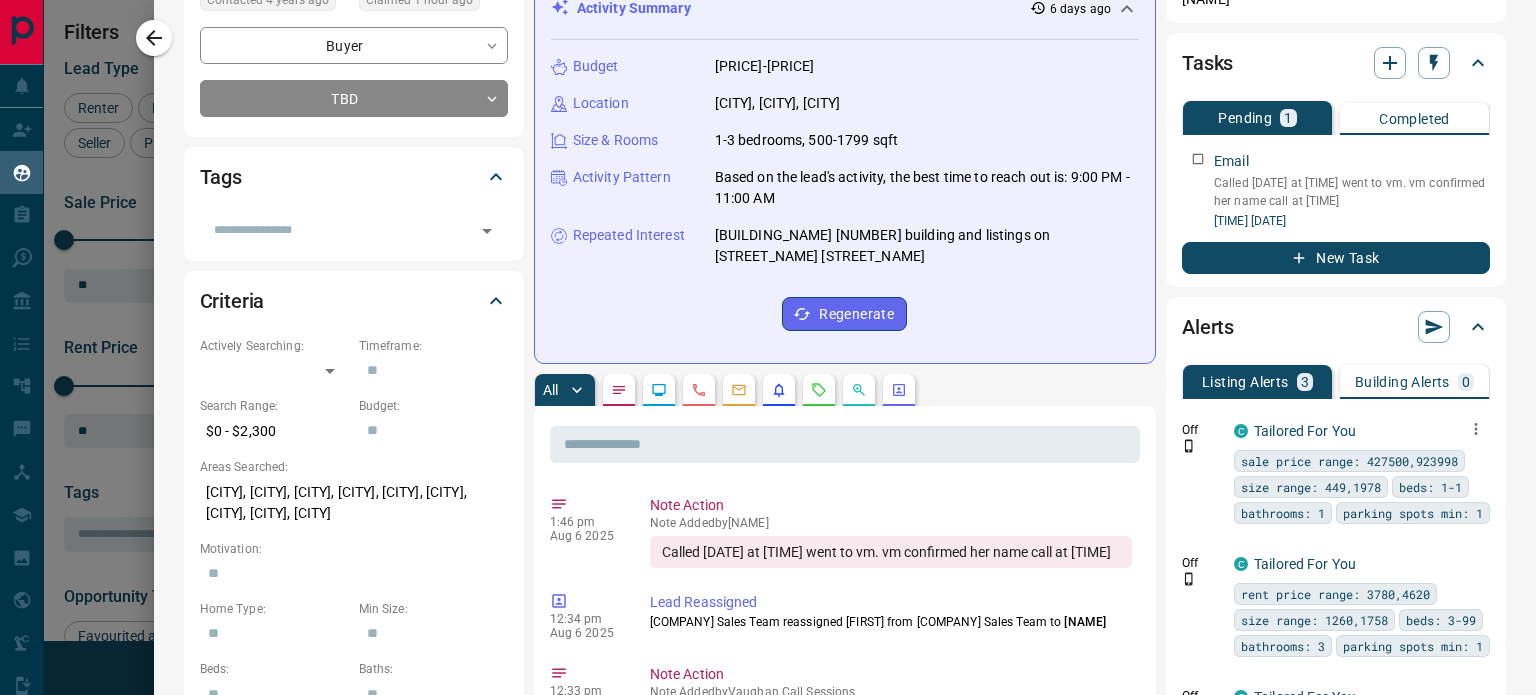 click on "Off" at bounding box center [1202, 430] 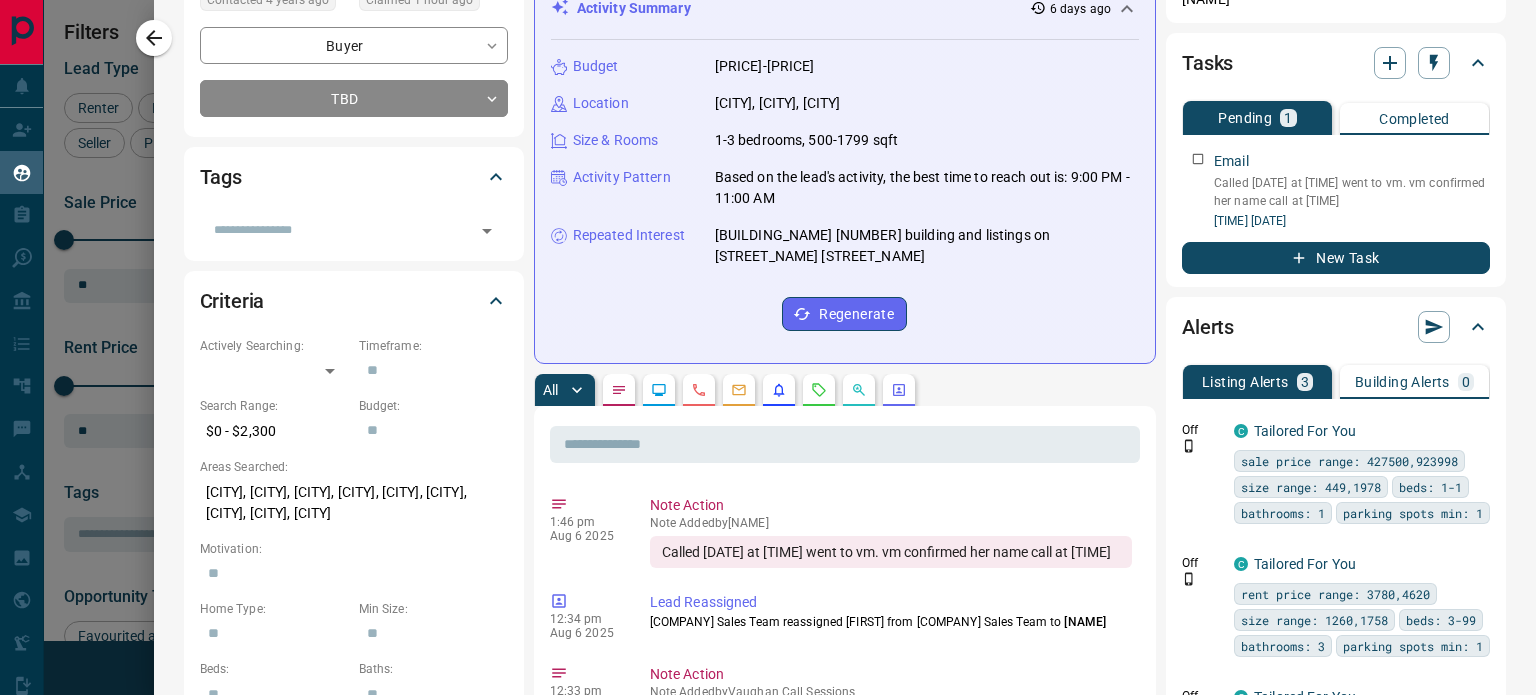 click on "**********" at bounding box center (845, 924) 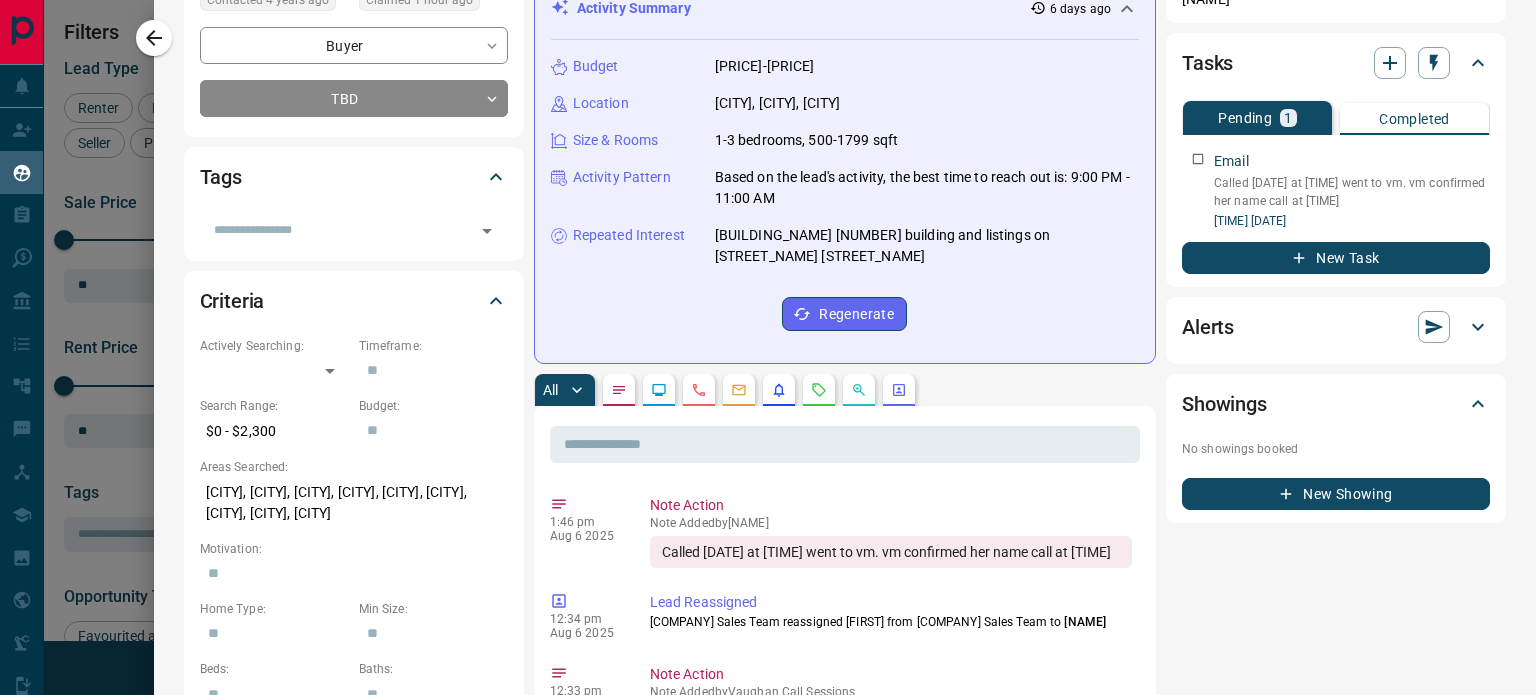 scroll, scrollTop: 0, scrollLeft: 0, axis: both 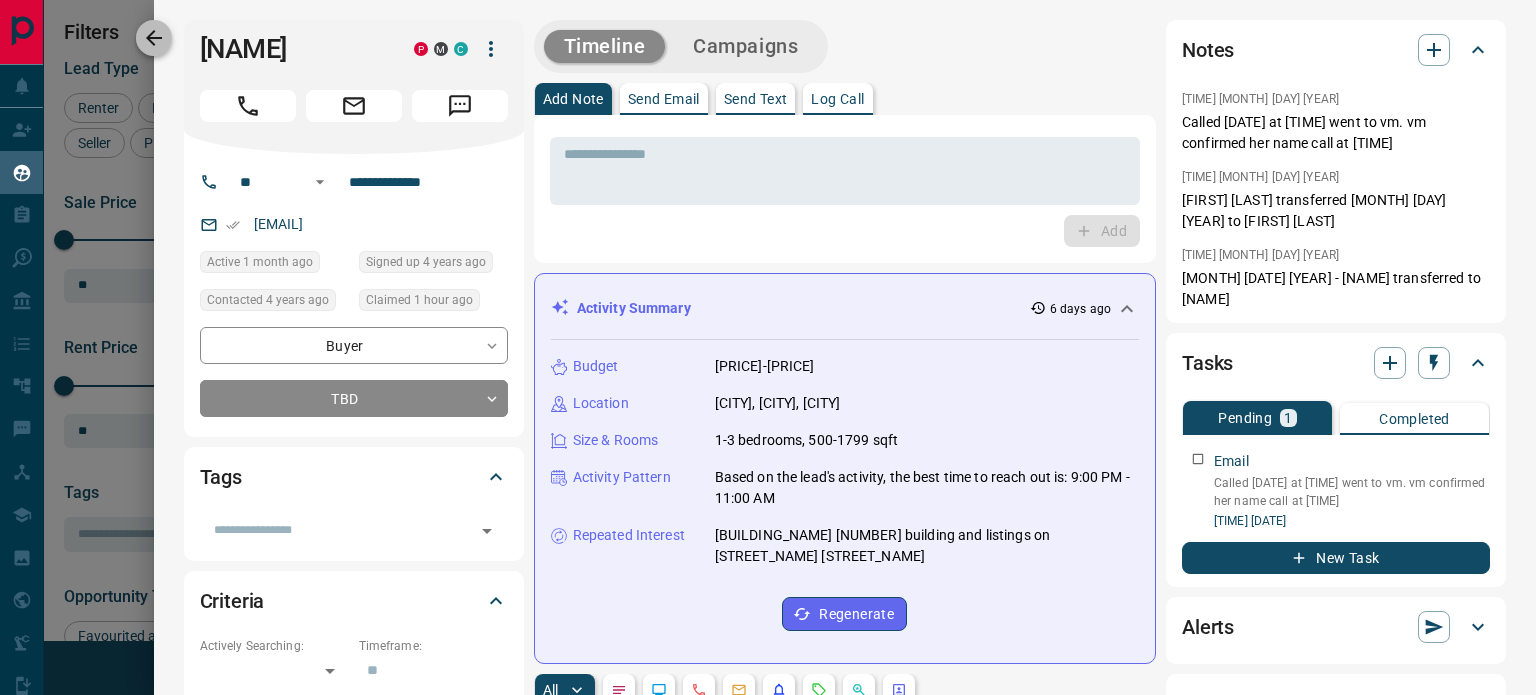 click 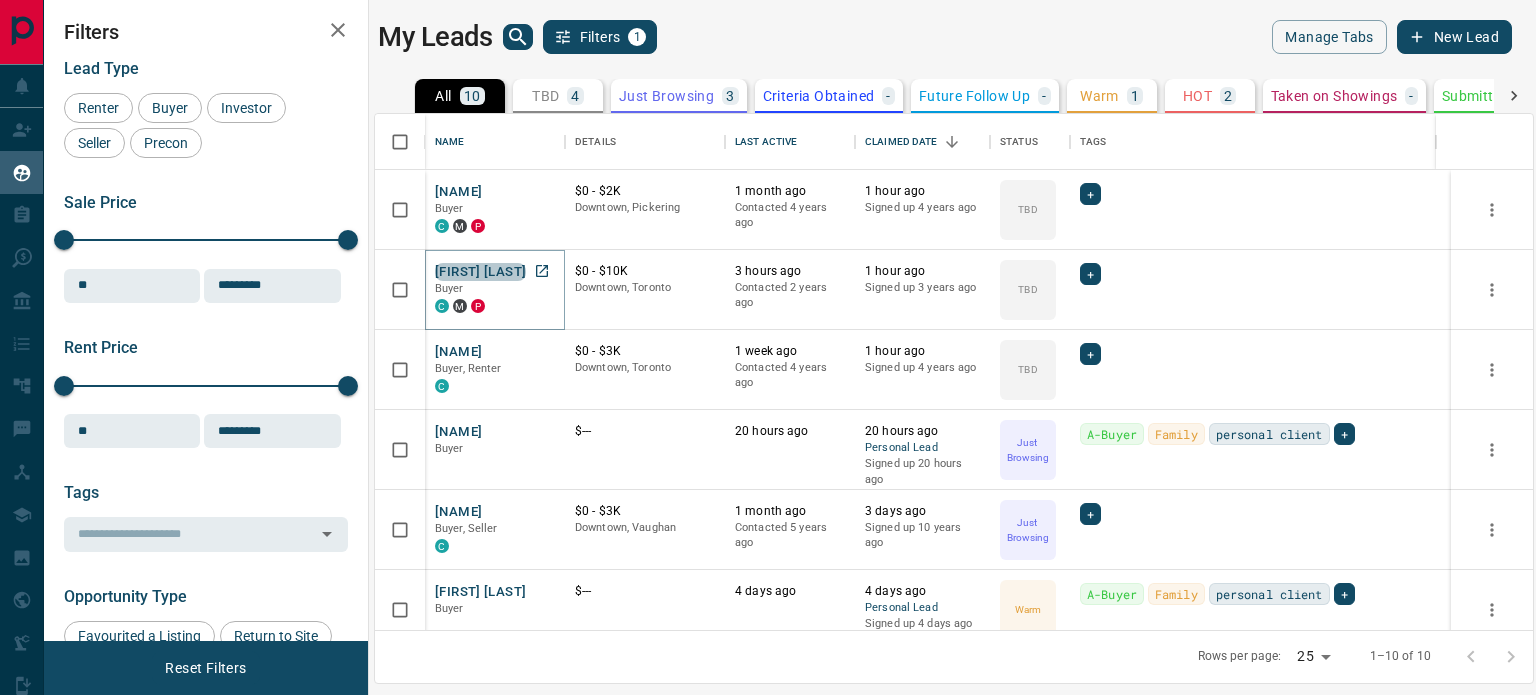 click on "[FIRST] [LAST]" at bounding box center [480, 272] 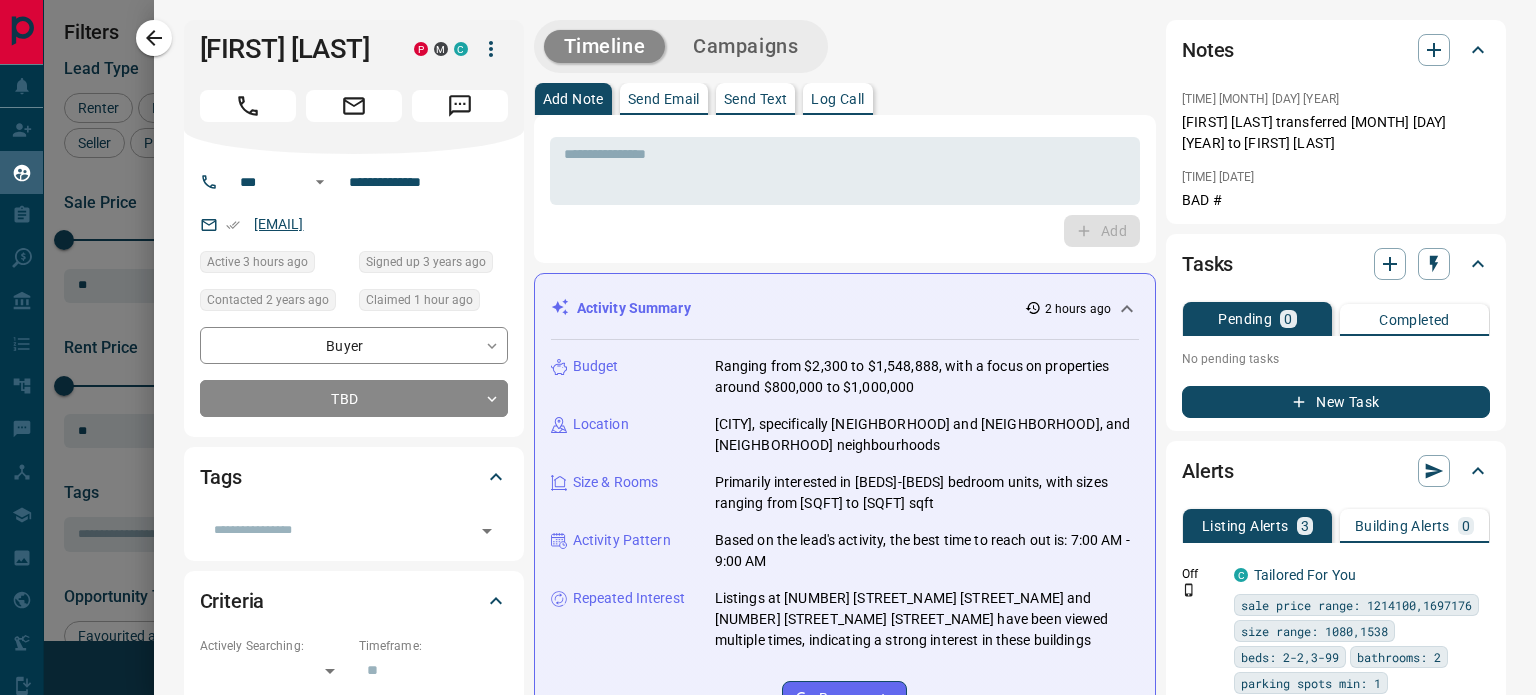click on "[EMAIL]" at bounding box center (279, 224) 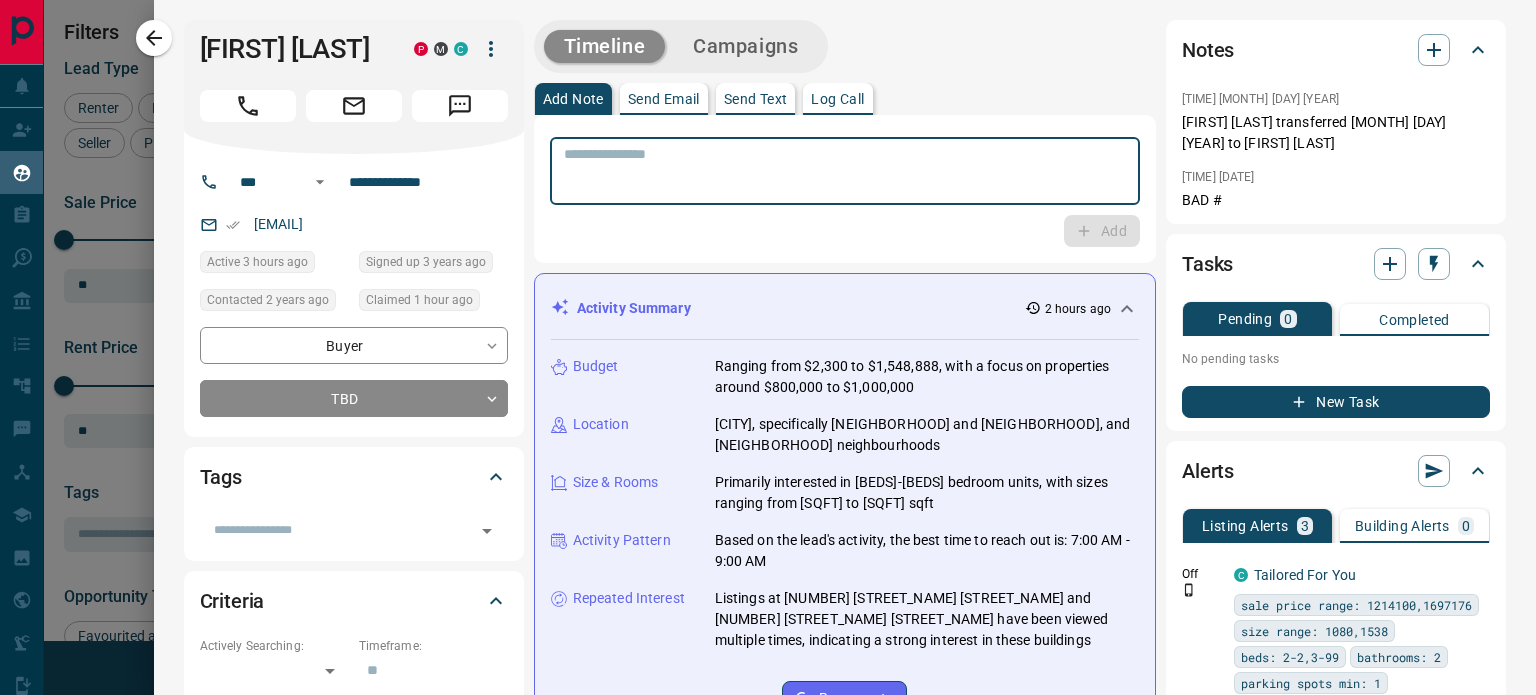 click at bounding box center [845, 171] 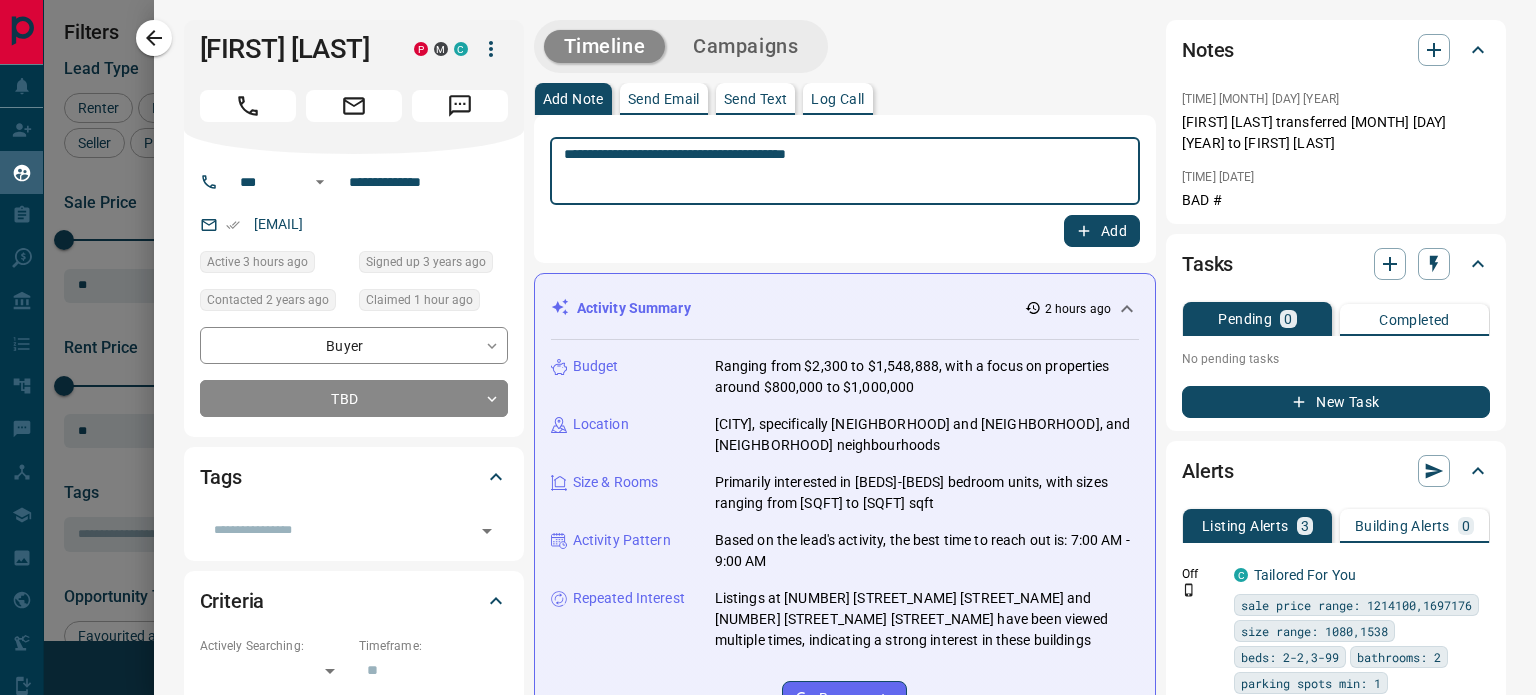 drag, startPoint x: 860, startPoint y: 145, endPoint x: 555, endPoint y: 159, distance: 305.32114 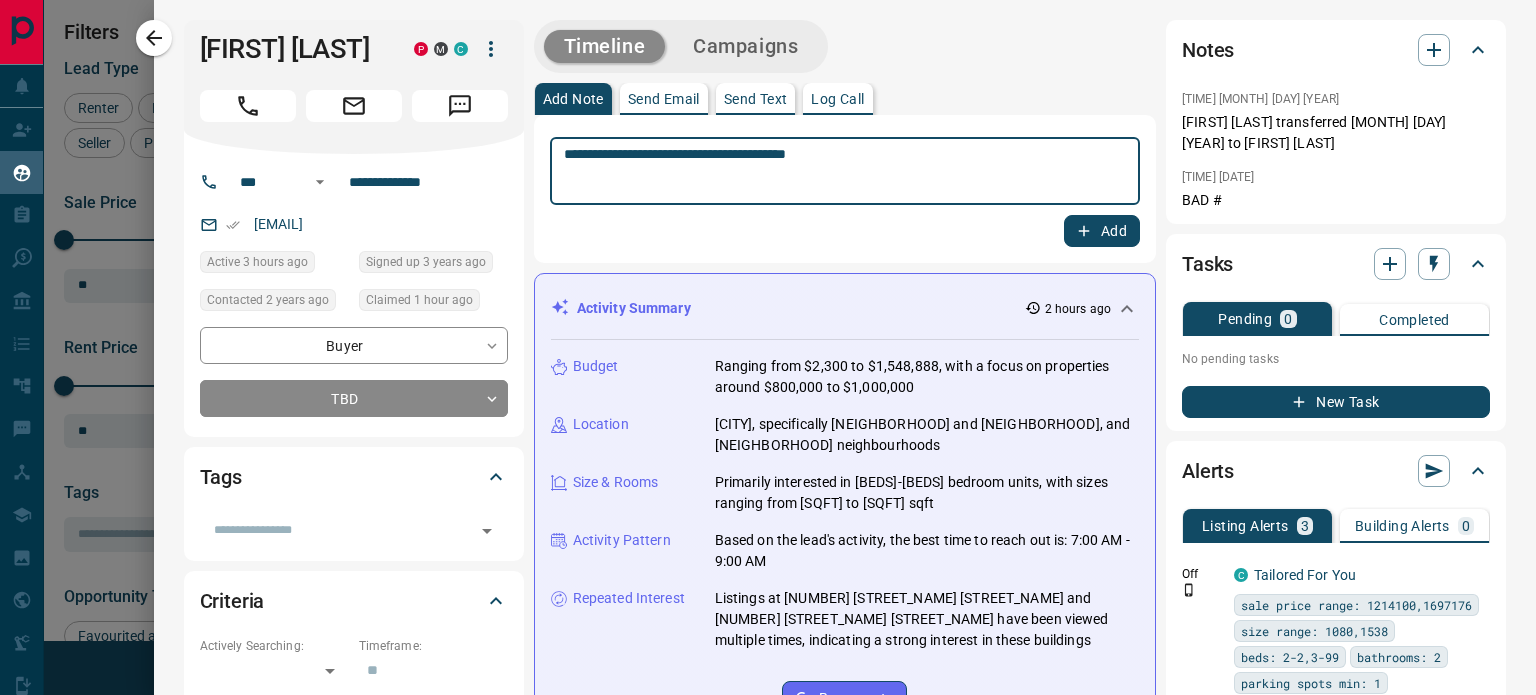 type on "**********" 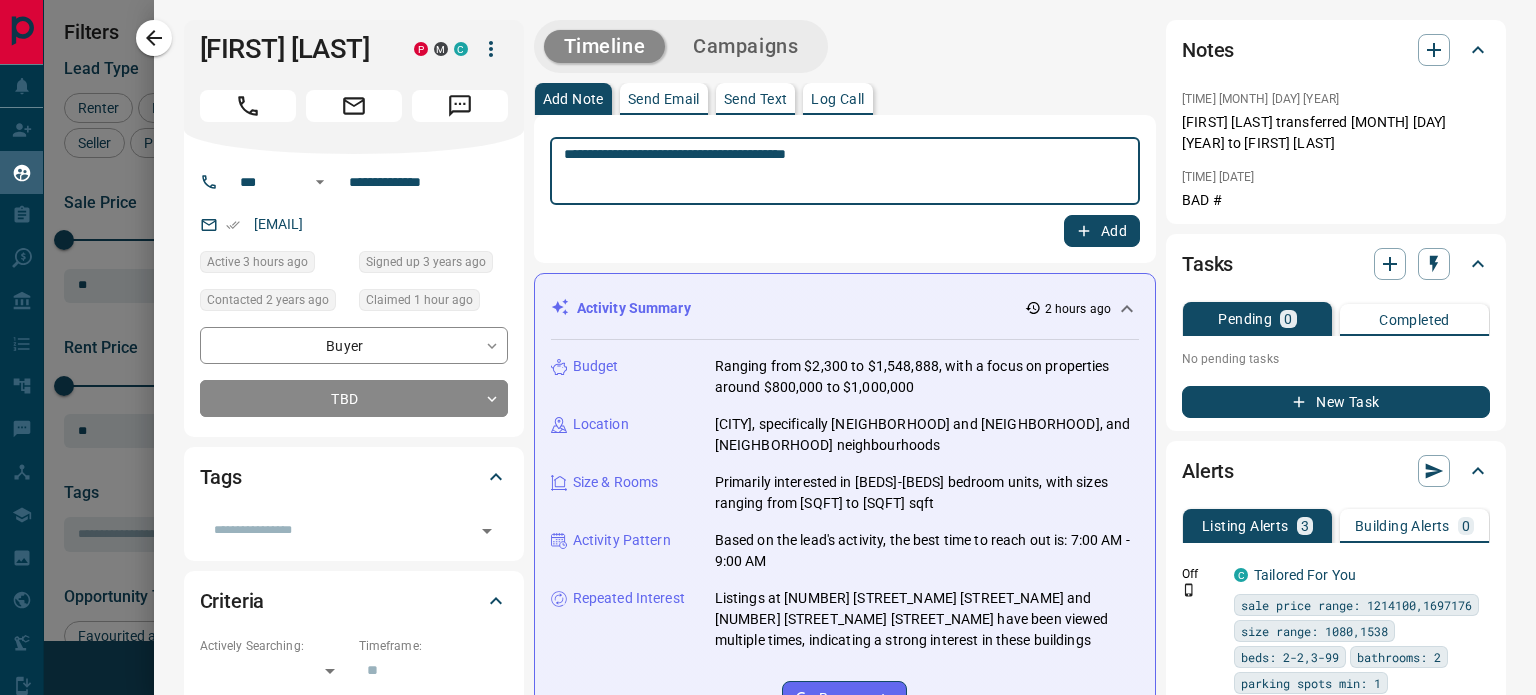 click on "Add" at bounding box center (1102, 231) 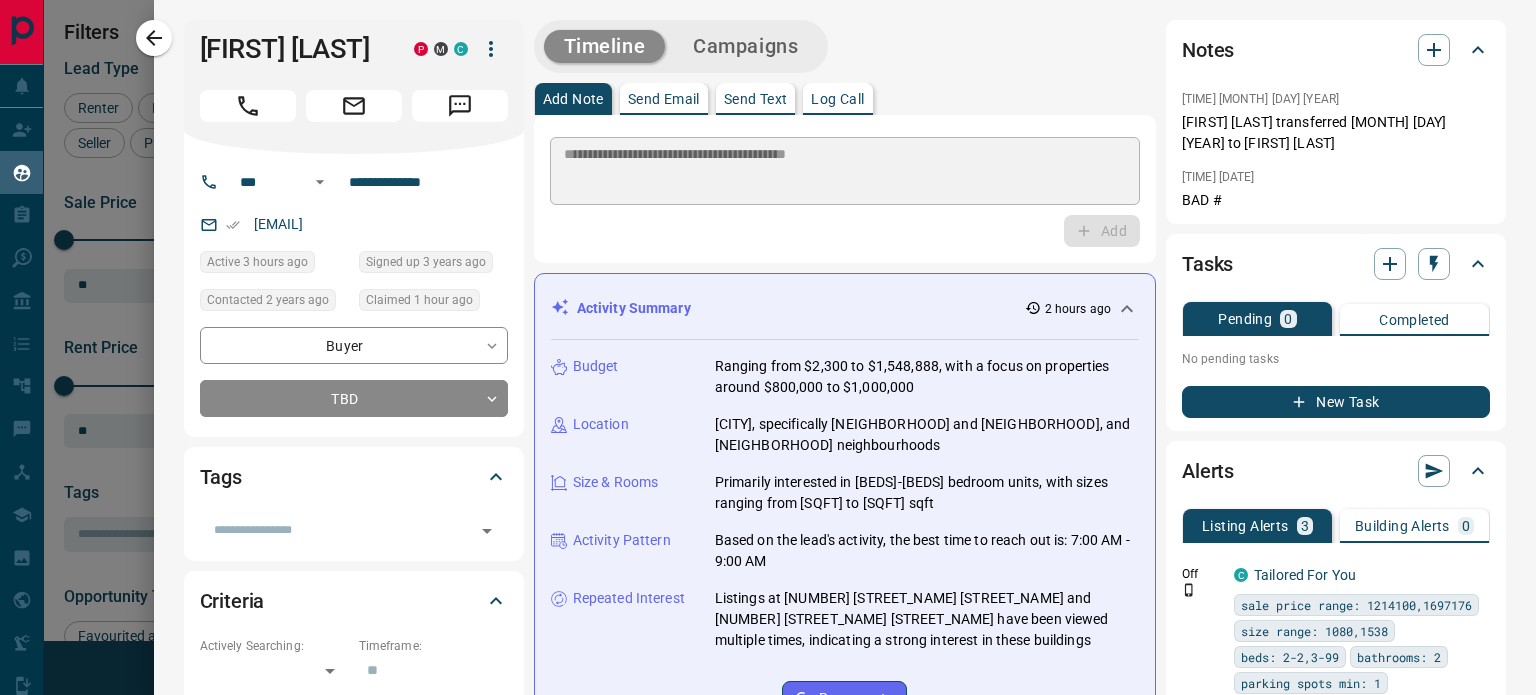 type 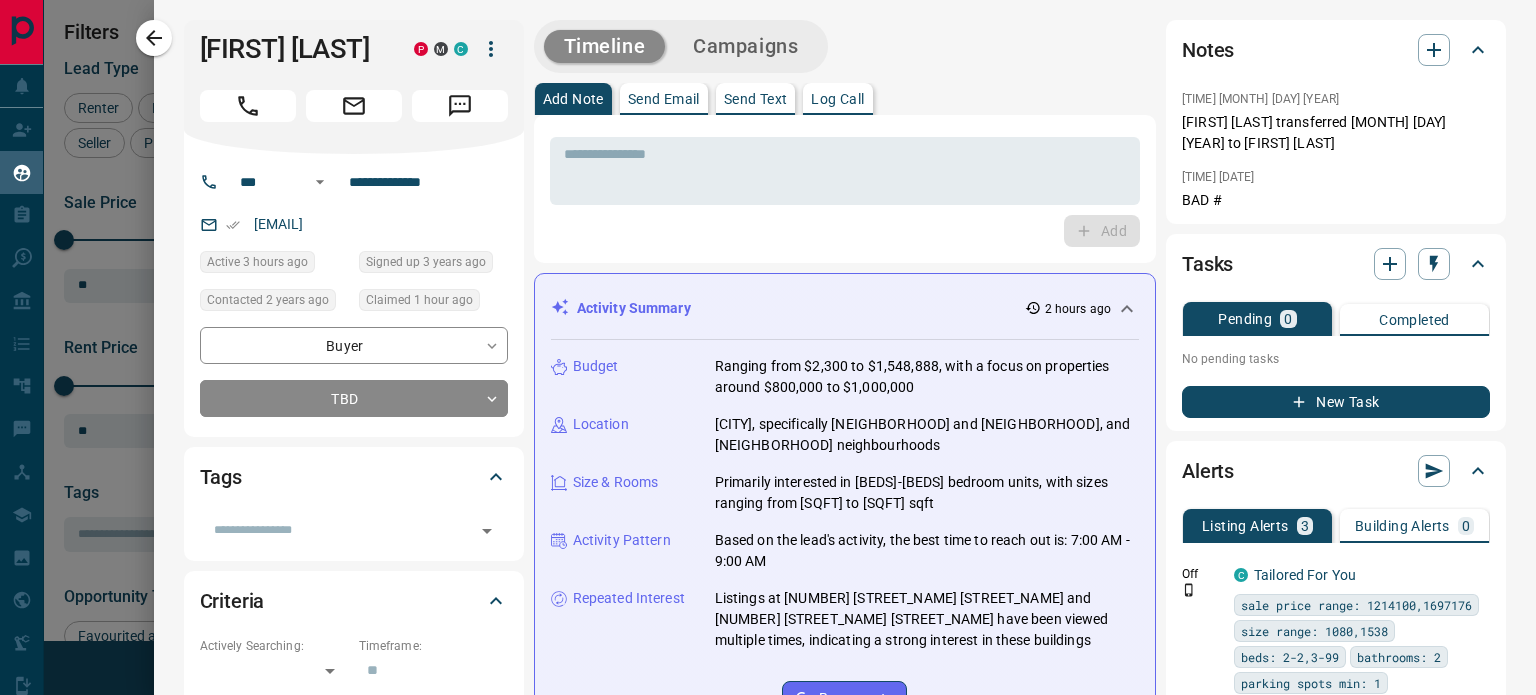click on "New Task" at bounding box center [1336, 402] 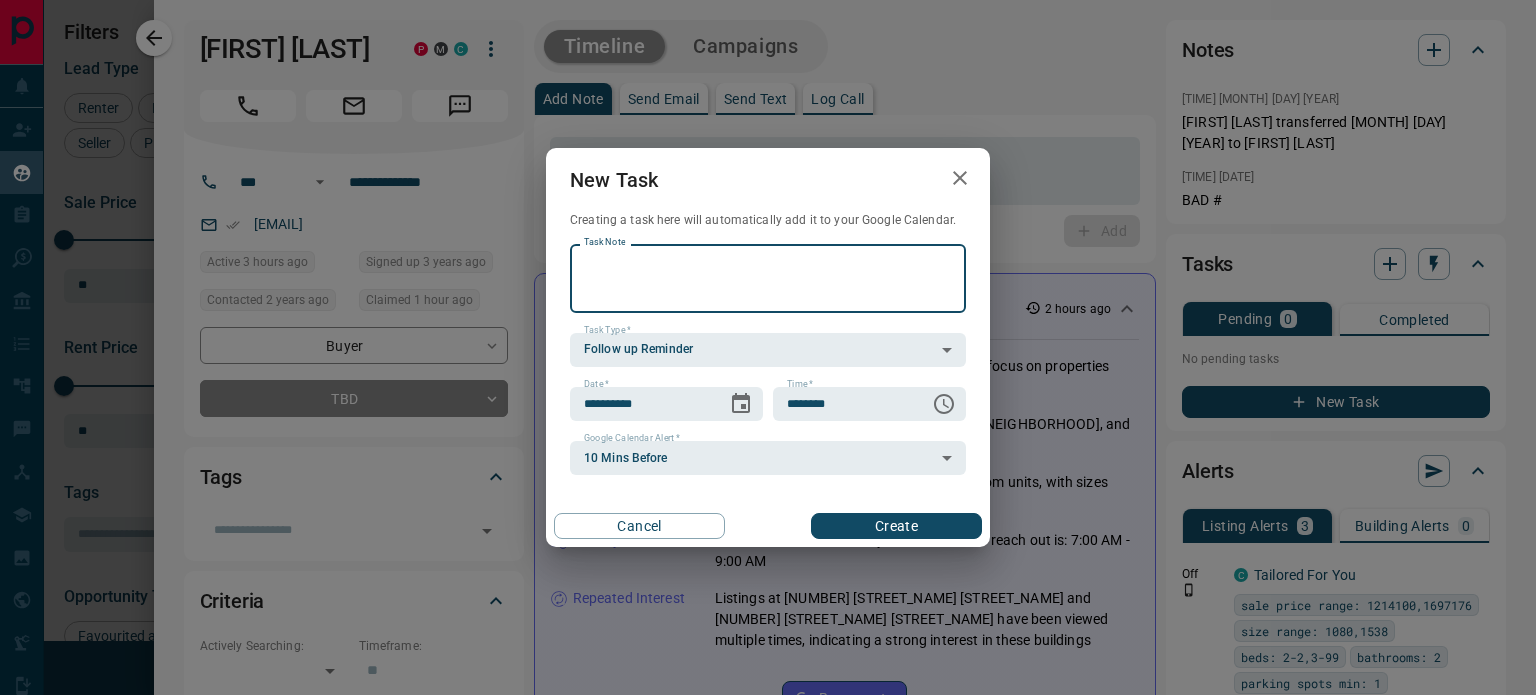 click on "Task Note" at bounding box center (768, 278) 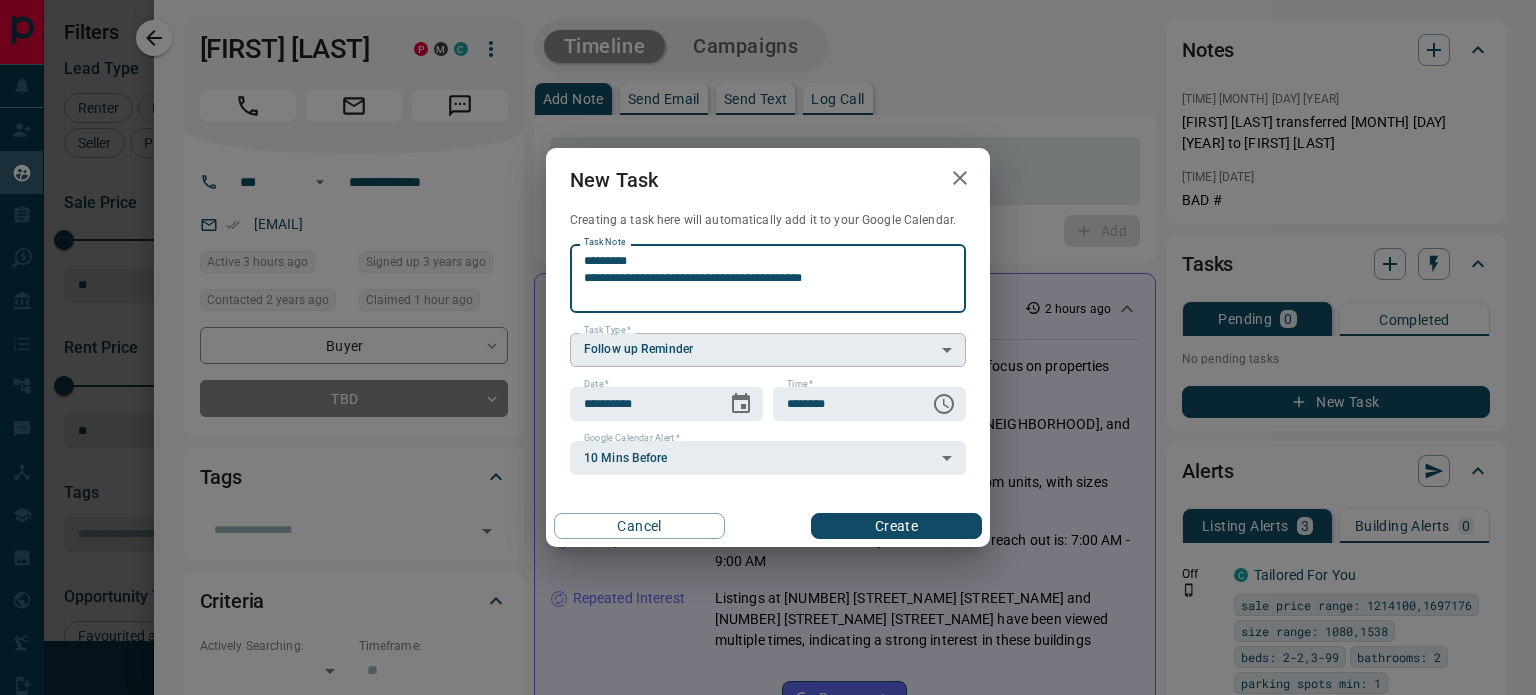 type on "*********" 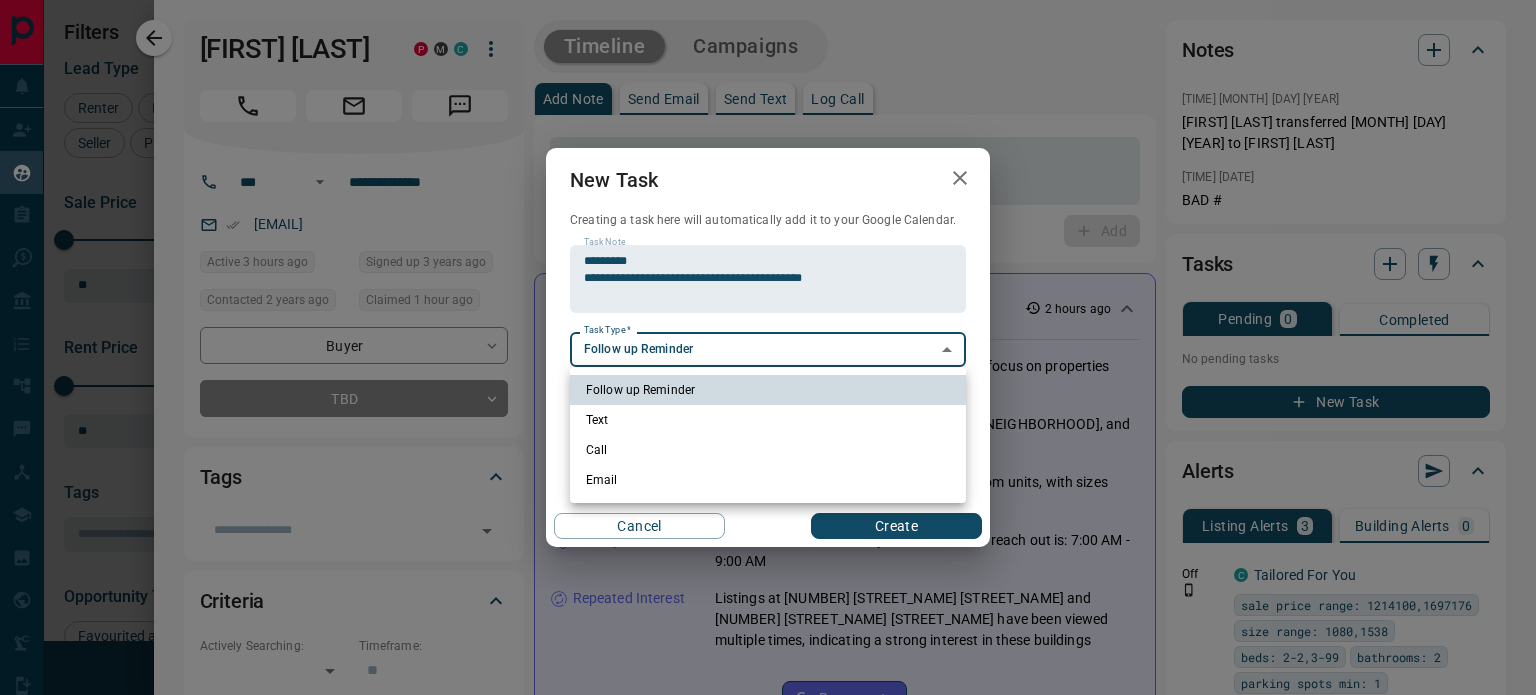 click on "Lead Transfers Claim Leads My Leads Tasks Opportunities Deals Campaigns Automations Messages Broker Bay Training Media Services Agent Resources Precon Worksheet Mobile Apps Disclosure Logout My Leads Filters 1 Manage Tabs New Lead All 10 TBD 4 Do Not Contact - Not Responsive - Bogus - Just Browsing 3 Criteria Obtained - Future Follow Up - Warm 1 HOT 2 Taken on Showings - Submitted Offer - Client - Name Details Last Active Claimed Date Status Tags [FIRST] [LAST] Buyer C M P $[PRICE] - $[PRICE] [CITY], [CITY] [TIME_AGO] Contacted [TIME_AGO] [TIME_AGO] Signed up [TIME_AGO] TBD + [FIRST] [LAST] Buyer C M P $[PRICE] - $[PRICE] [CITY], [CITY] [TIME_AGO] Contacted [TIME_AGO] [TIME_AGO] Signed up [TIME_AGO] TBD + [FIRST] [LAST] Buyer, Renter C $[PRICE] - $[PRICE] [CITY], [CITY] [TIME_AGO] Contacted [TIME_AGO] [TIME_AGO] Signed up [TIME_AGO] TBD + [FIRST] [LAST] Buyer $--- [TIME_AGO] [TIME_AGO] Personal Lead Signed up [TIME_AGO] Just Browsing A-Buyer Family personal client + [FIRST] [LAST] Buyer, Seller C $[PRICE] - $[PRICE] [TIME_AGO] +" at bounding box center (768, 335) 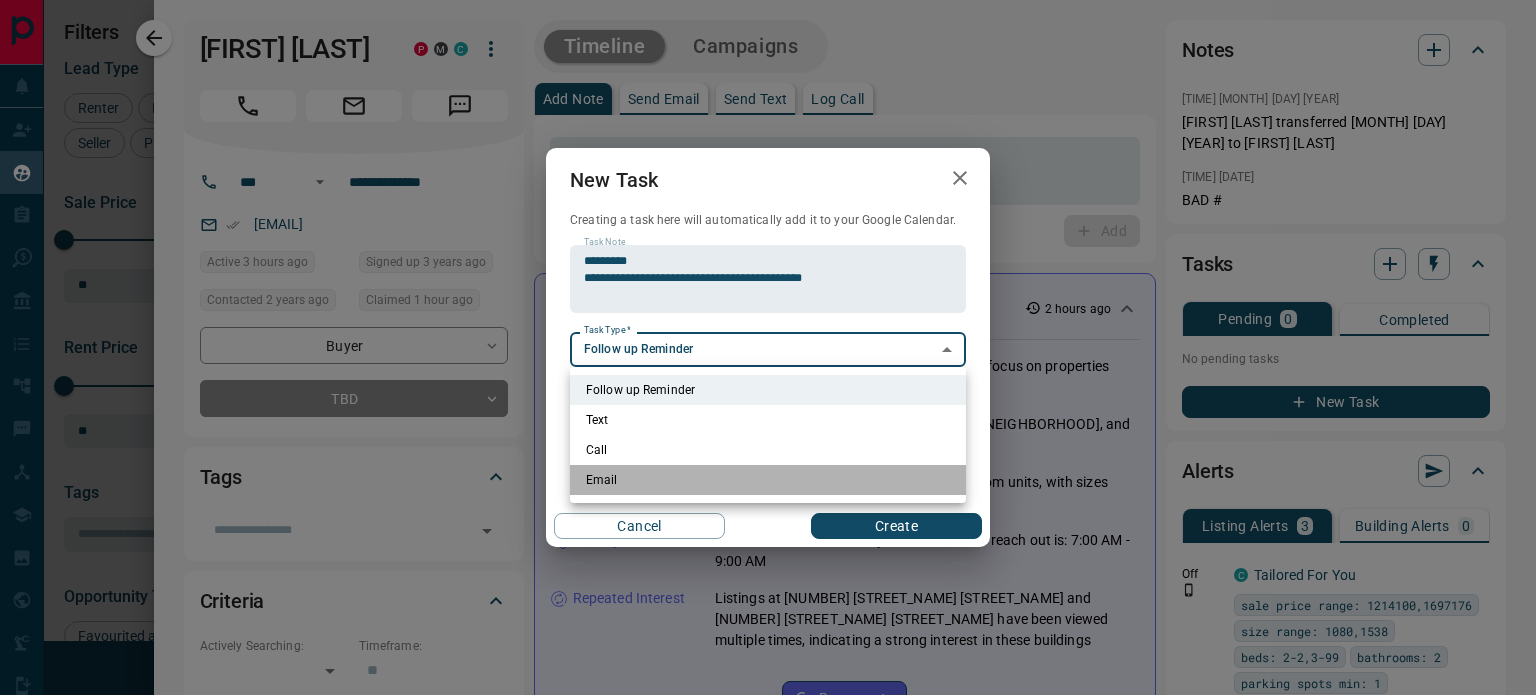 click on "Email" at bounding box center (768, 480) 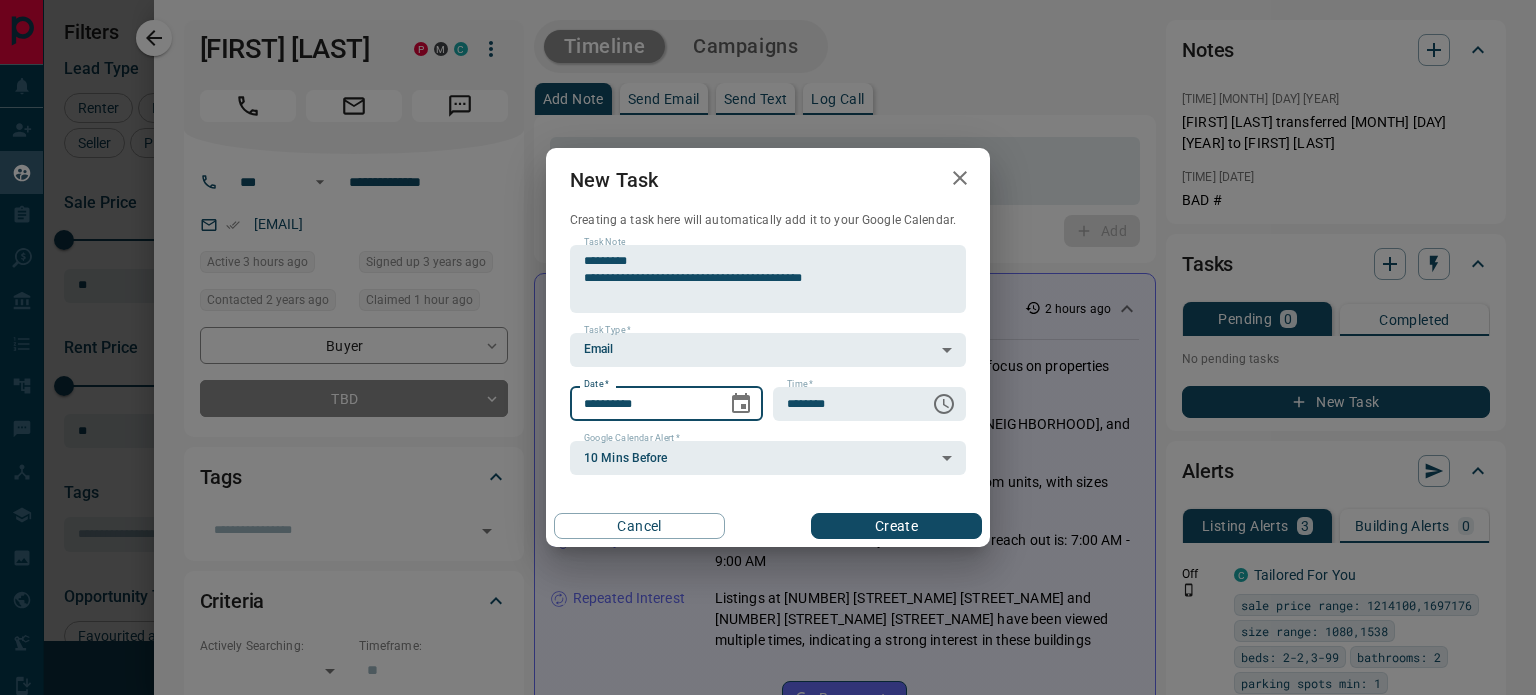 click on "**********" at bounding box center (641, 404) 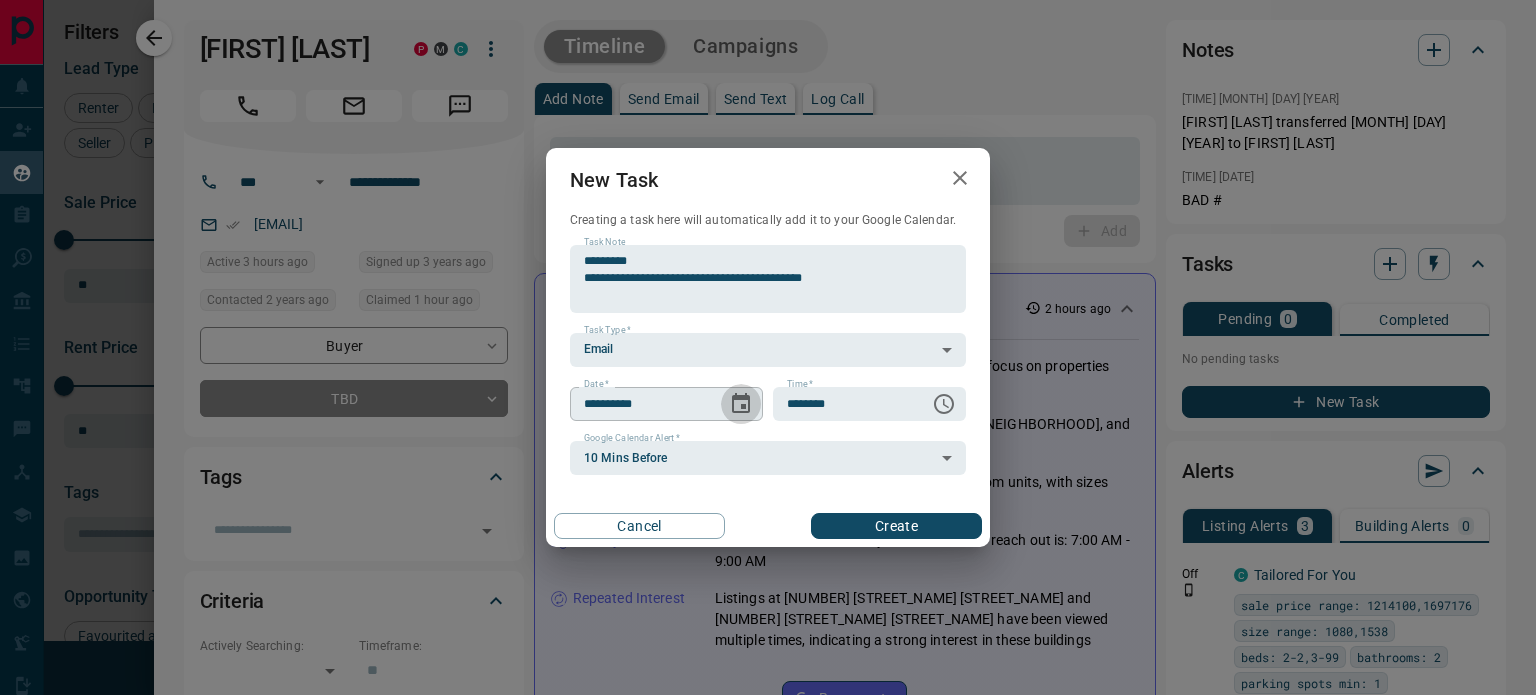 click 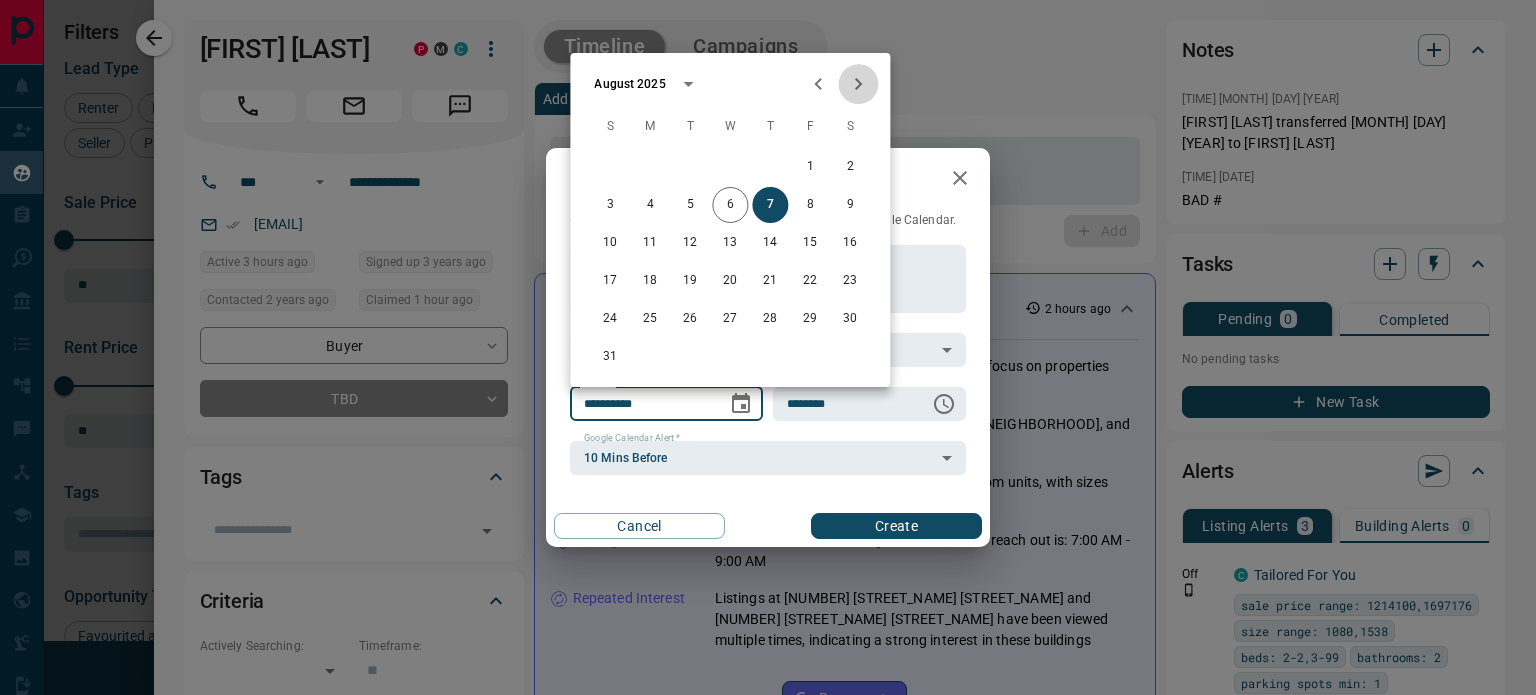 click 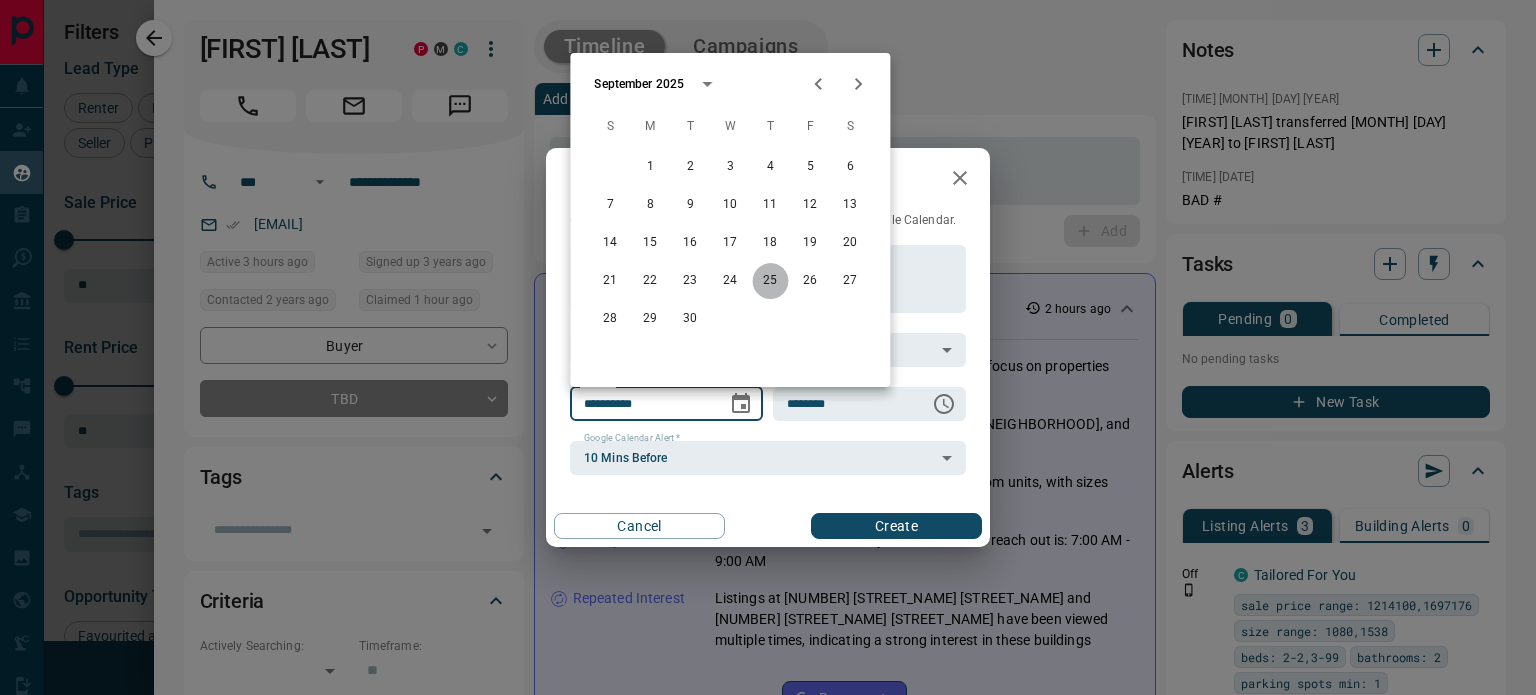 click on "25" at bounding box center (770, 281) 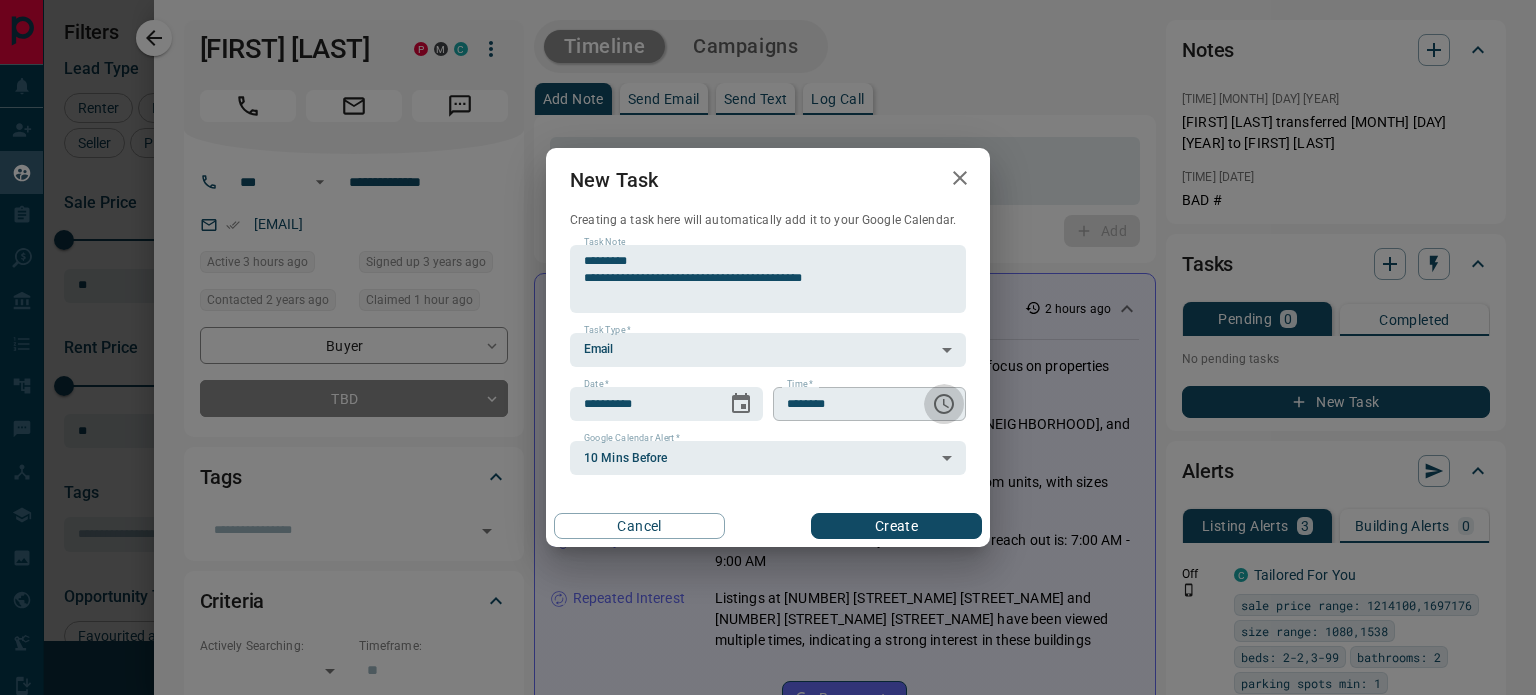 click 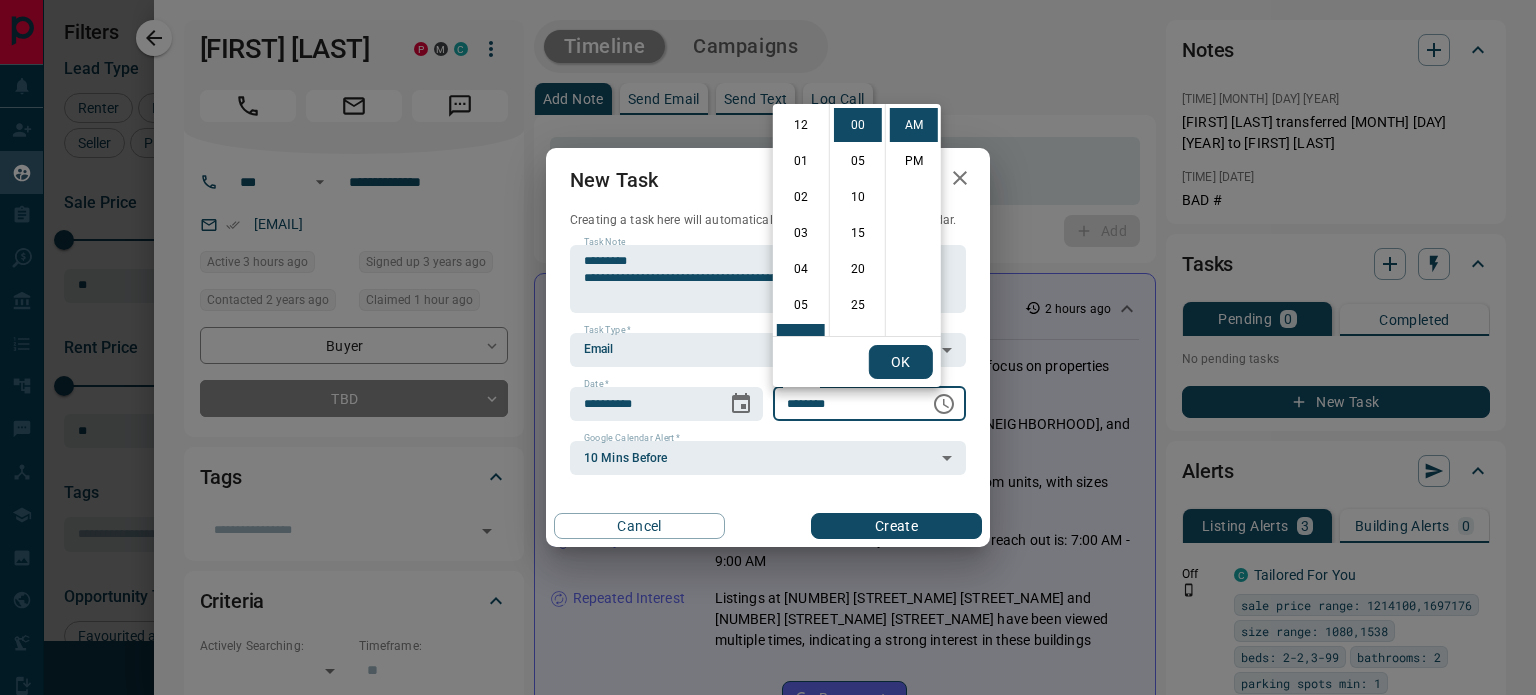 scroll, scrollTop: 216, scrollLeft: 0, axis: vertical 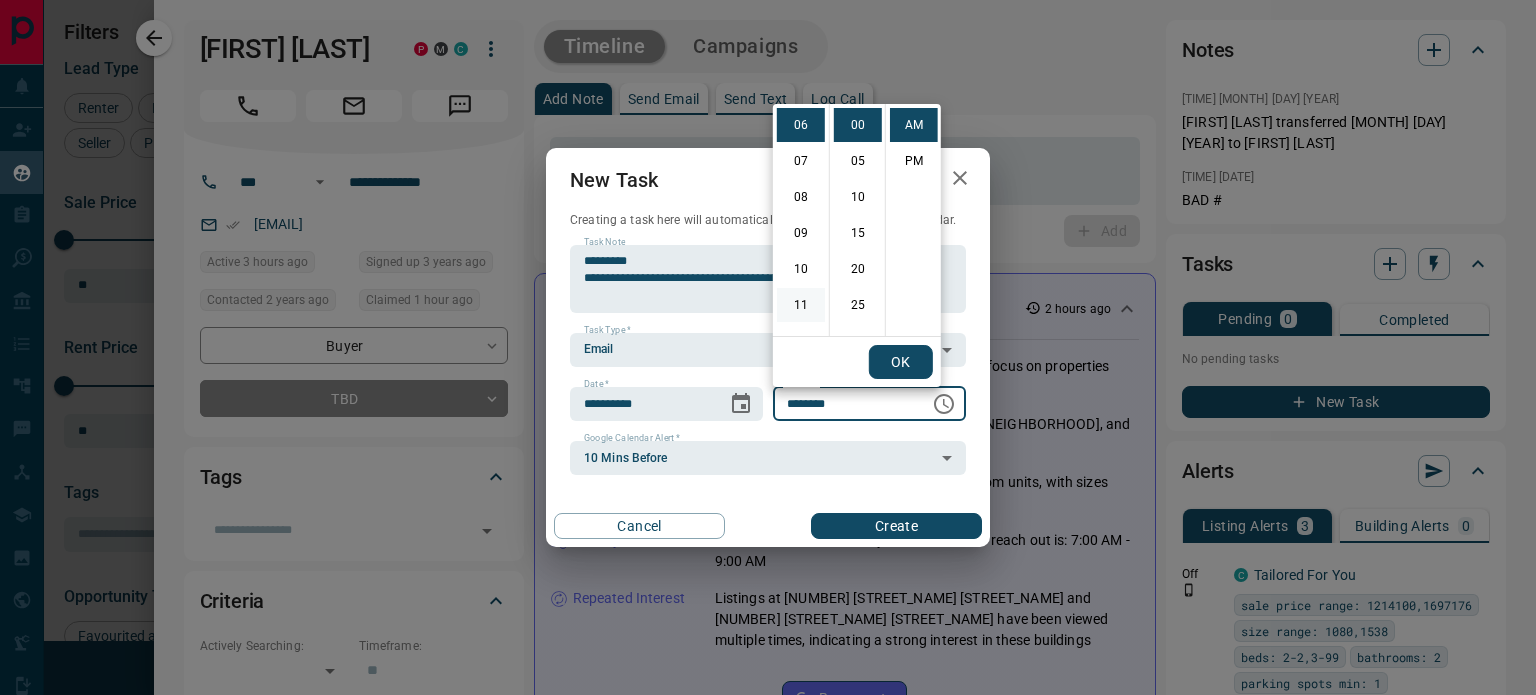 click on "11" at bounding box center (801, 305) 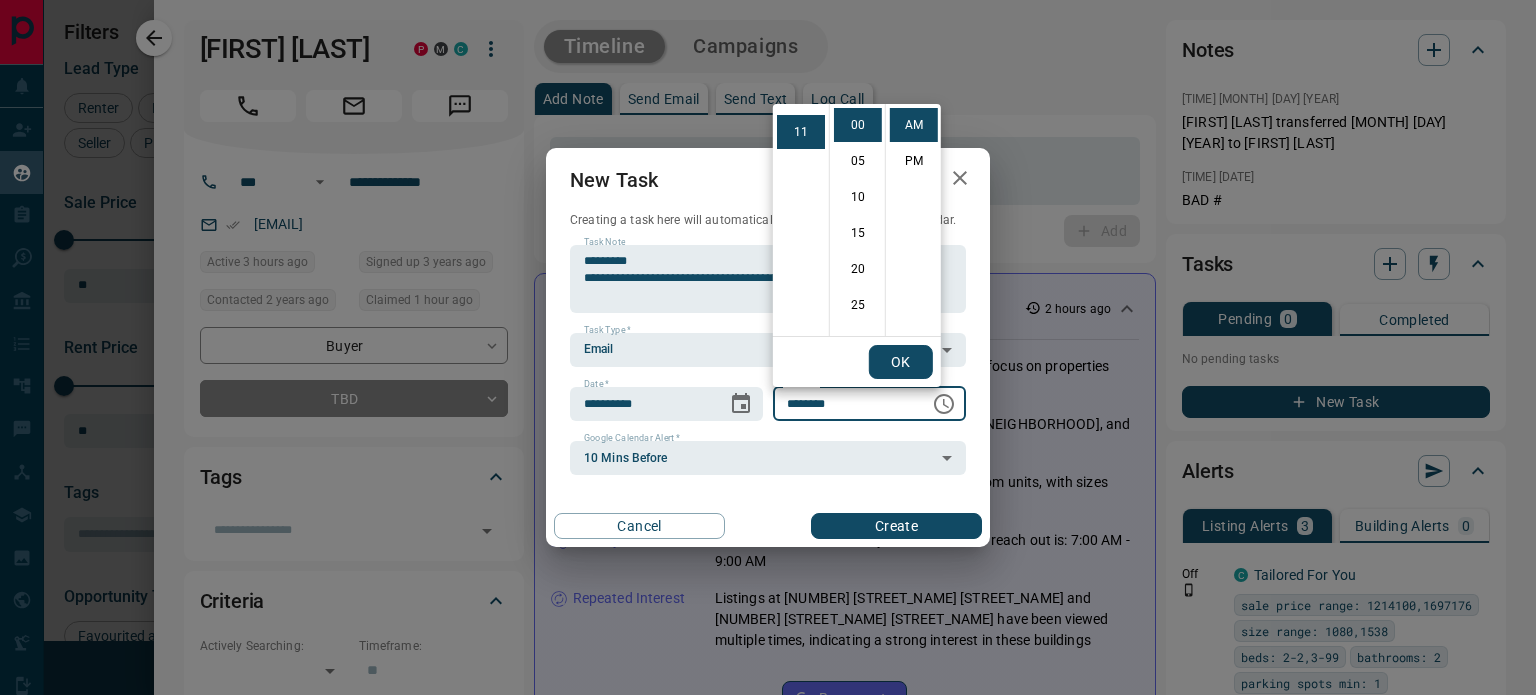 scroll, scrollTop: 390, scrollLeft: 0, axis: vertical 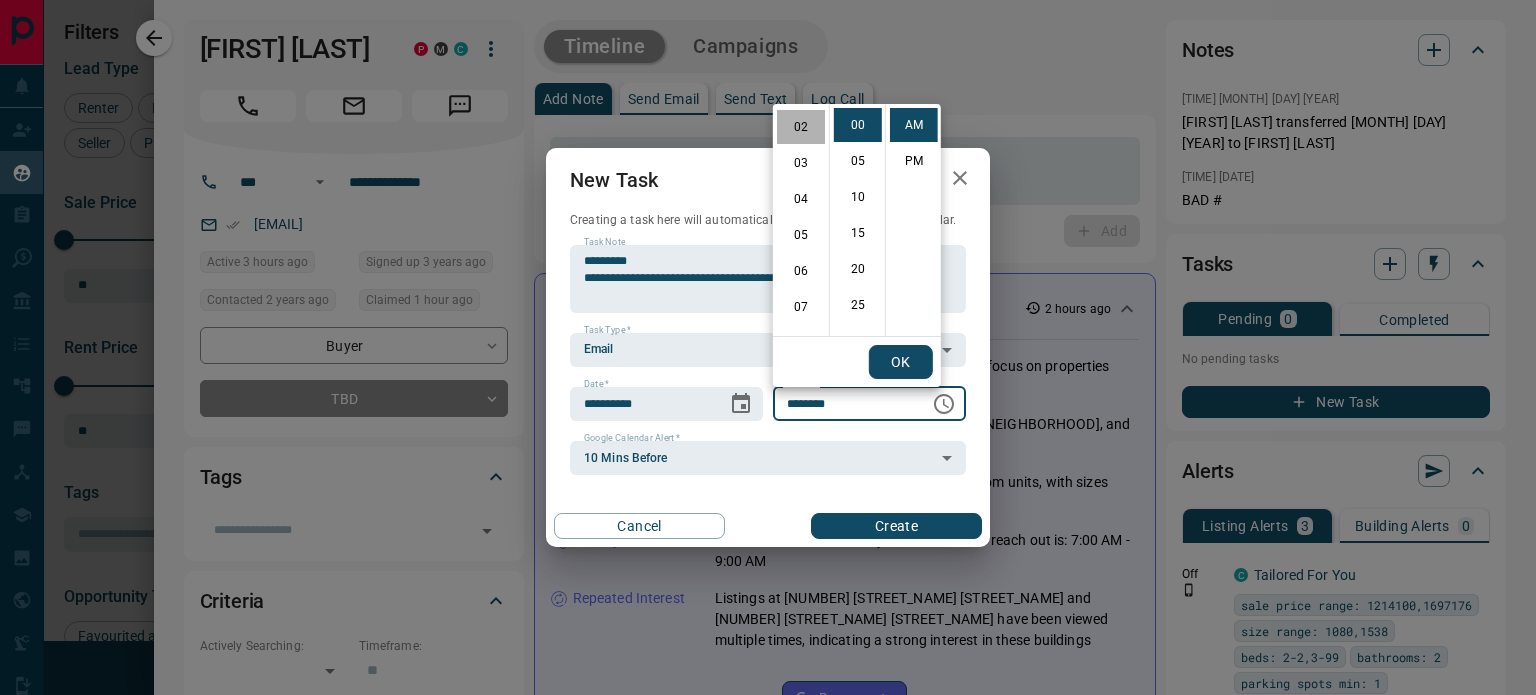 drag, startPoint x: 800, startPoint y: 127, endPoint x: 821, endPoint y: 140, distance: 24.698177 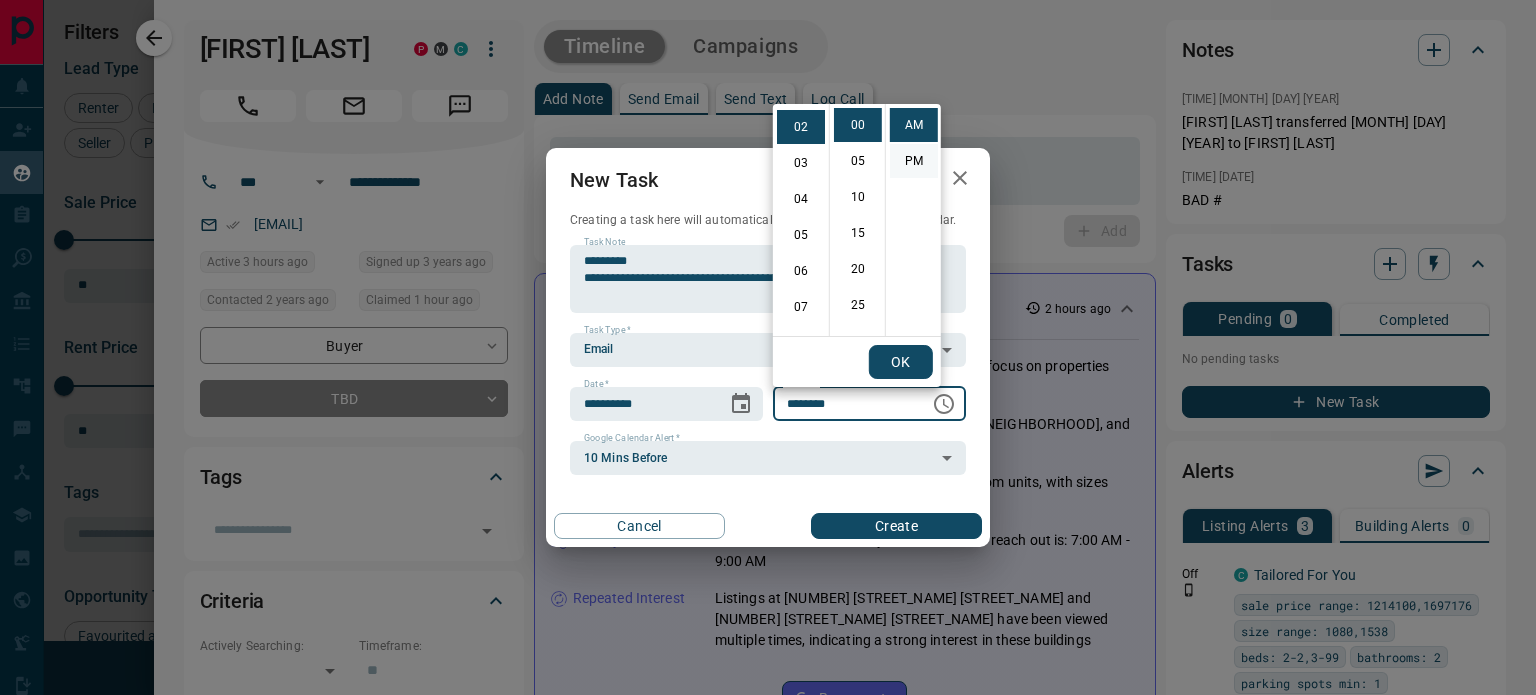 scroll, scrollTop: 72, scrollLeft: 0, axis: vertical 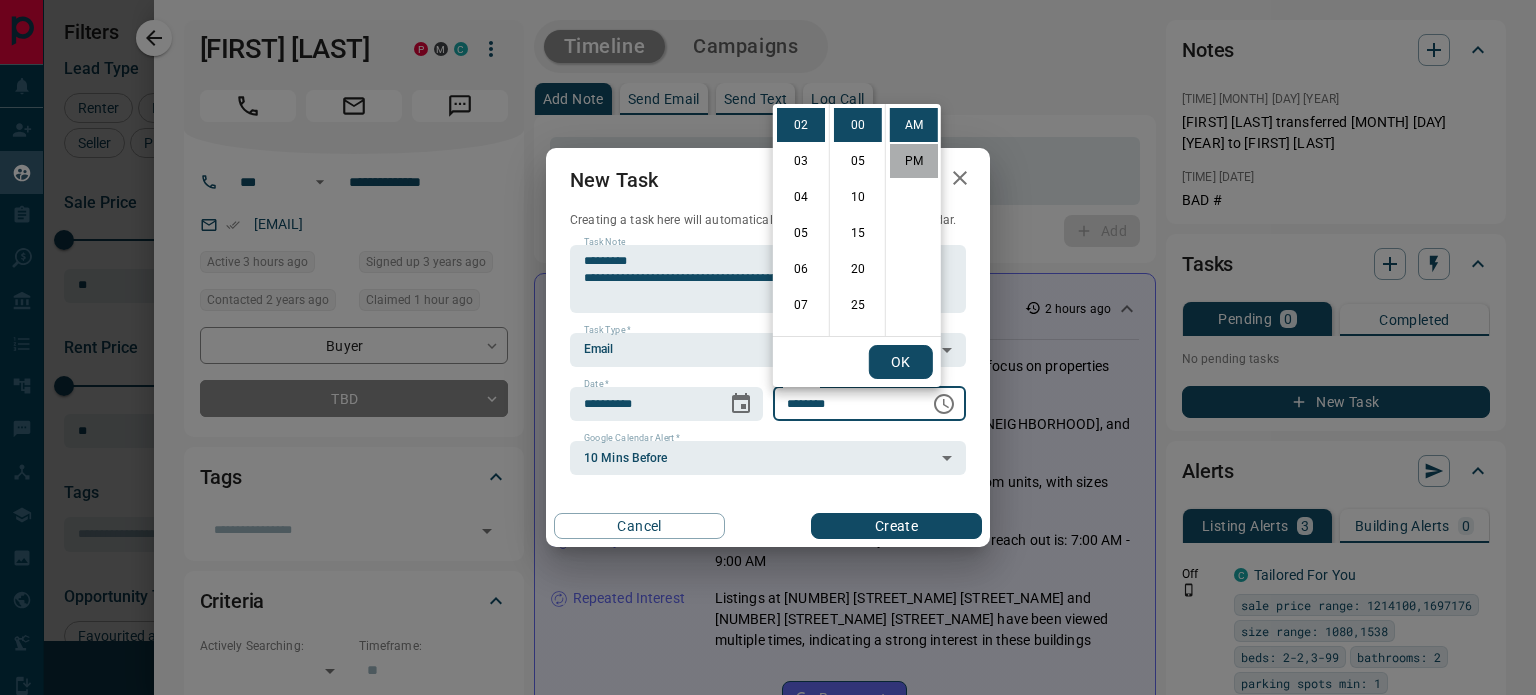 click on "PM" at bounding box center [914, 161] 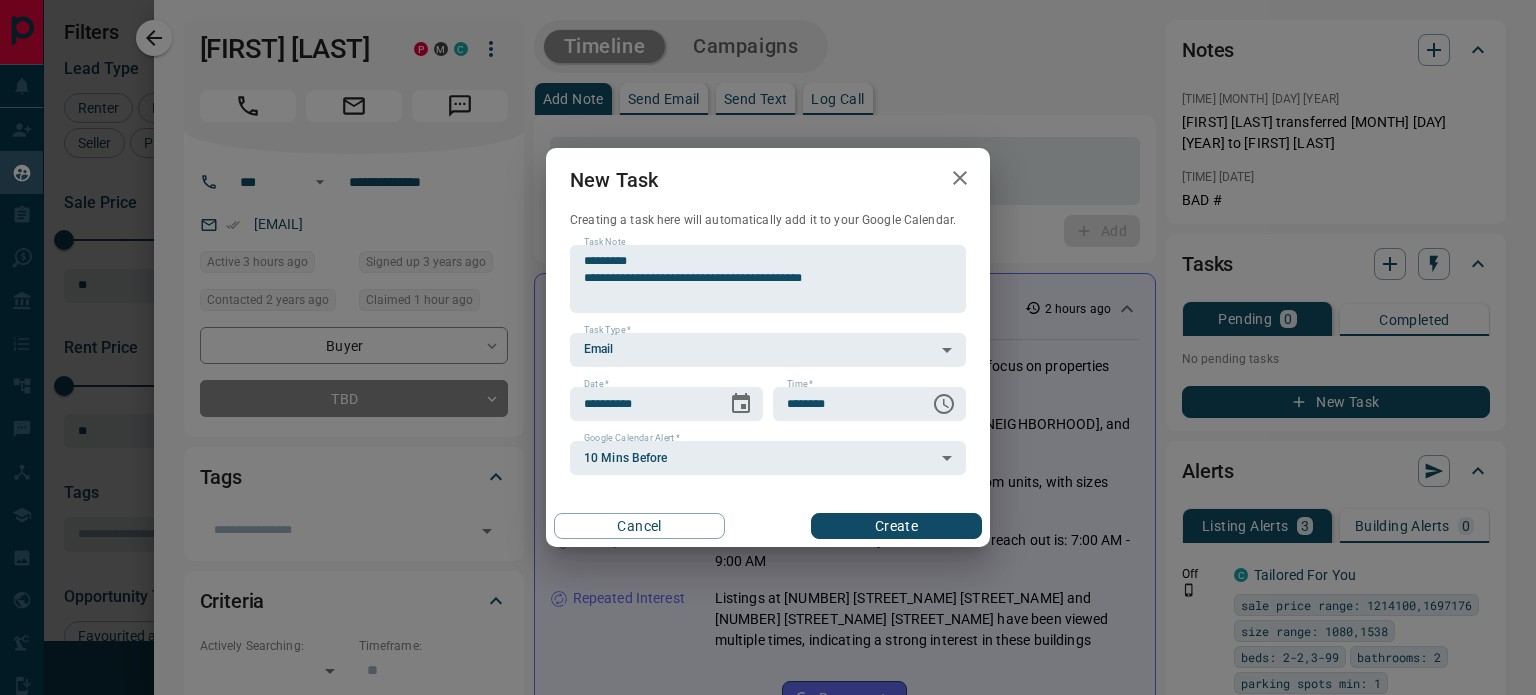 scroll, scrollTop: 30, scrollLeft: 0, axis: vertical 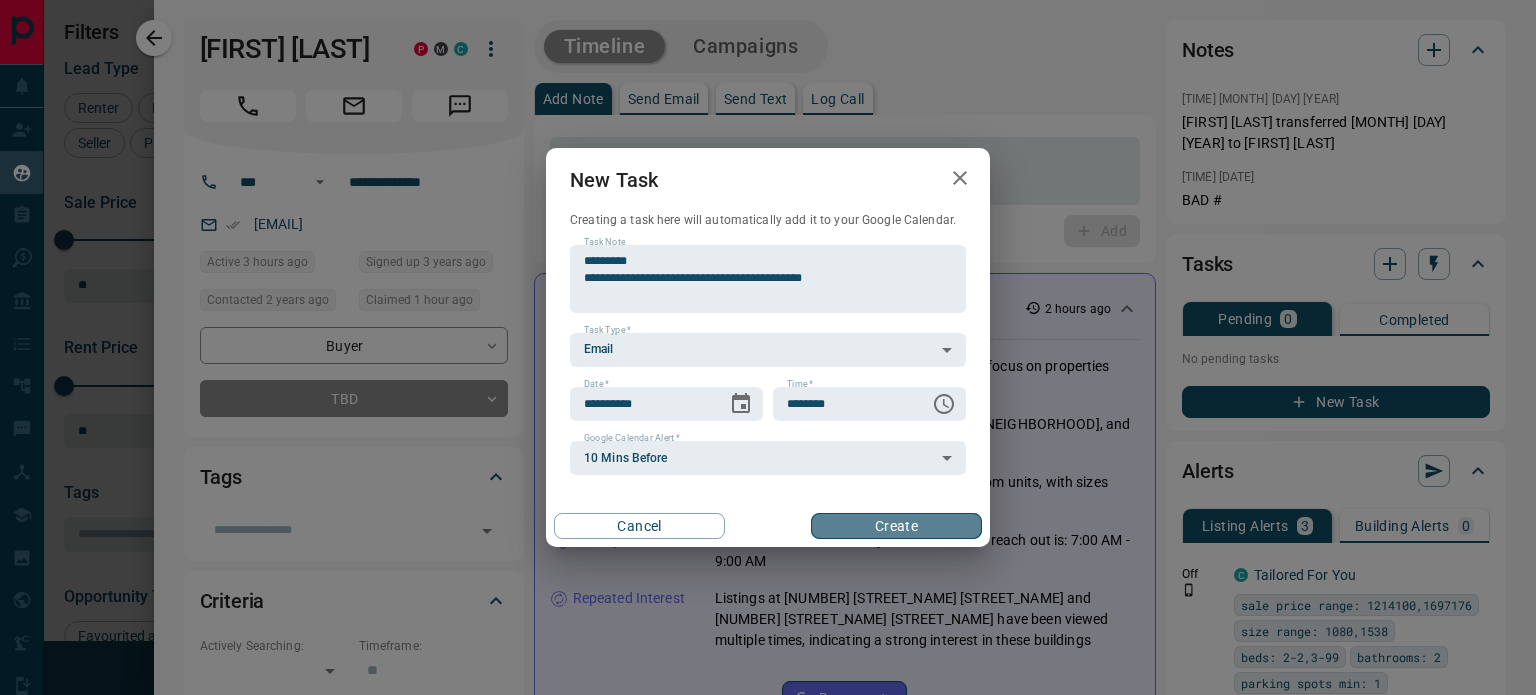 click on "Create" at bounding box center (896, 526) 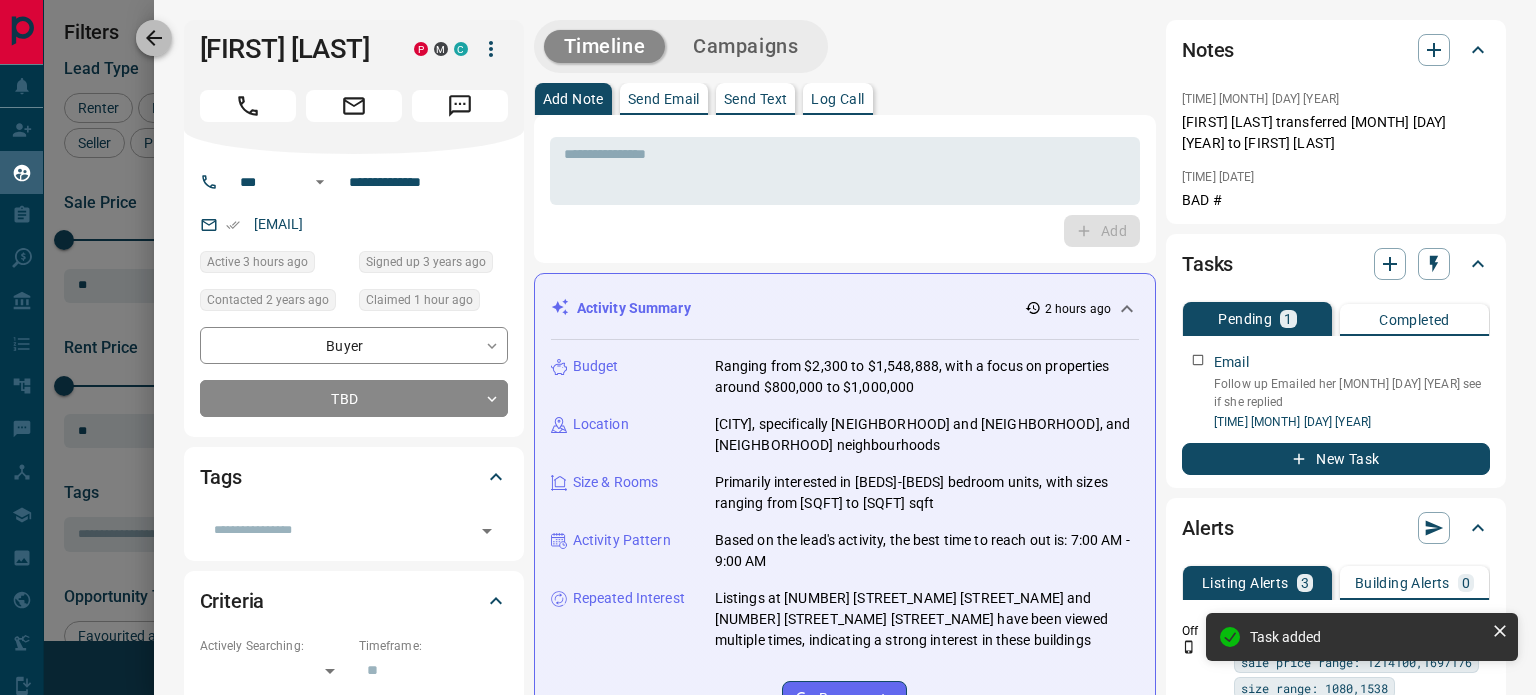 click 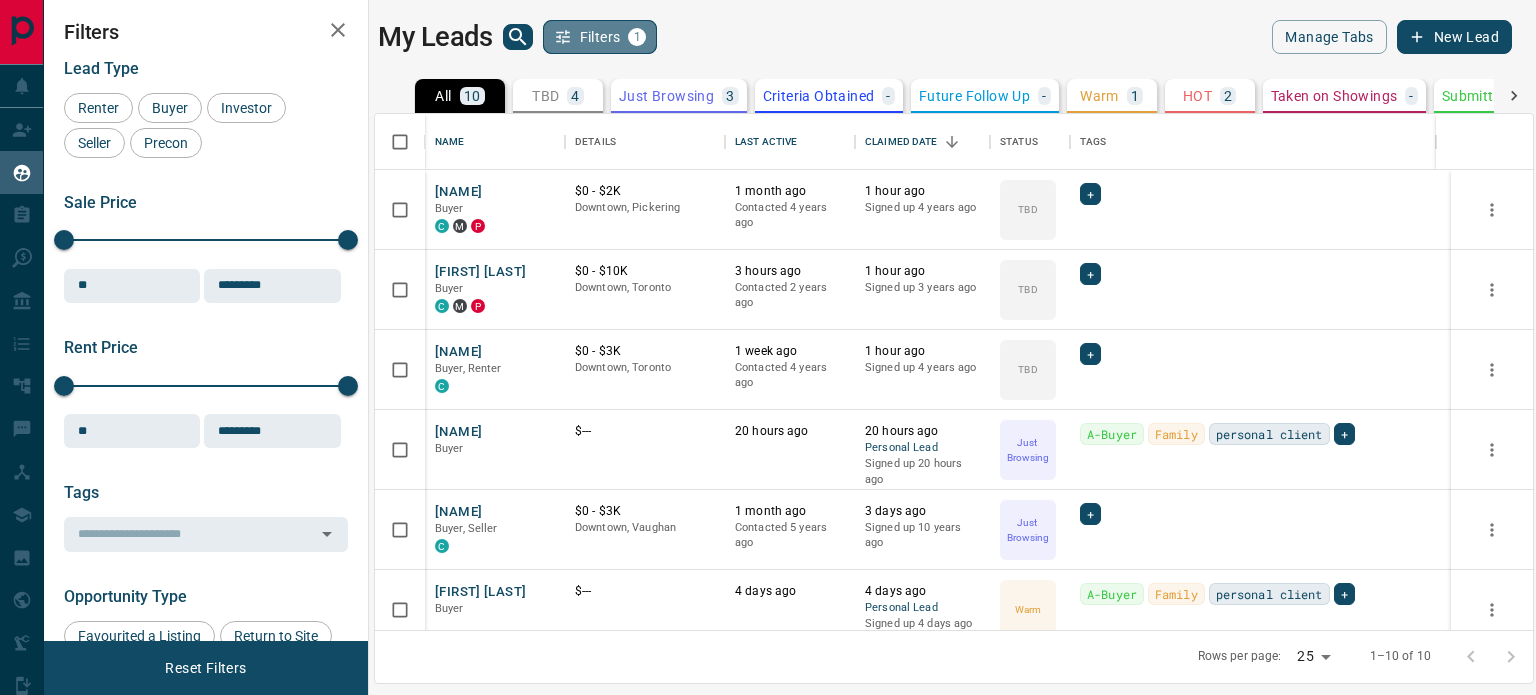 click on "Filters 1" at bounding box center [600, 37] 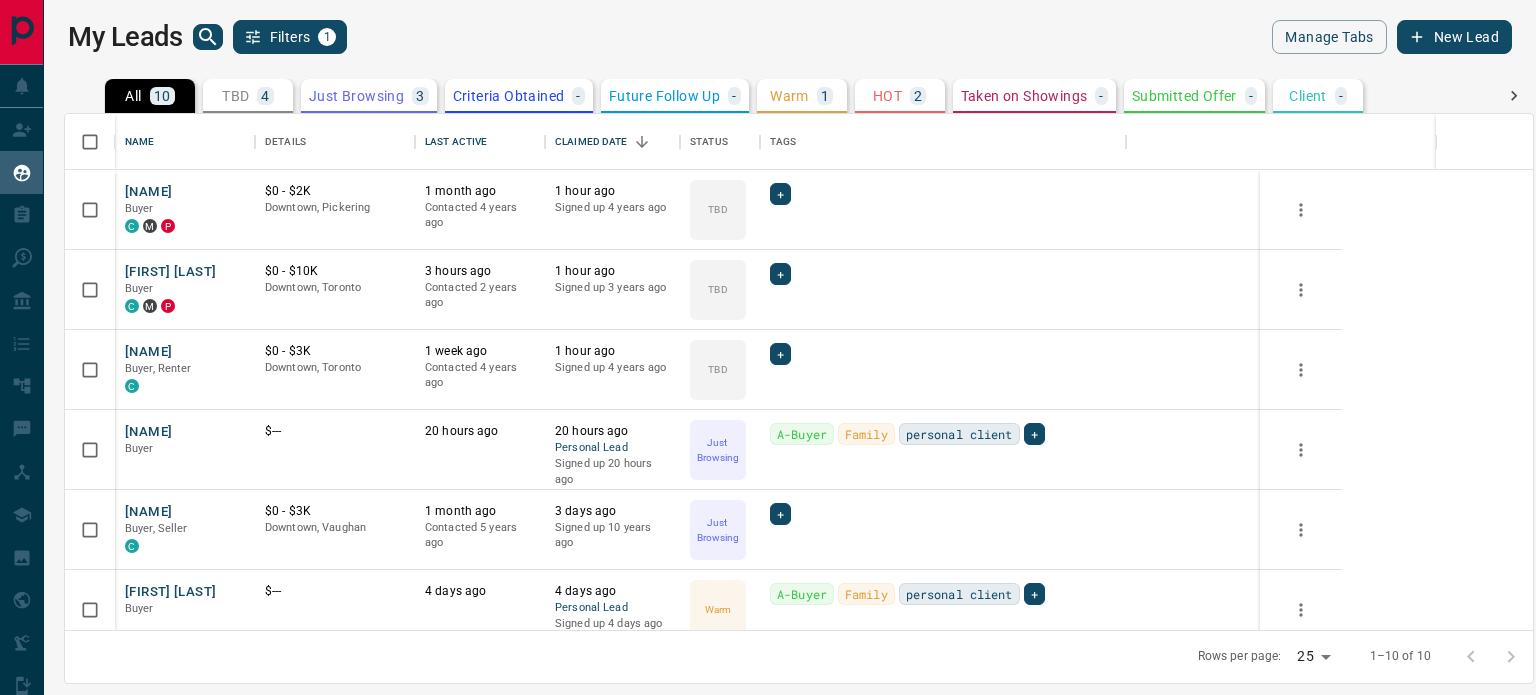 scroll, scrollTop: 16, scrollLeft: 15, axis: both 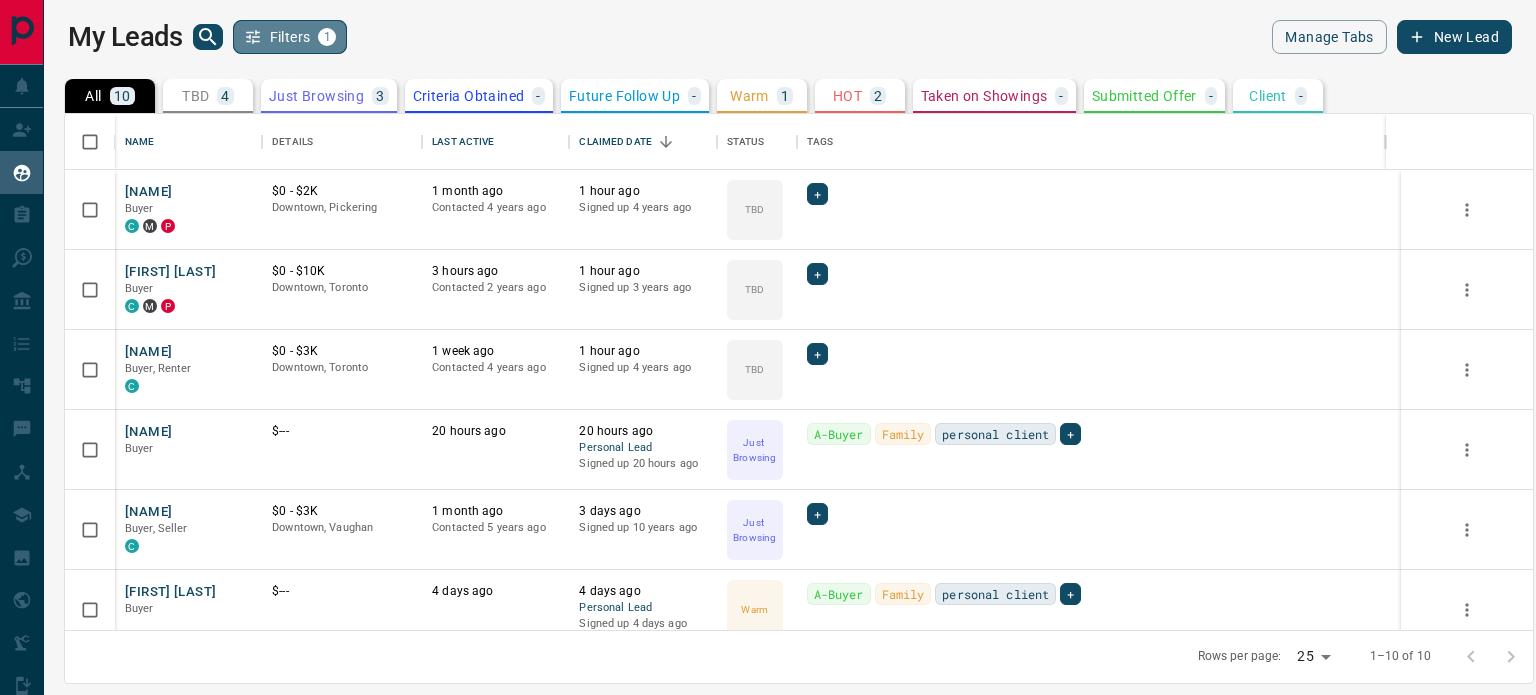 click on "Filters 1" at bounding box center [290, 37] 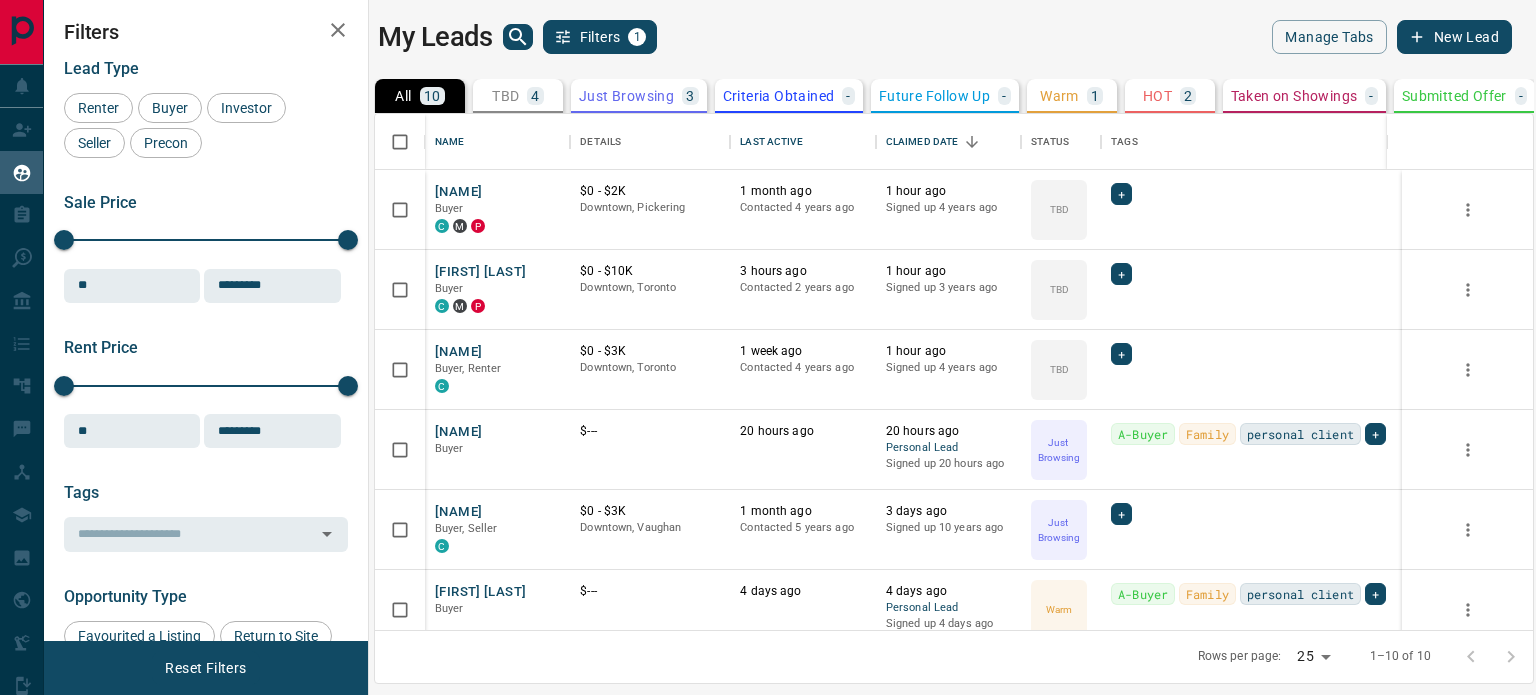 scroll, scrollTop: 501, scrollLeft: 1143, axis: both 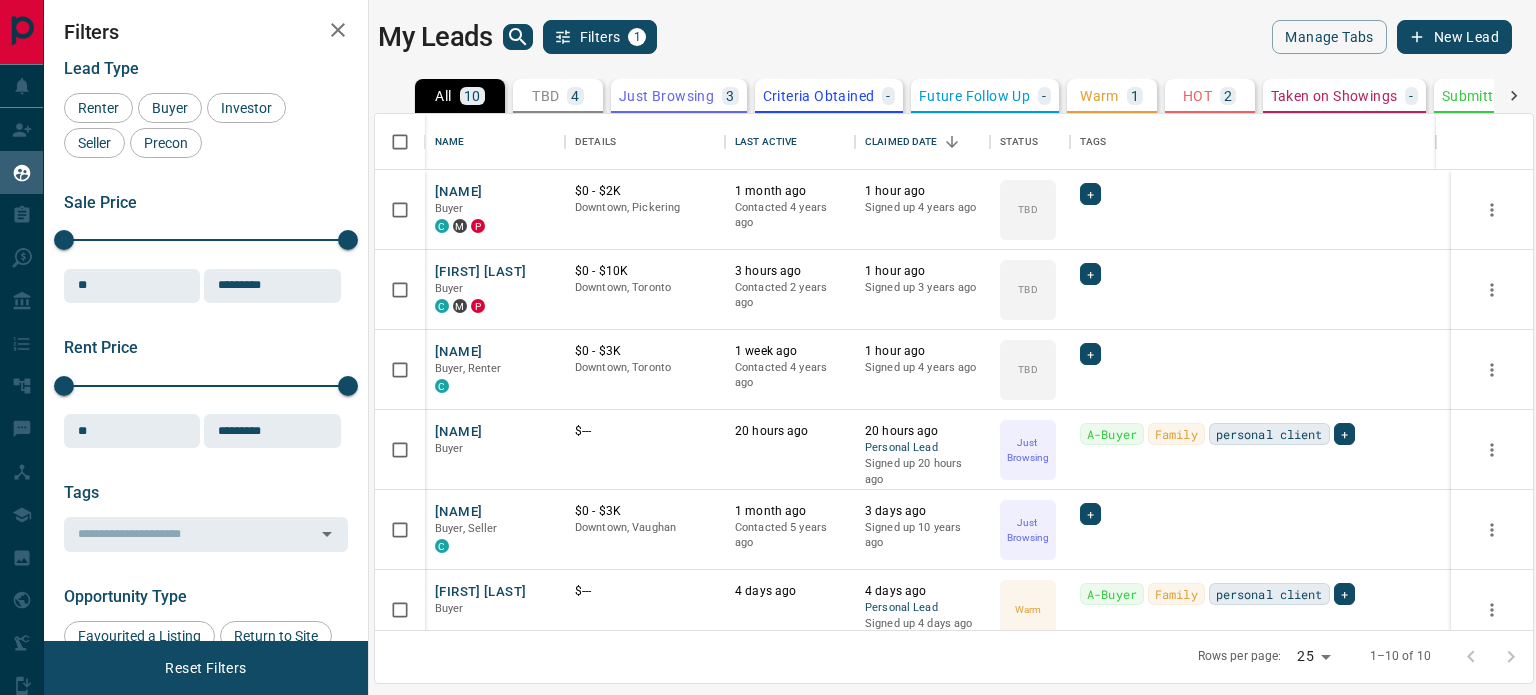 click on "1" at bounding box center (637, 37) 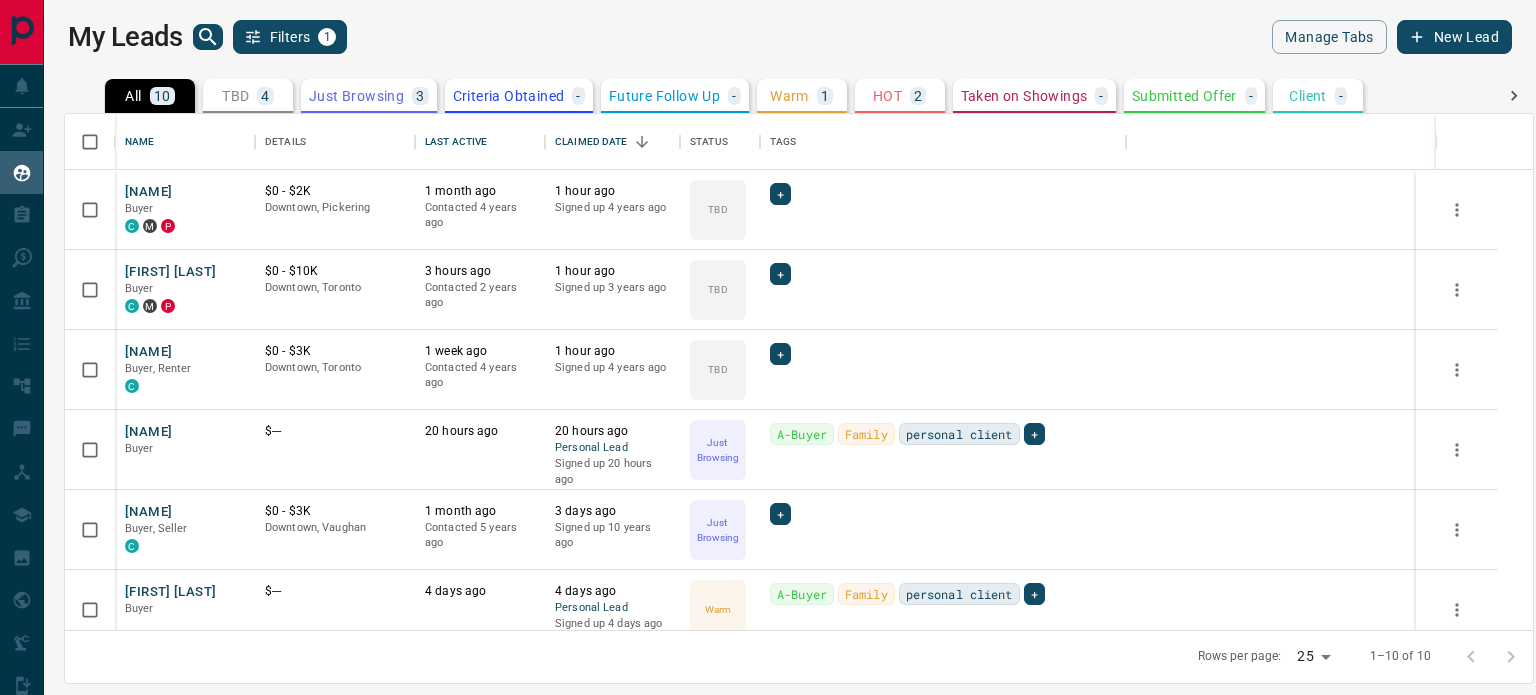 scroll, scrollTop: 16, scrollLeft: 15, axis: both 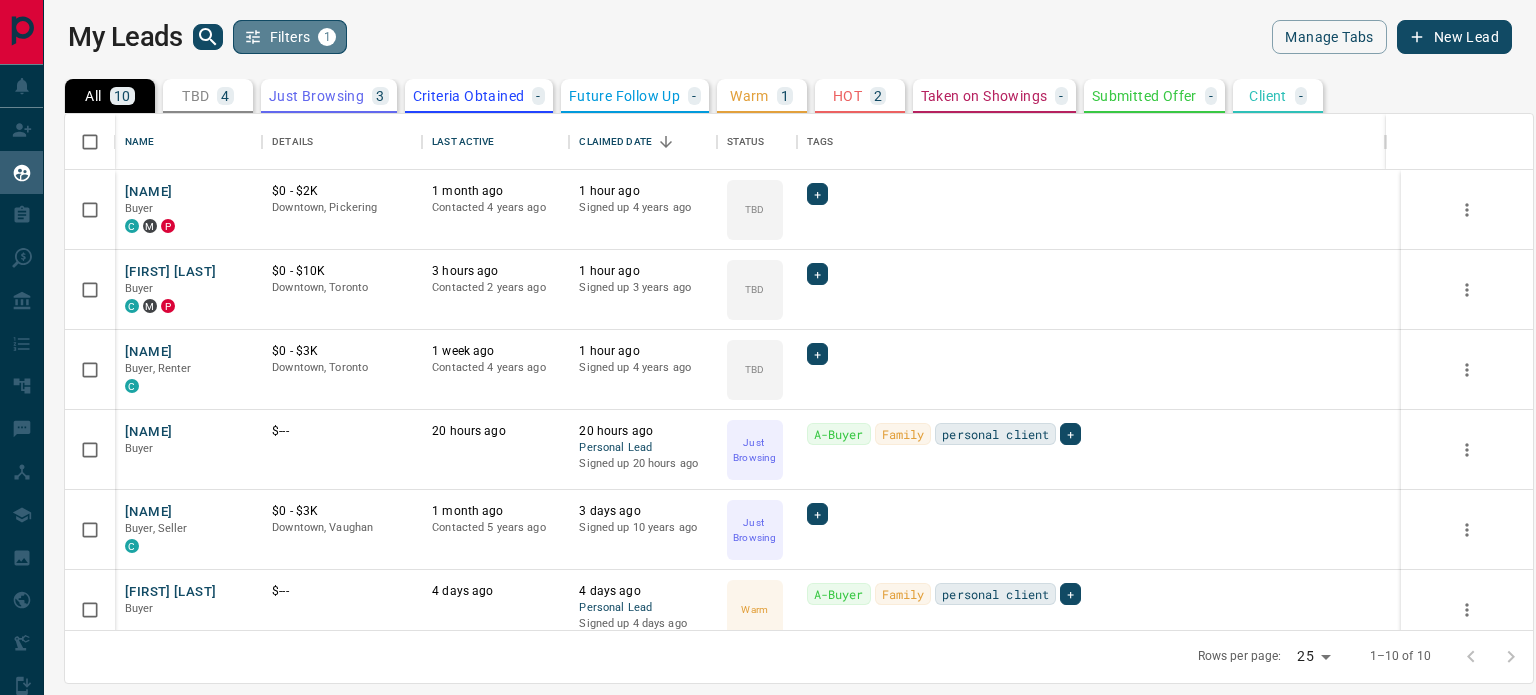click on "Filters 1" at bounding box center [290, 37] 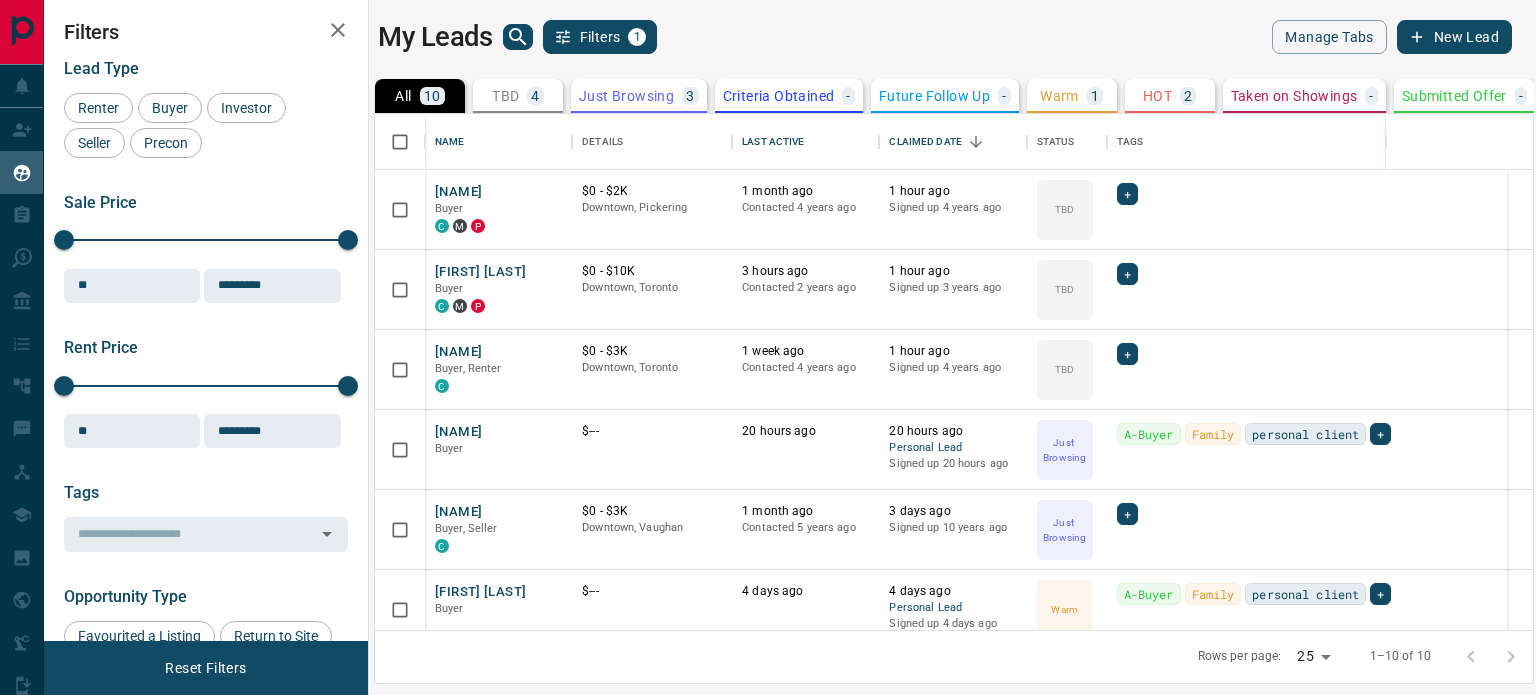 scroll, scrollTop: 501, scrollLeft: 1143, axis: both 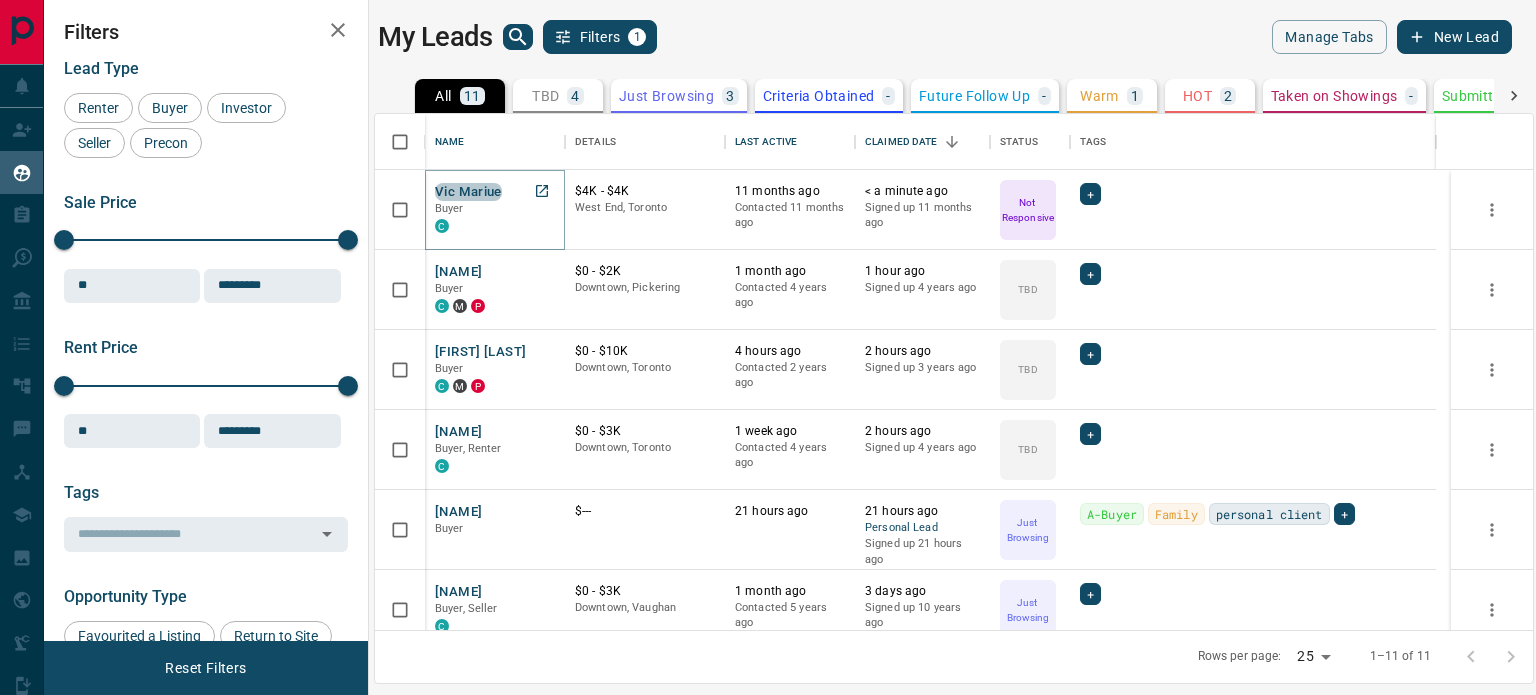 click on "Vic Mariue" at bounding box center (468, 192) 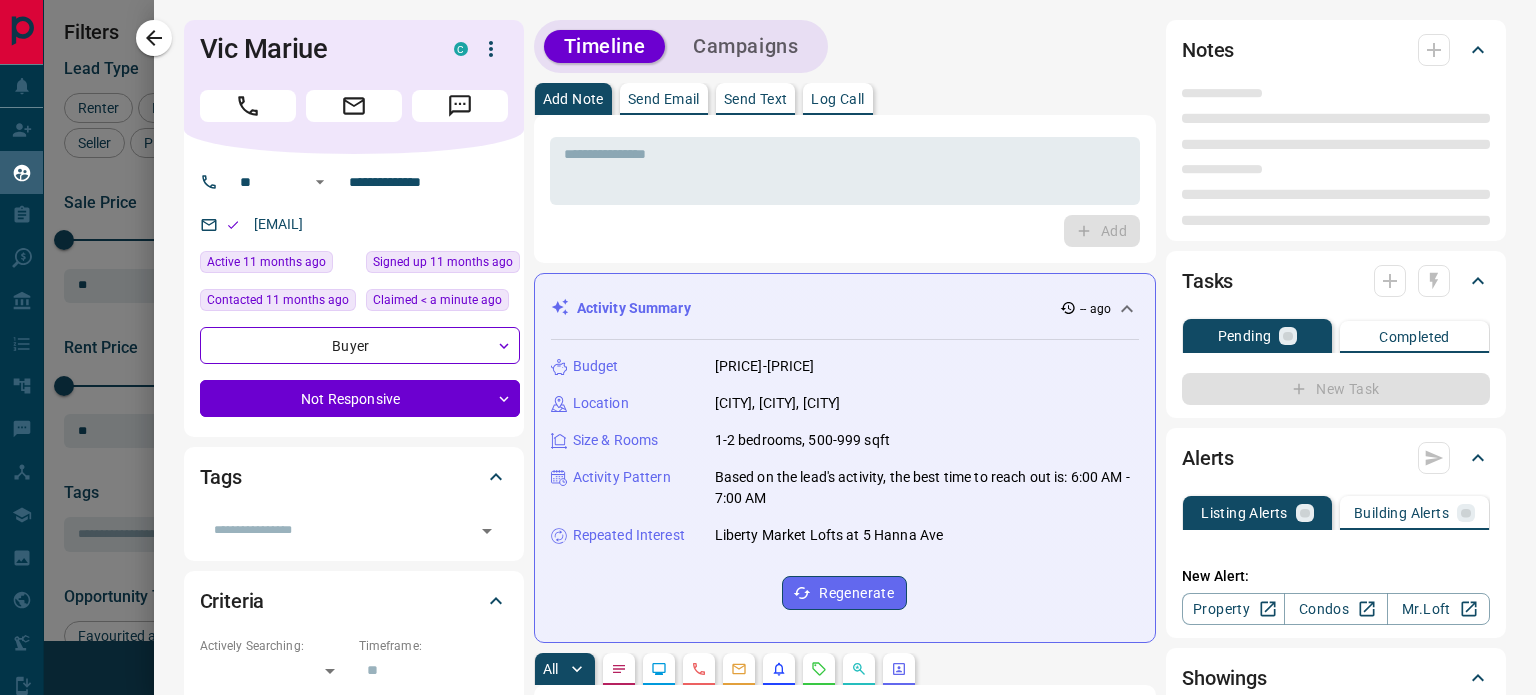 type on "**" 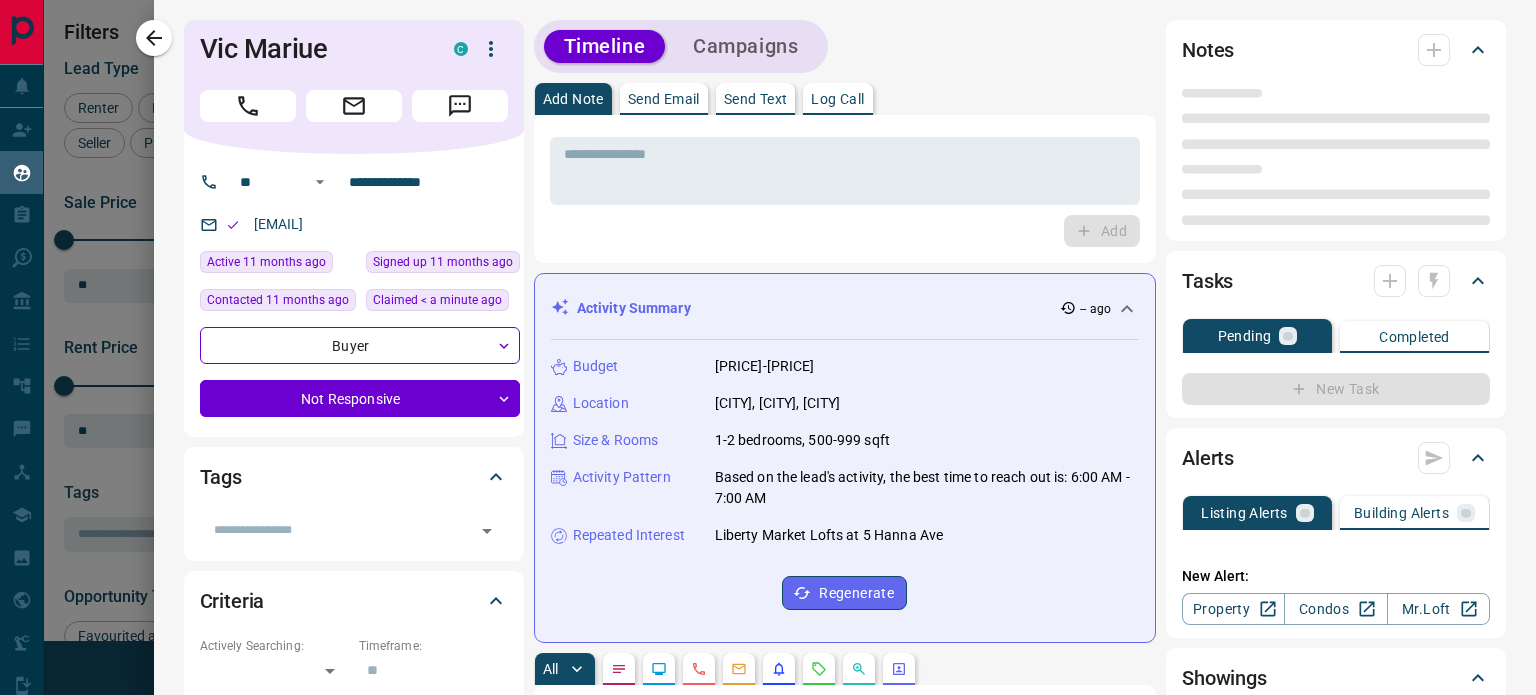 type on "**********" 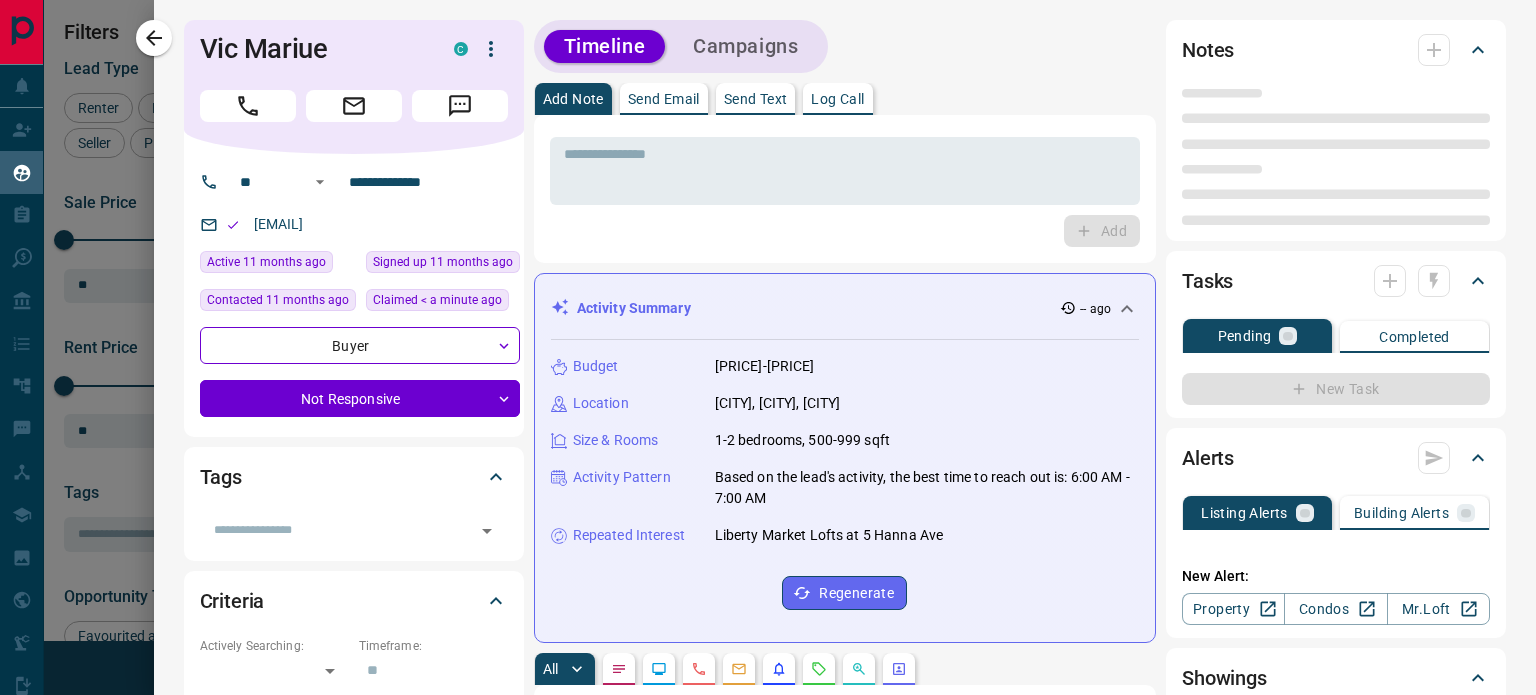 type on "**********" 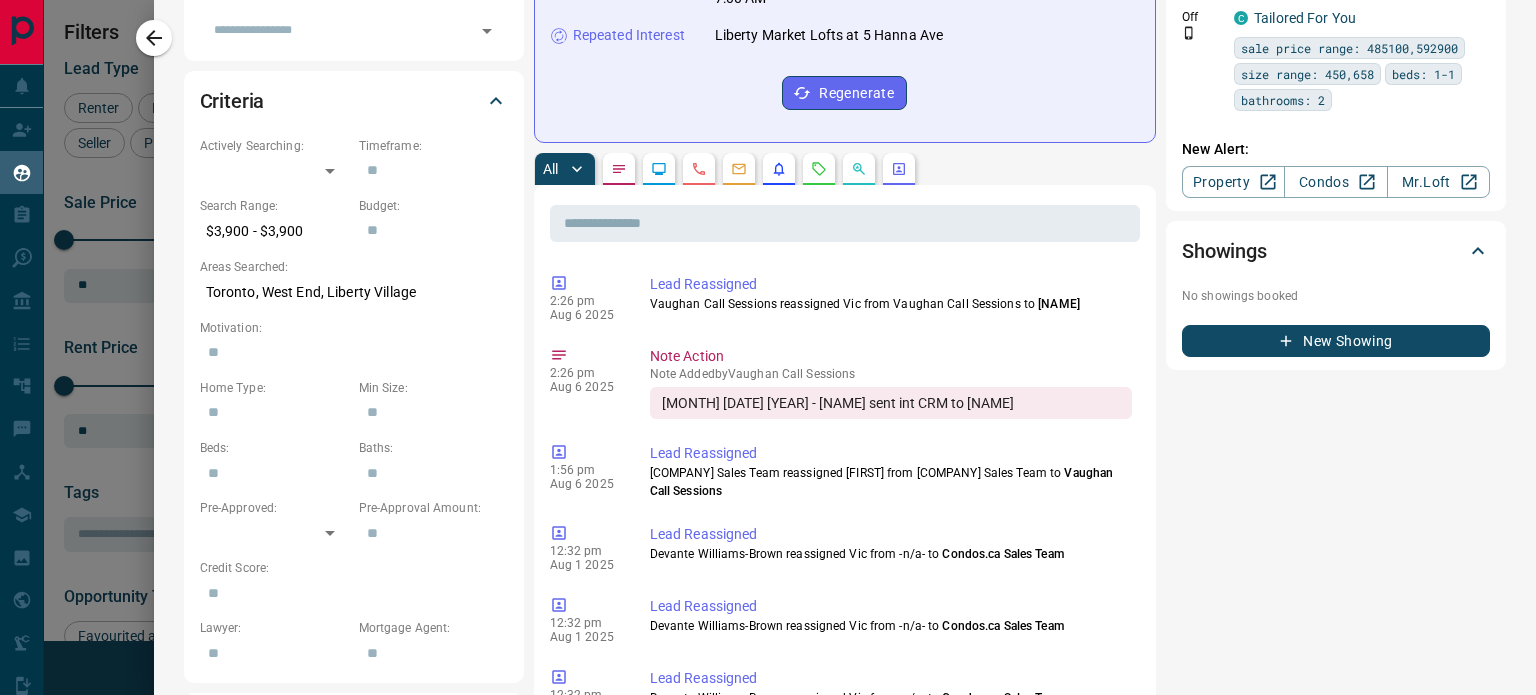 scroll, scrollTop: 600, scrollLeft: 0, axis: vertical 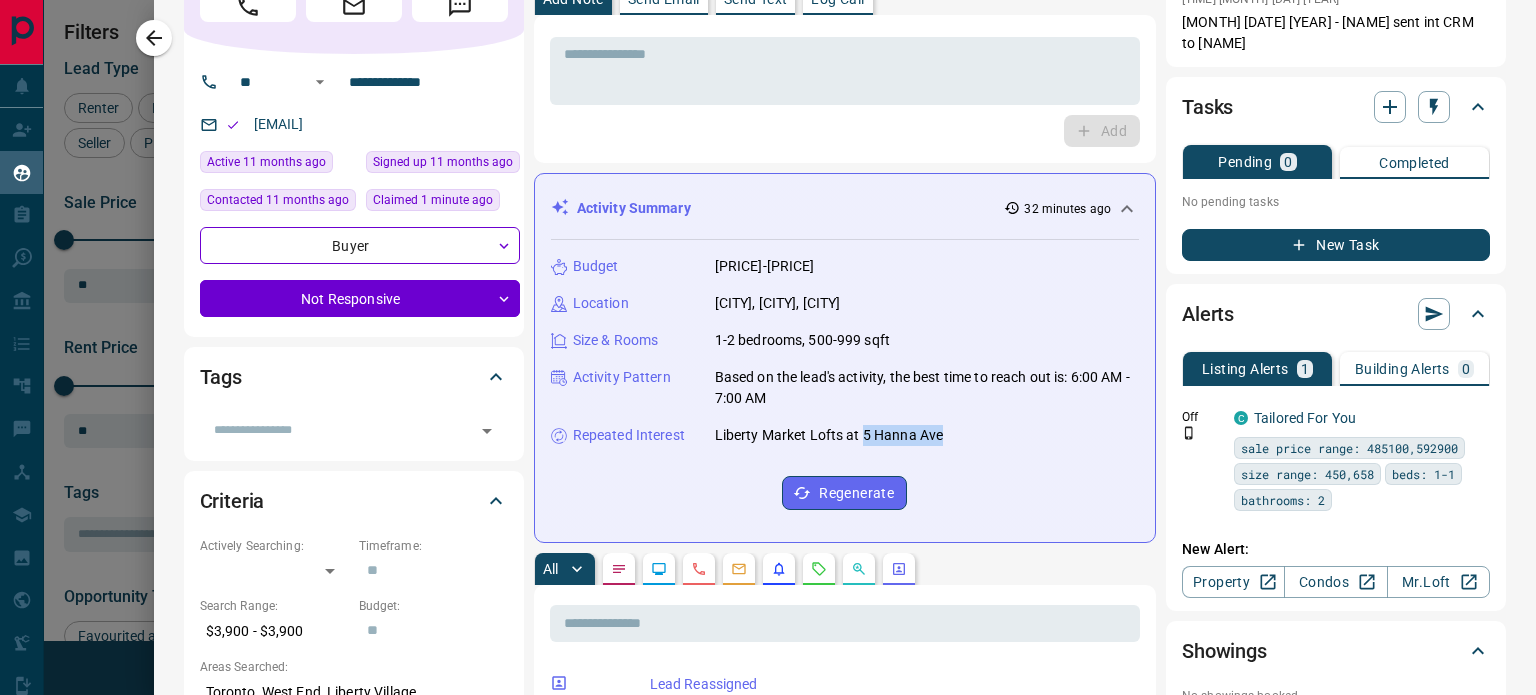 drag, startPoint x: 860, startPoint y: 428, endPoint x: 957, endPoint y: 431, distance: 97.04638 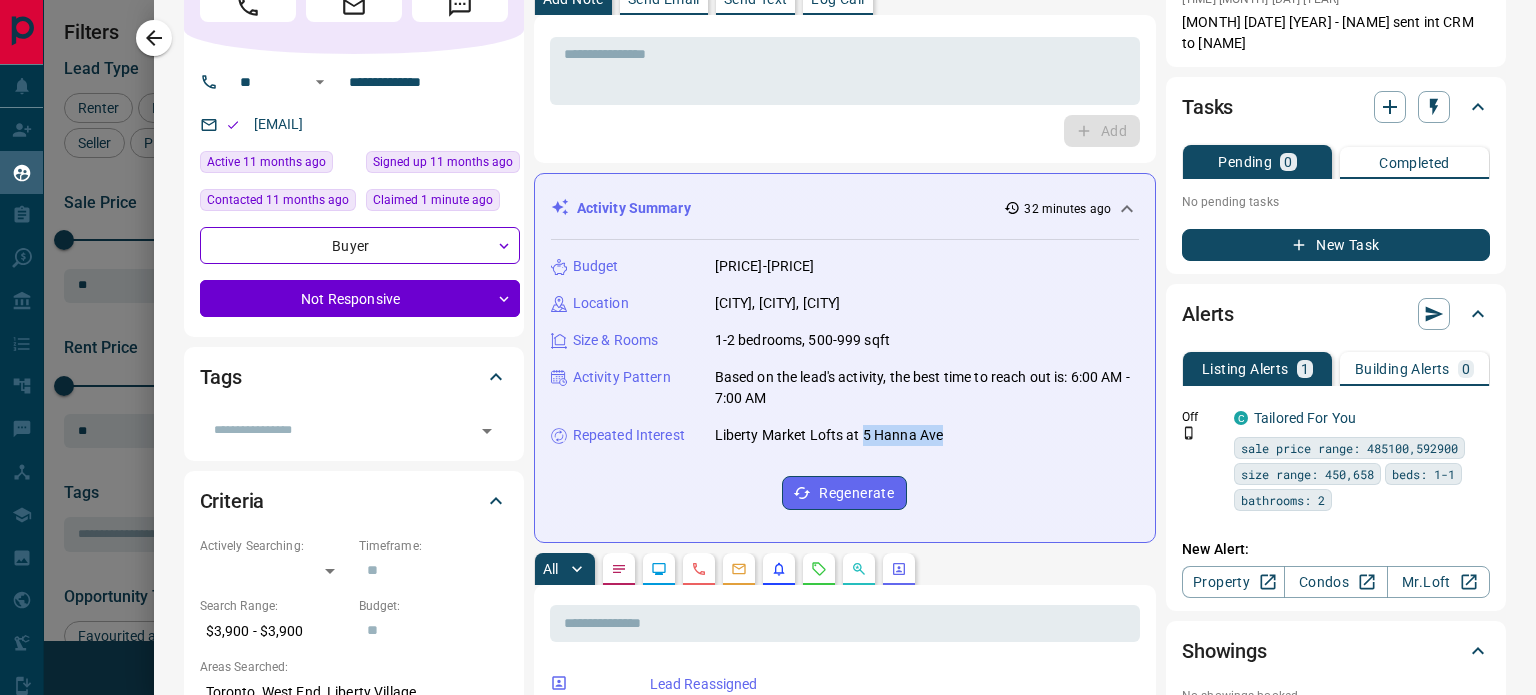 click on "Repeated Interest Liberty Market Lofts at 5 Hanna Ave" at bounding box center (845, 435) 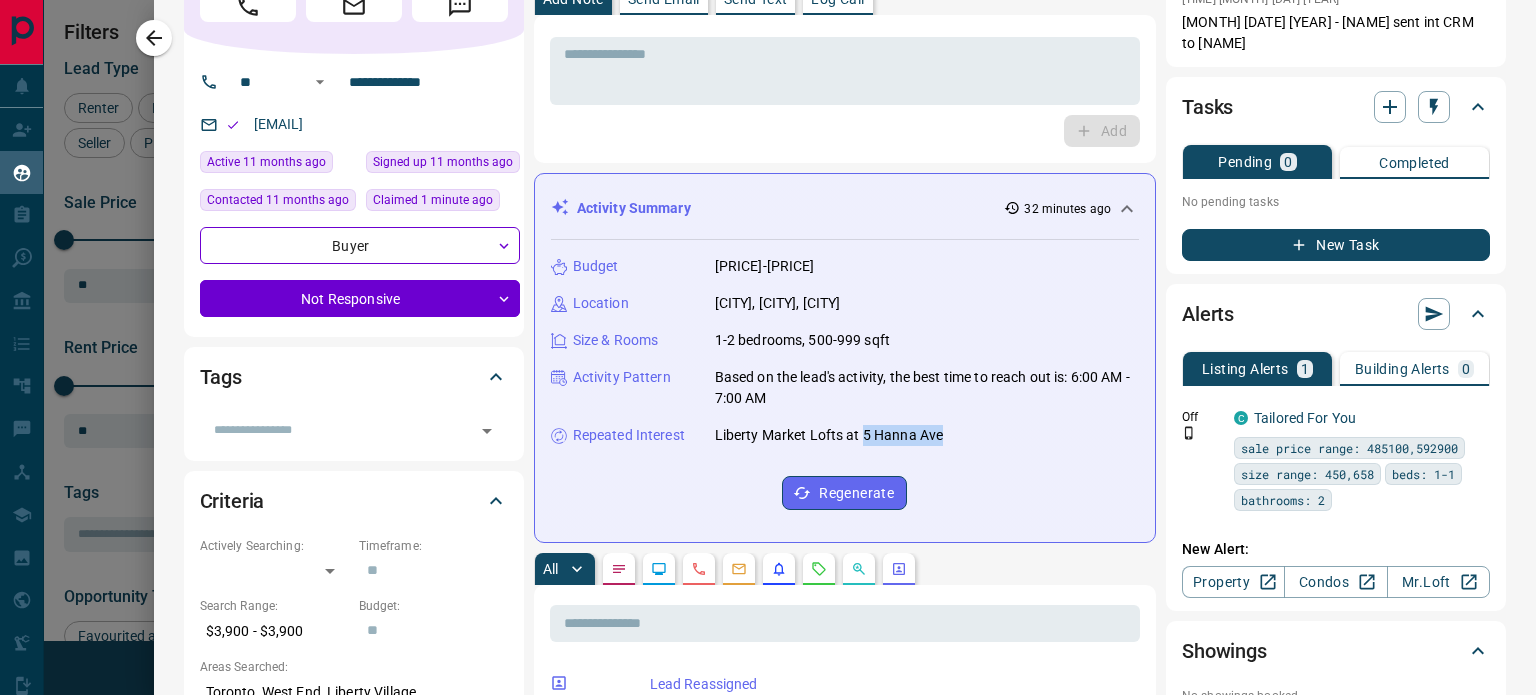 copy on "[NUMBER] [STREET_NAME] [STREET_NAME]" 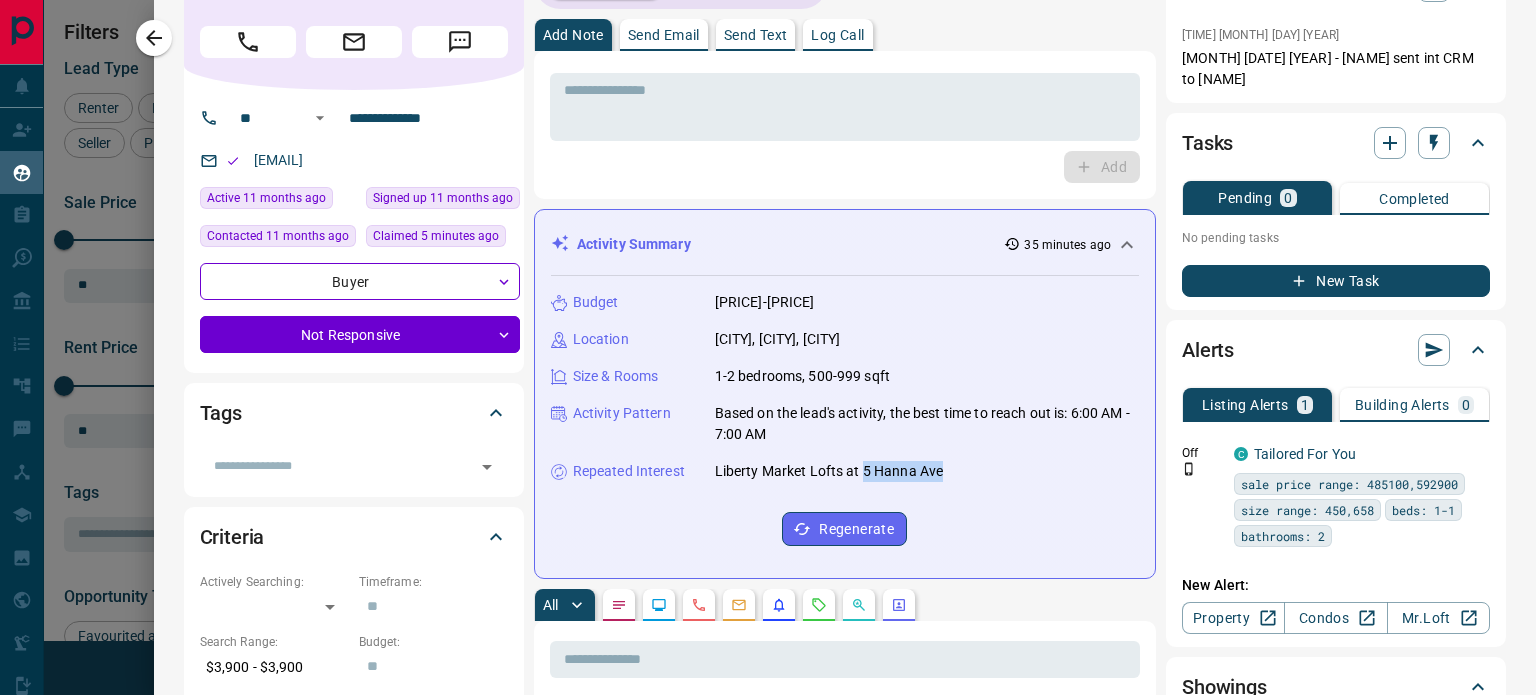scroll, scrollTop: 100, scrollLeft: 0, axis: vertical 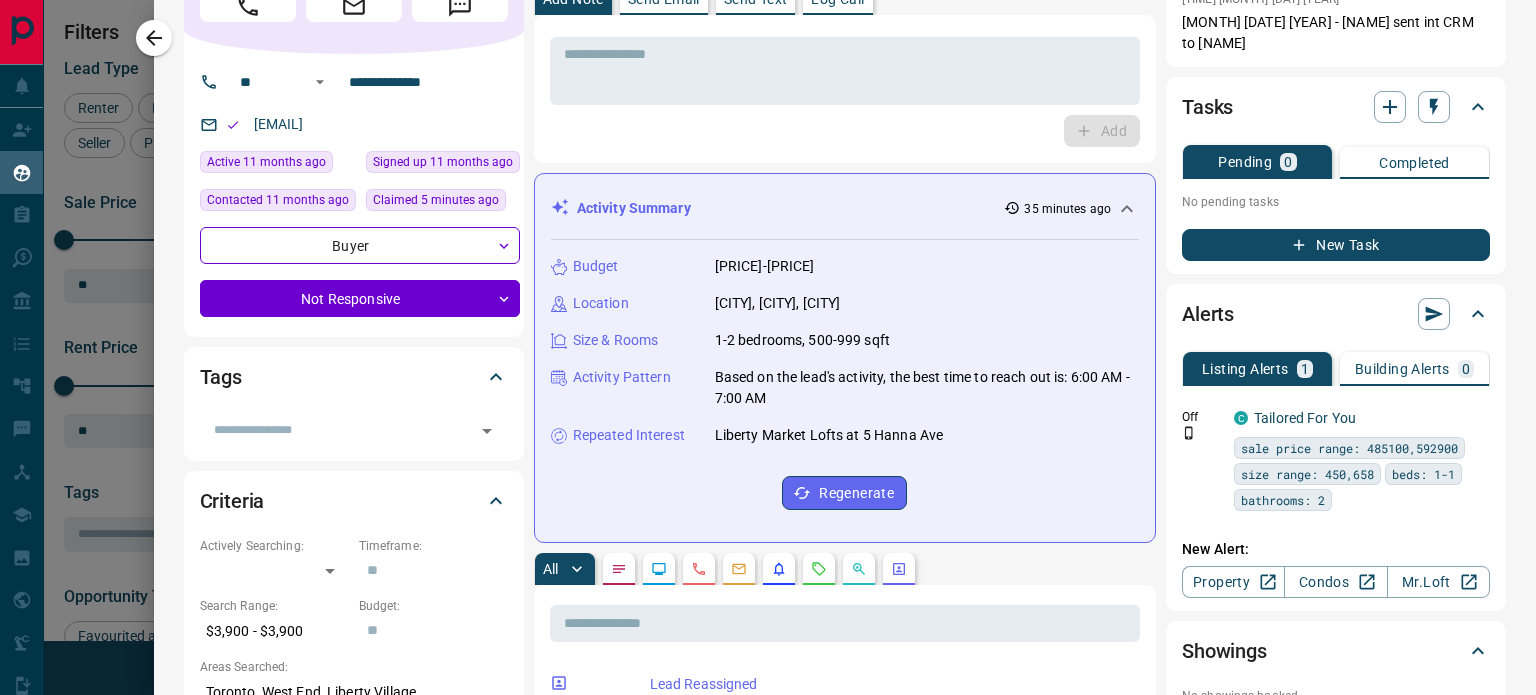 click on "Budget 3900-539000 Location [CITY], [CITY], [CITY] Size & Rooms 1-2 bedrooms, 500-999 sqft Activity Pattern Based on the lead's activity, the best time to reach out is:  6:00 AM - 7:00 AM Repeated Interest Liberty Market Lofts at 5 Hanna Ave Regenerate" at bounding box center [845, 383] 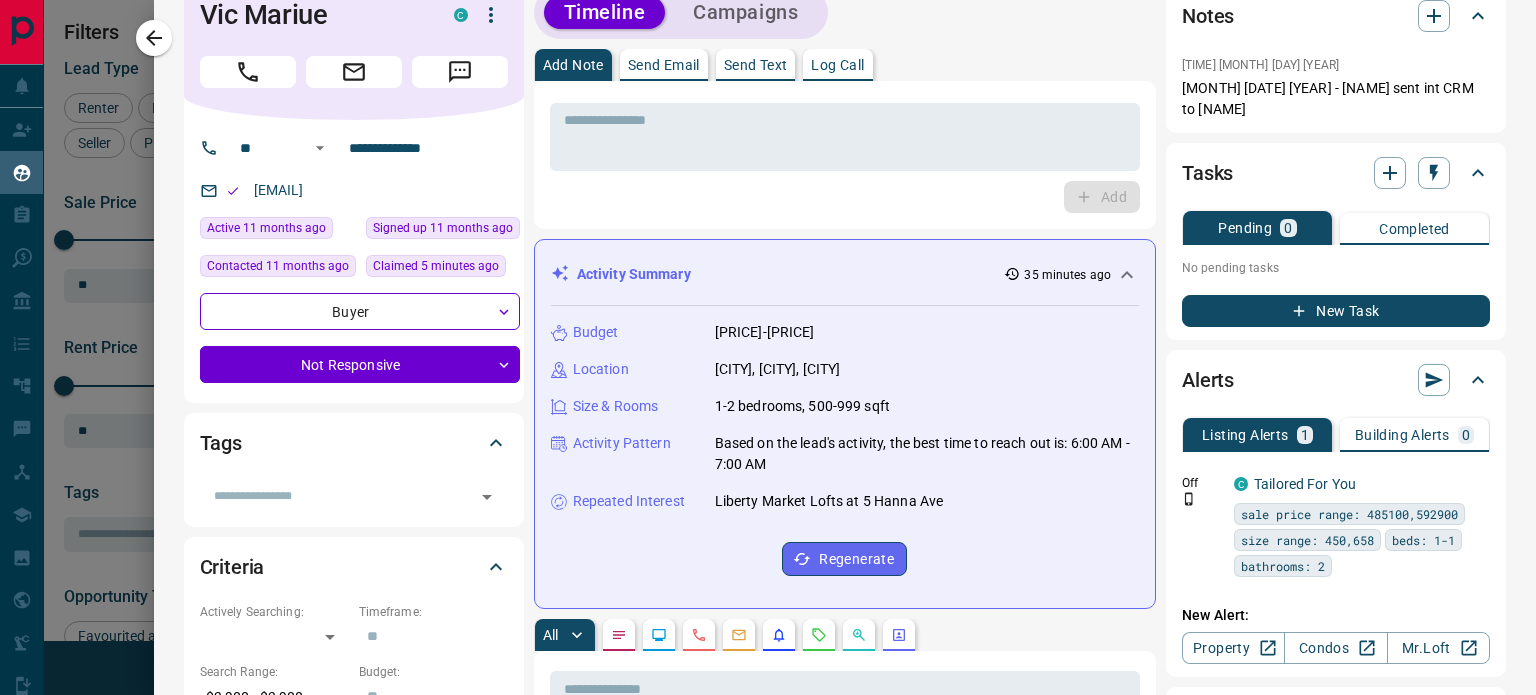 scroll, scrollTop: 0, scrollLeft: 0, axis: both 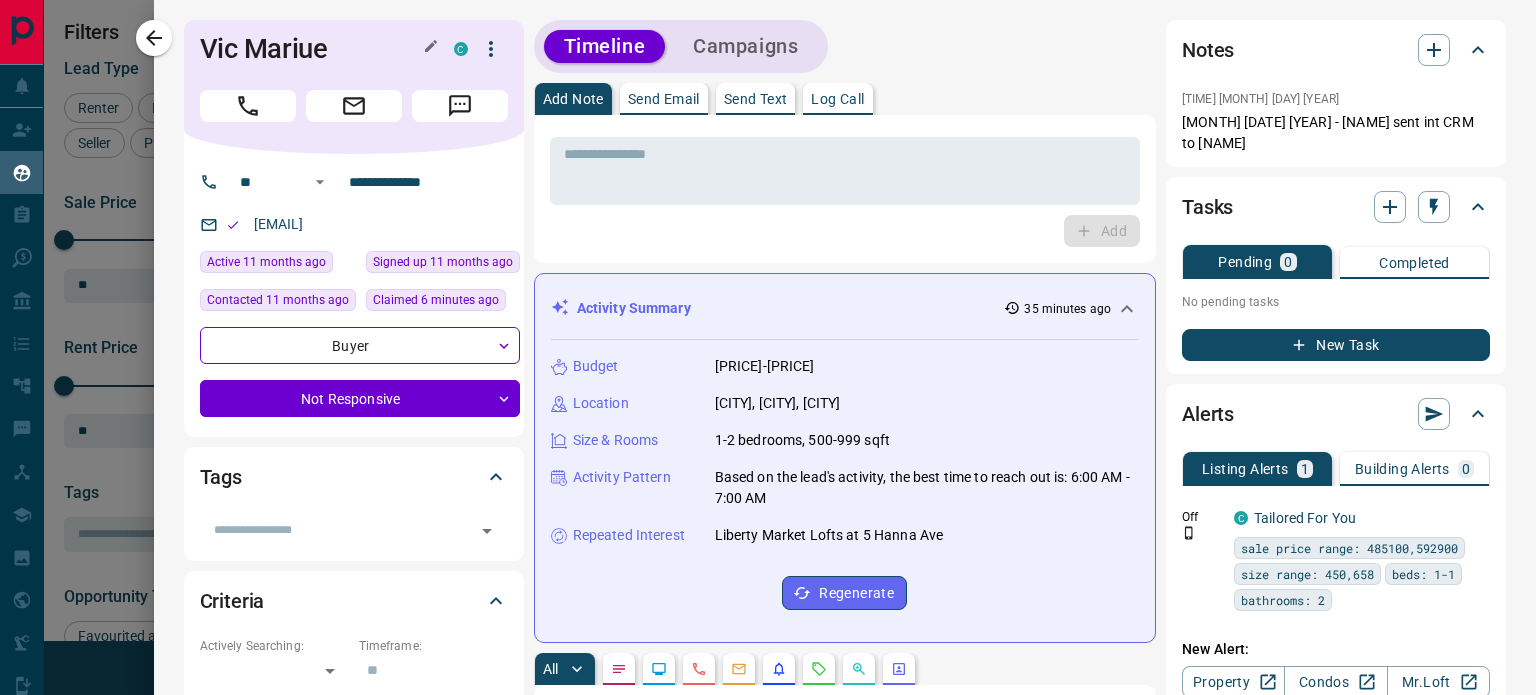 click on "Vic Mariue" at bounding box center (312, 49) 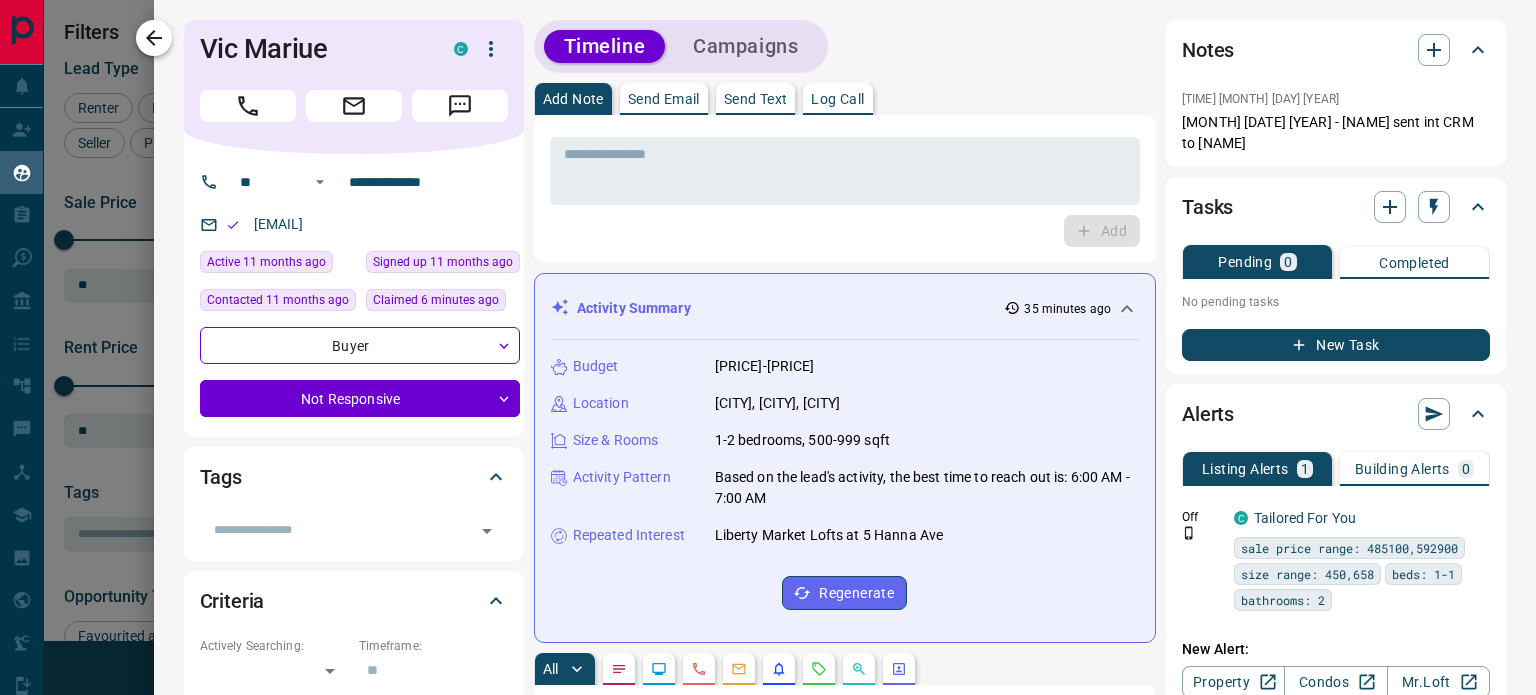 click 